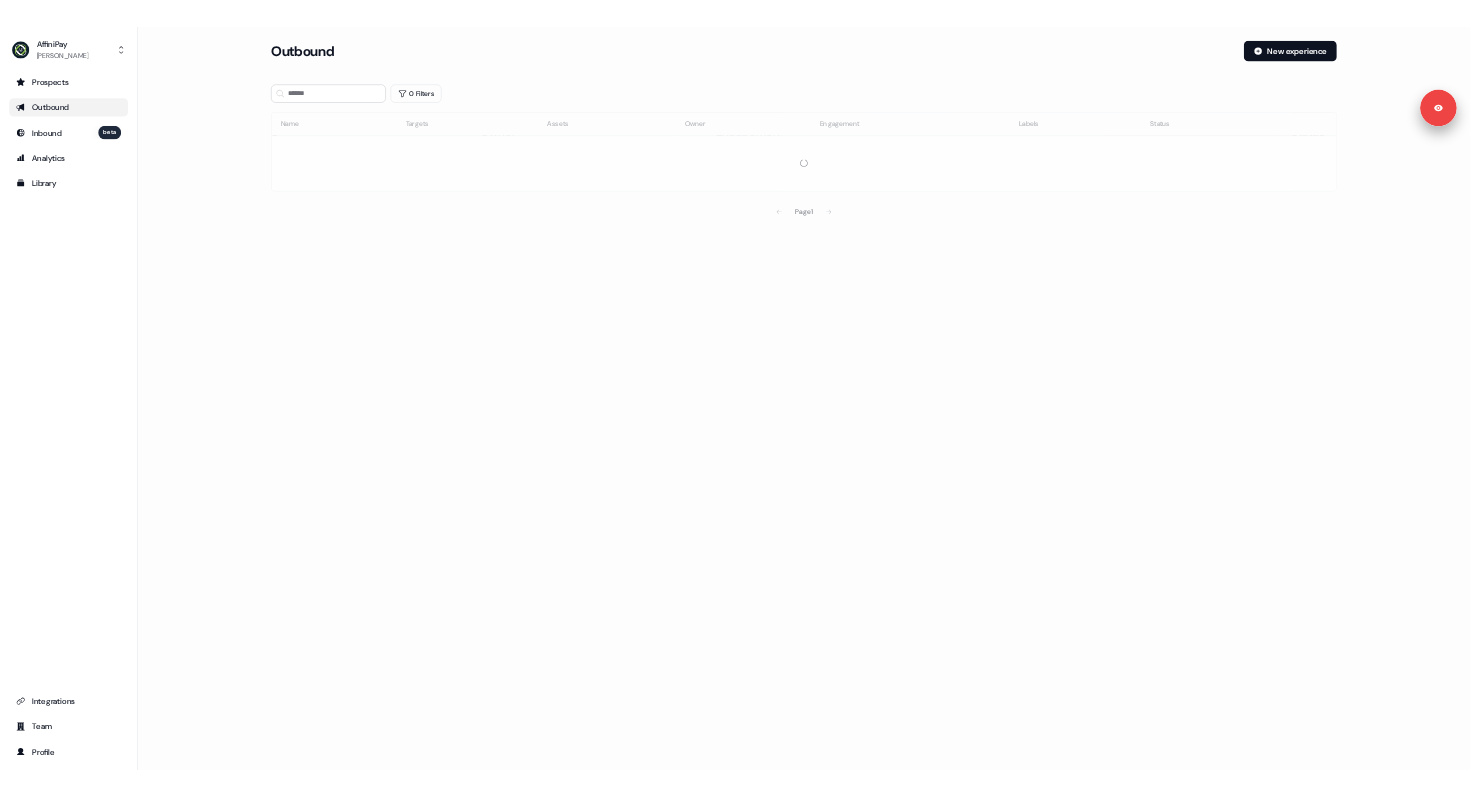 scroll, scrollTop: 0, scrollLeft: 0, axis: both 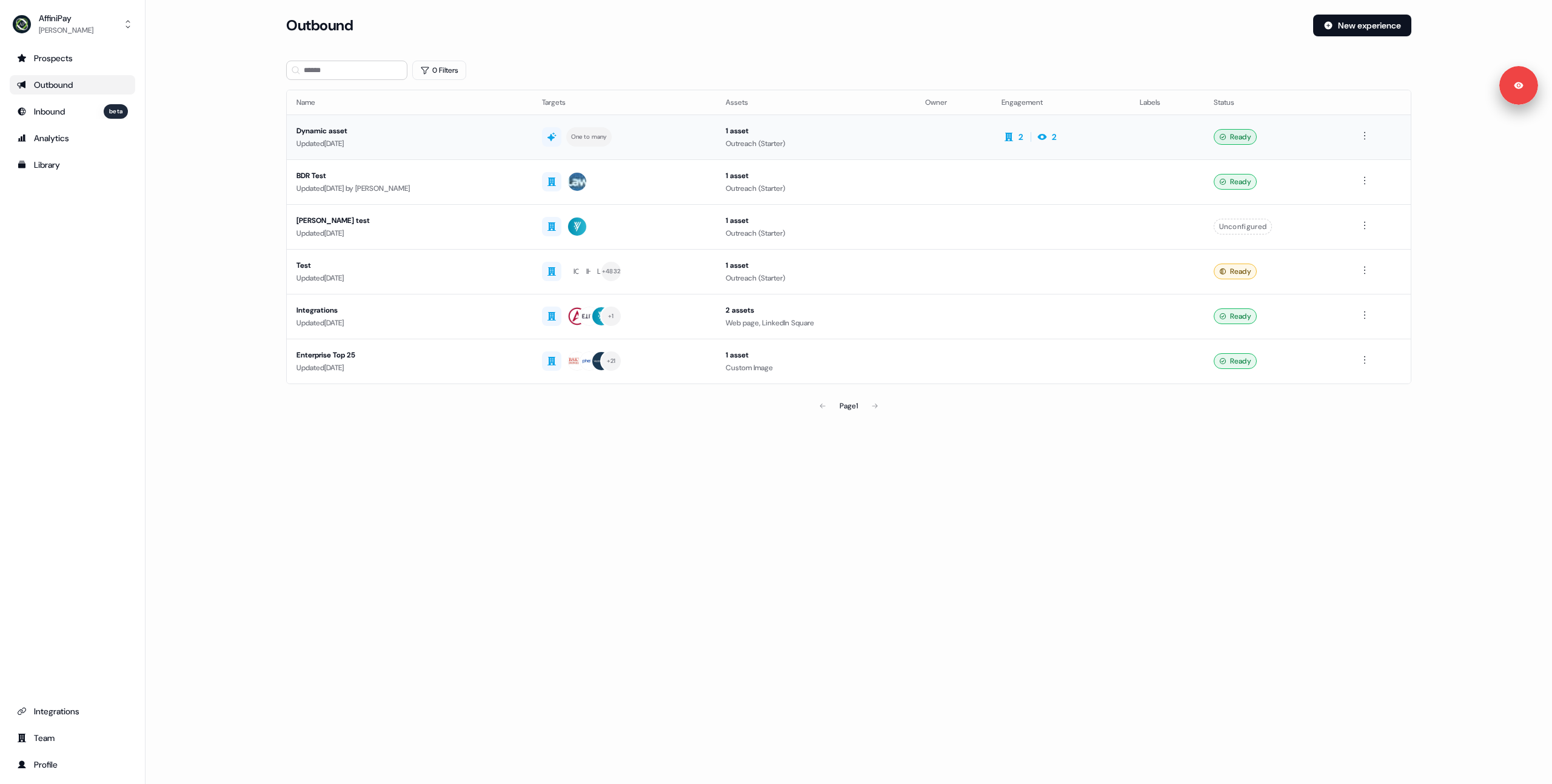 click on "Updated  13 days ago" at bounding box center [409, 144] 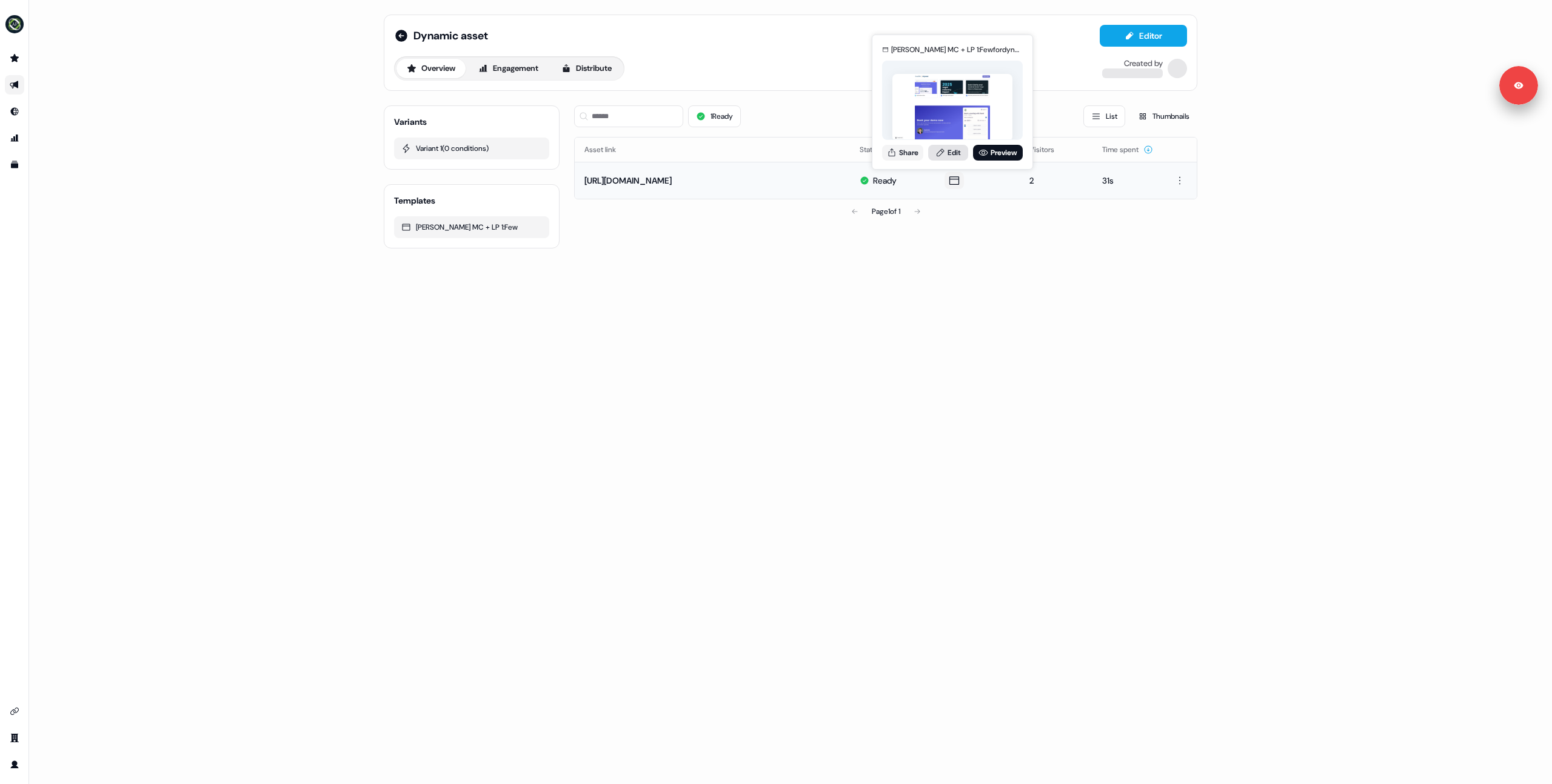 click on "Edit" at bounding box center [948, 153] 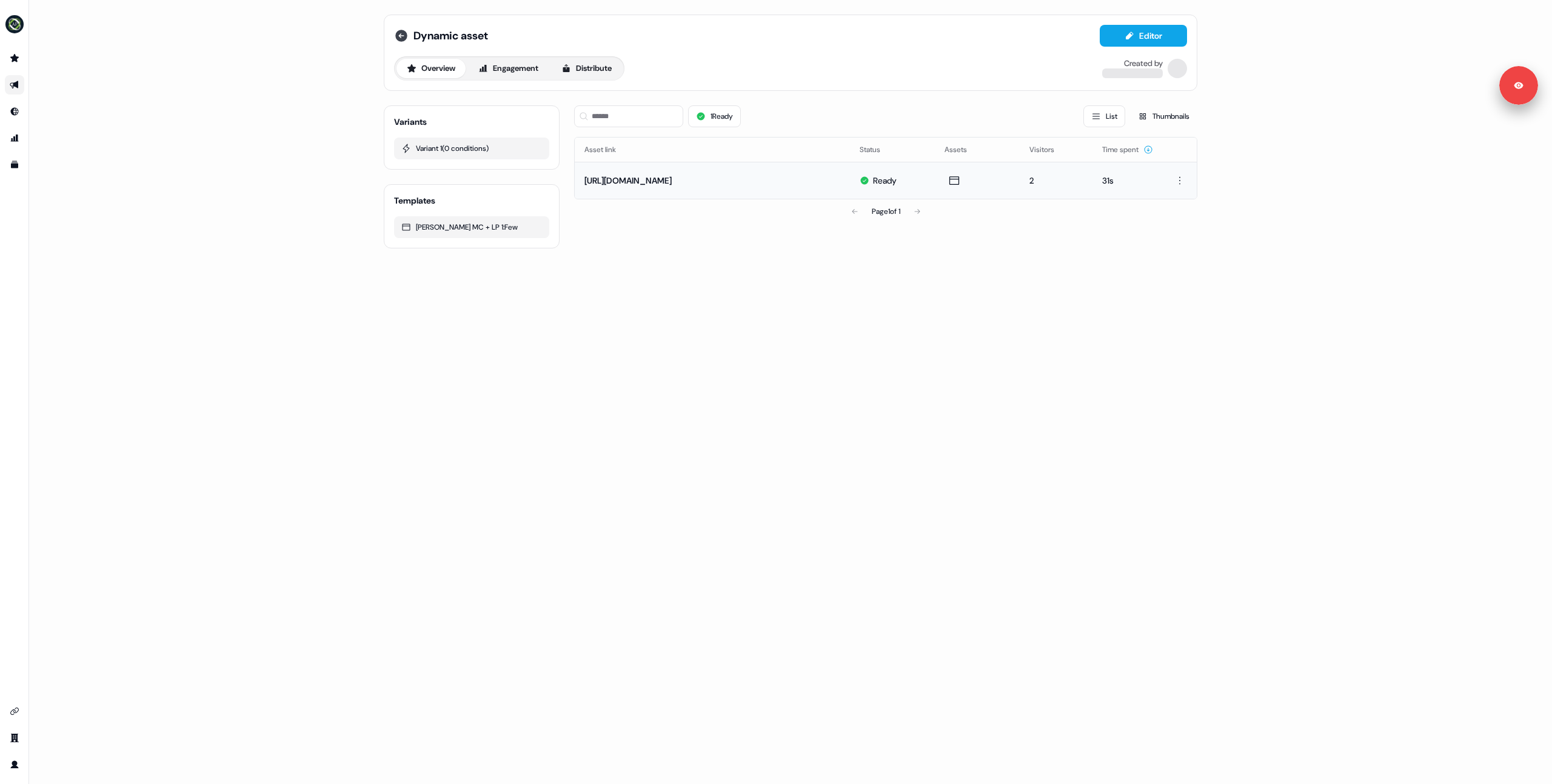 click 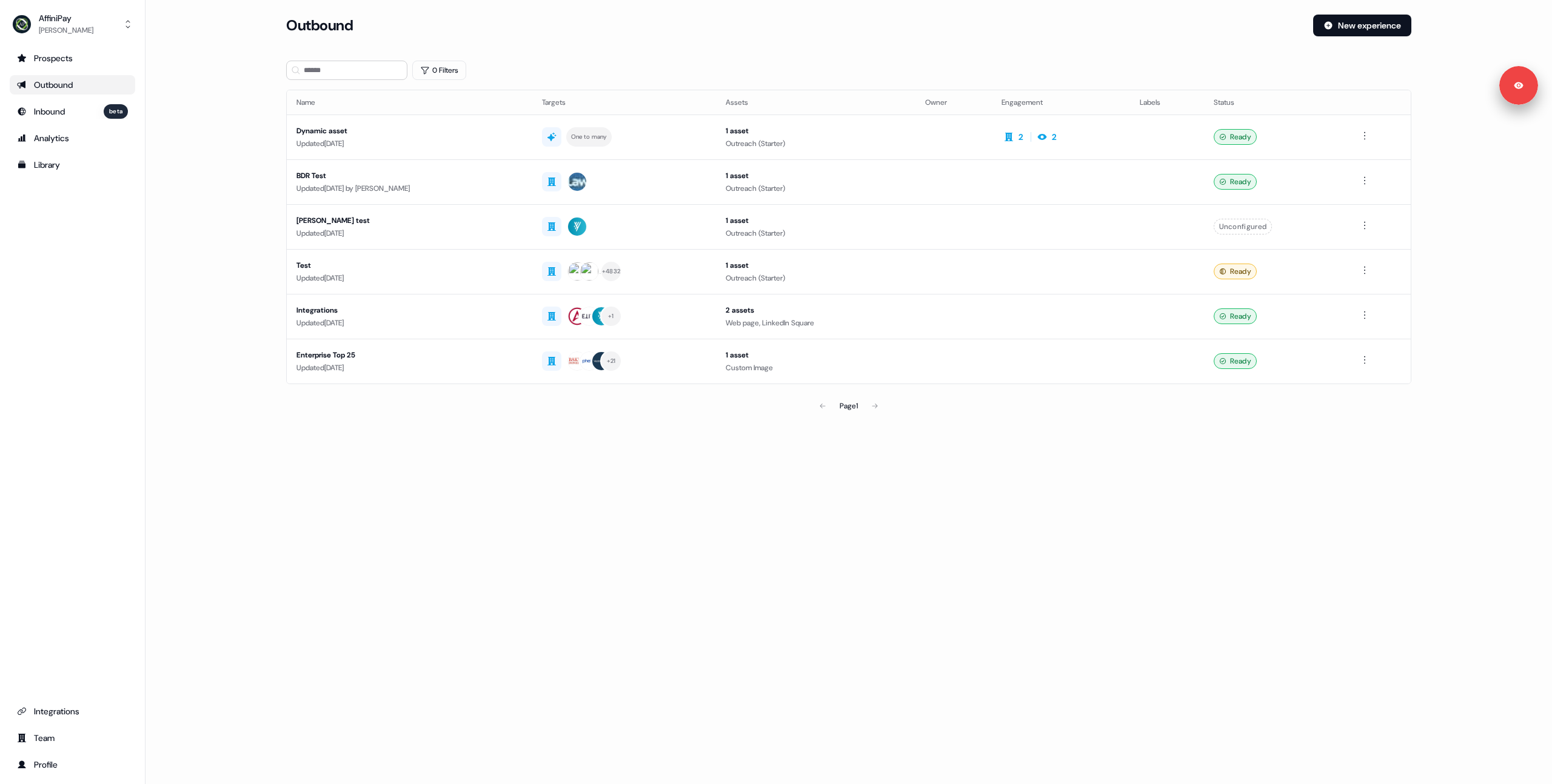 click on "Loading... Outbound New experience 0   Filters Name Targets Assets Owner Engagement Labels Status Dynamic asset Updated  13 days ago One to many 1   asset Outreach (Starter) 2 2 Ready BDR Test Updated  1 month ago   by   Caroline Stevenson 1   asset Outreach (Starter) Ready Ryan SF test Updated  2 months ago 1   asset Outreach (Starter) Unconfigured Test Updated  3 months ago LA + 4832 1   asset Outreach (Starter) Ready Integrations Updated  3 months ago + 1 2   assets Web page, LinkedIn Square Ready Enterprise Top 25 Updated  5 months ago + 21 1   asset Custom Image Ready Page  1" at bounding box center (849, 233) 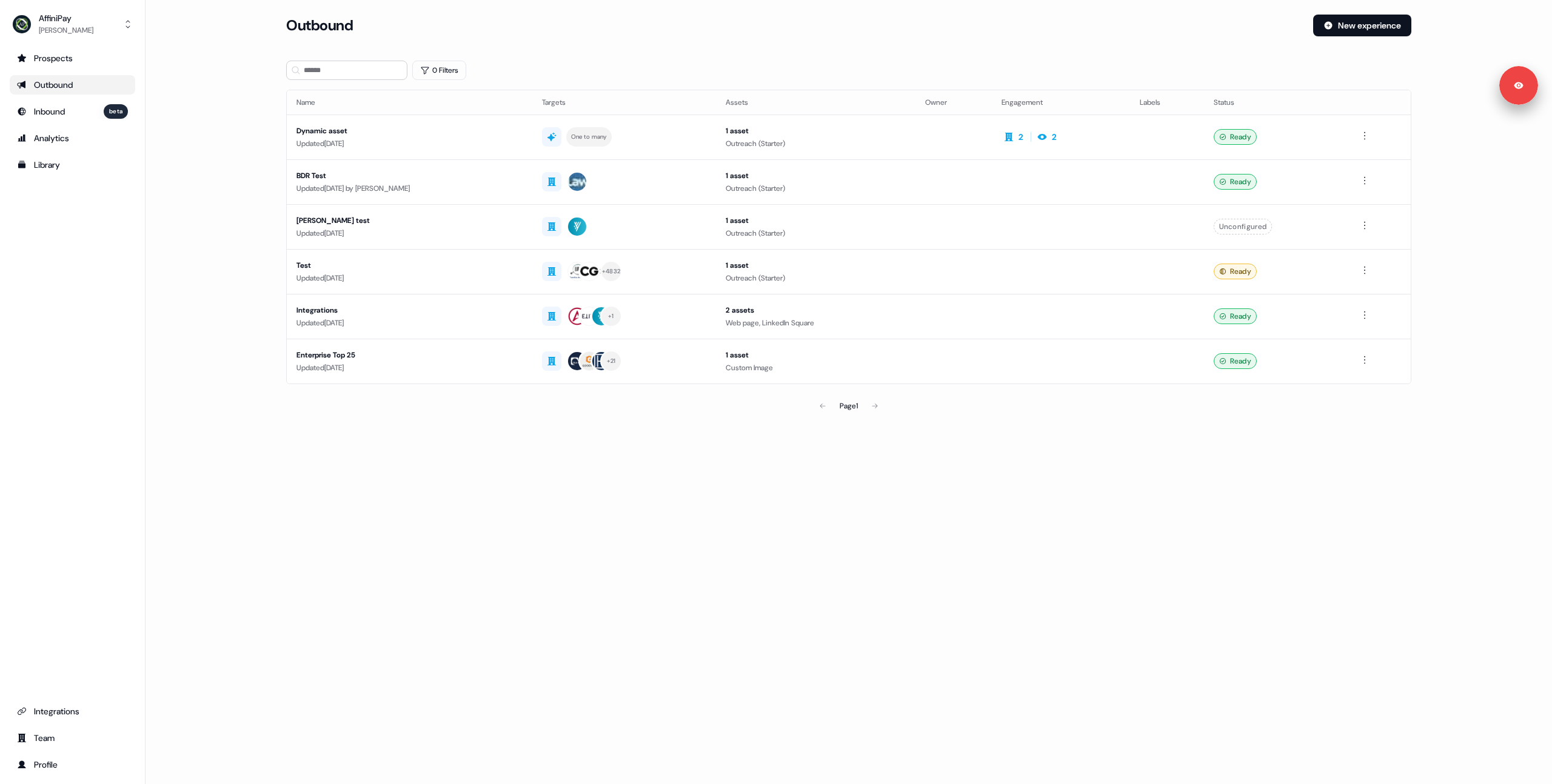 click on "Loading... Outbound New experience 0   Filters Name Targets Assets Owner Engagement Labels Status Dynamic asset Updated  13 days ago One to many 1   asset Outreach (Starter) 2 2 Ready BDR Test Updated  1 month ago   by   Caroline Stevenson 1   asset Outreach (Starter) Ready Ryan SF test Updated  2 months ago 1   asset Outreach (Starter) Unconfigured Test Updated  3 months ago GA + 4832 1   asset Outreach (Starter) Ready Integrations Updated  3 months ago + 1 2   assets Web page, LinkedIn Square Ready Enterprise Top 25 Updated  5 months ago + 21 1   asset Custom Image Ready Page  1" at bounding box center [849, 233] 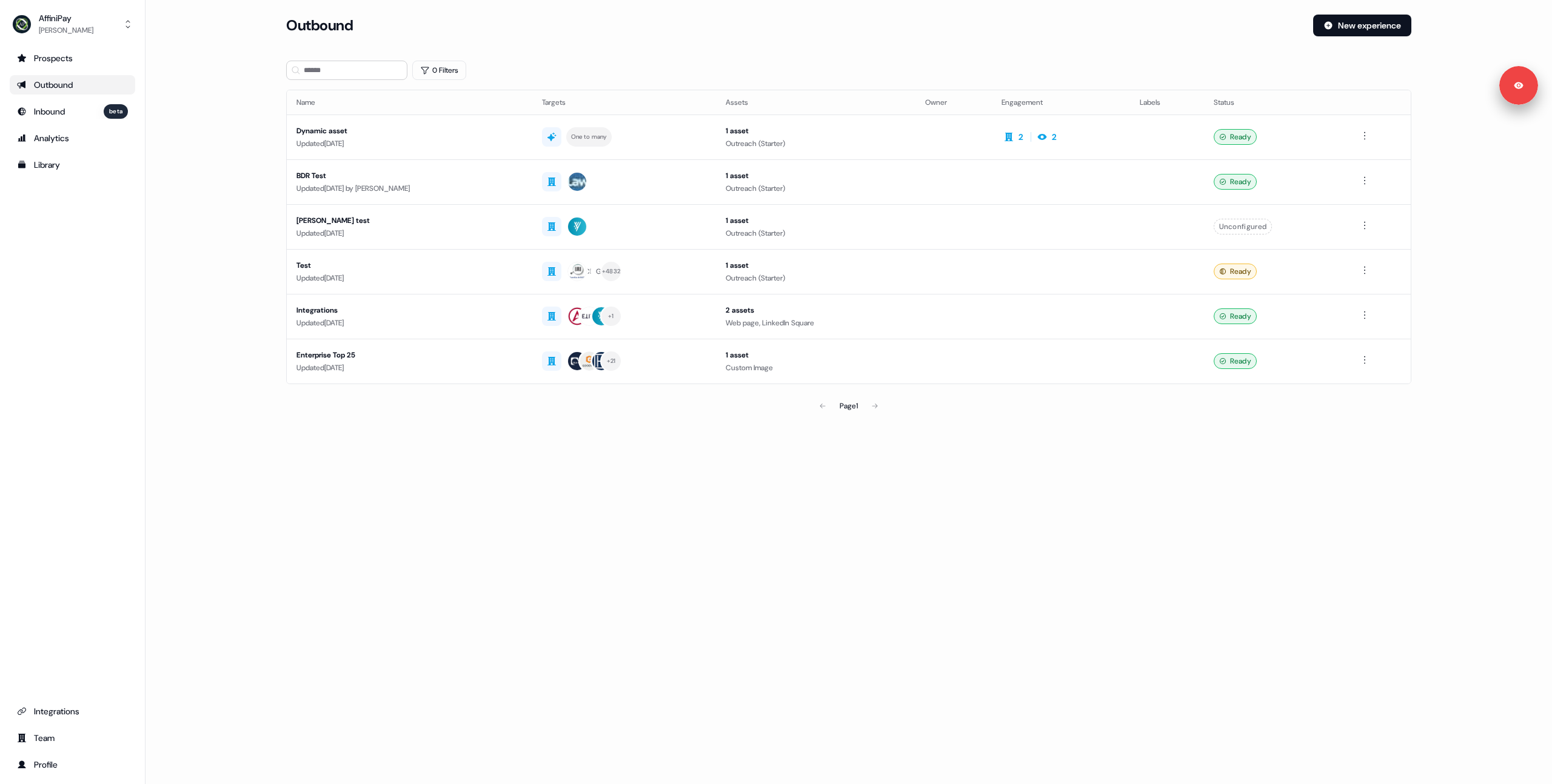 click on "Loading... Outbound New experience 0   Filters Name Targets Assets Owner Engagement Labels Status Dynamic asset Updated  13 days ago One to many 1   asset Outreach (Starter) 2 2 Ready BDR Test Updated  1 month ago   by   Caroline Stevenson 1   asset Outreach (Starter) Ready Ryan SF test Updated  2 months ago 1   asset Outreach (Starter) Unconfigured Test Updated  3 months ago CL GA + 4832 1   asset Outreach (Starter) Ready Integrations Updated  3 months ago + 1 2   assets Web page, LinkedIn Square Ready Enterprise Top 25 Updated  5 months ago + 21 1   asset Custom Image Ready Page  1" at bounding box center (849, 233) 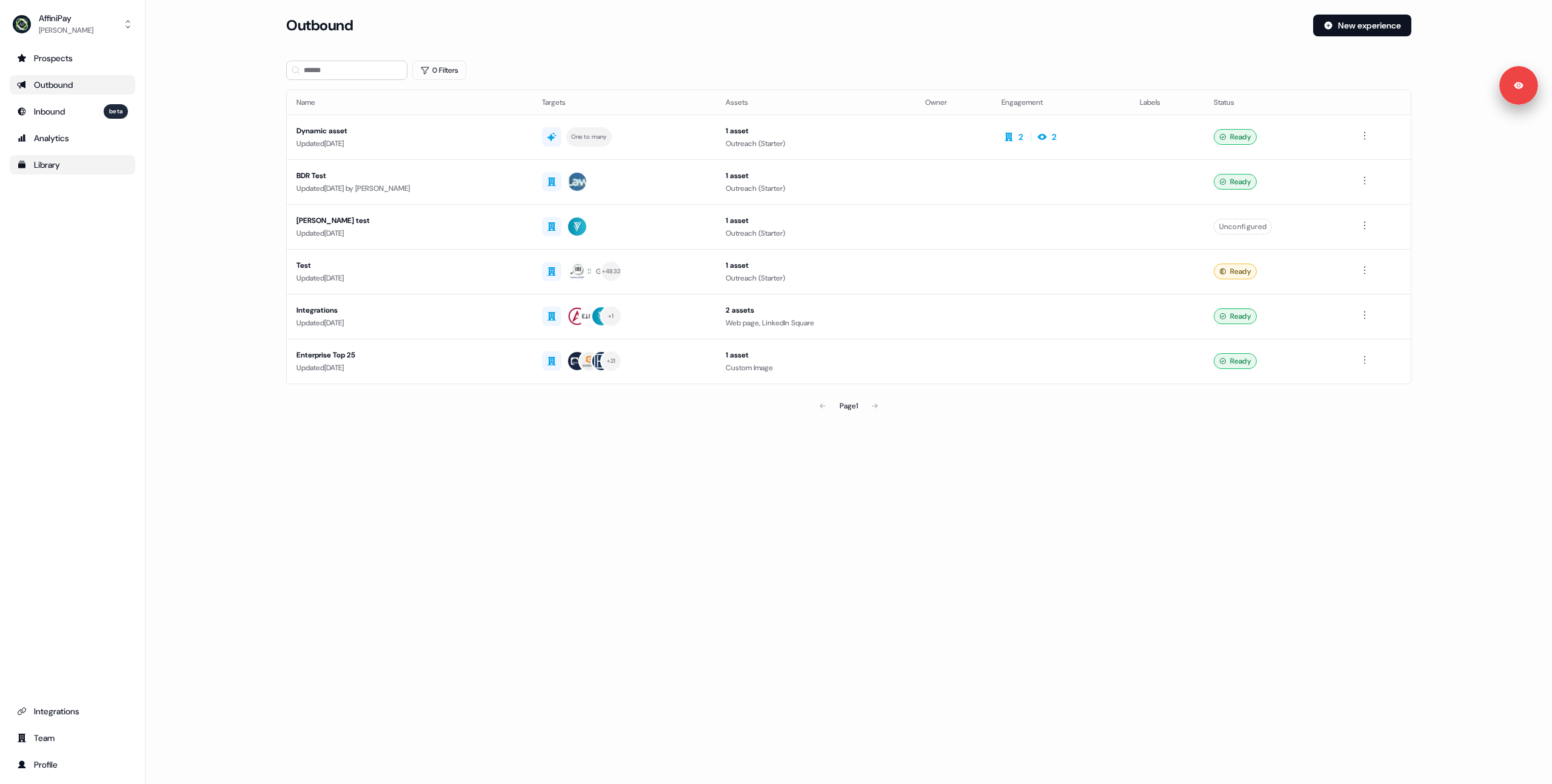 click on "Library" at bounding box center [72, 165] 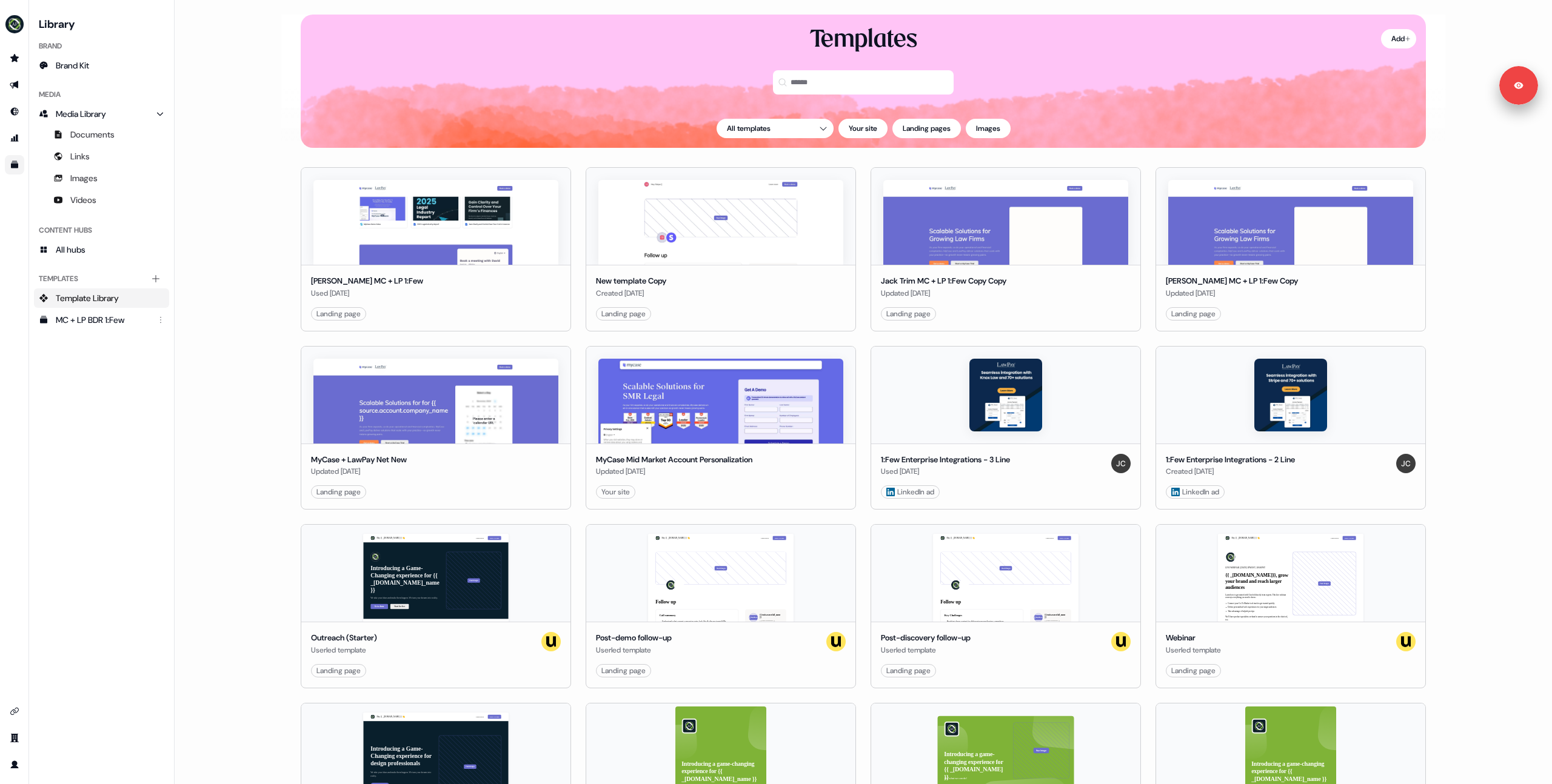 click on "Loading... Add Templates All   templates Your site Landing pages Images David An MC + LP 1:Few Used 2 months ago Landing page Edit Use New template Copy Created 2 months ago Landing page Edit Use Jack Trim MC + LP 1:Few Copy Copy Updated 2 months ago Landing page Edit Use Garrett Meier MC + LP 1:Few Copy Updated 2 months ago Landing page Edit Use MyCase + LawPay Net New Updated 2 months ago Landing page Edit Use MyCase Mid Market Account Personalization Updated 3 months ago Your site Edit Use 1:Few Enterprise Integrations - 3 Line Used 4 months ago   LinkedIn ad Edit Use 1:Few Enterprise Integrations - 2 Line Created 4 months ago   LinkedIn ad Edit Use Hey {{ _account.account.name }} 👋 Learn more Book a demo Introducing a Game-Changing experience for {{ _account.account.company_name }} We take your ideas and make them happen. We turn your dreams into reality. Get a demo Start for free Your image {{ _account.account.company_name }}, join our team of incredible partners Outreach (Starter) Userled template" at bounding box center (863, 392) 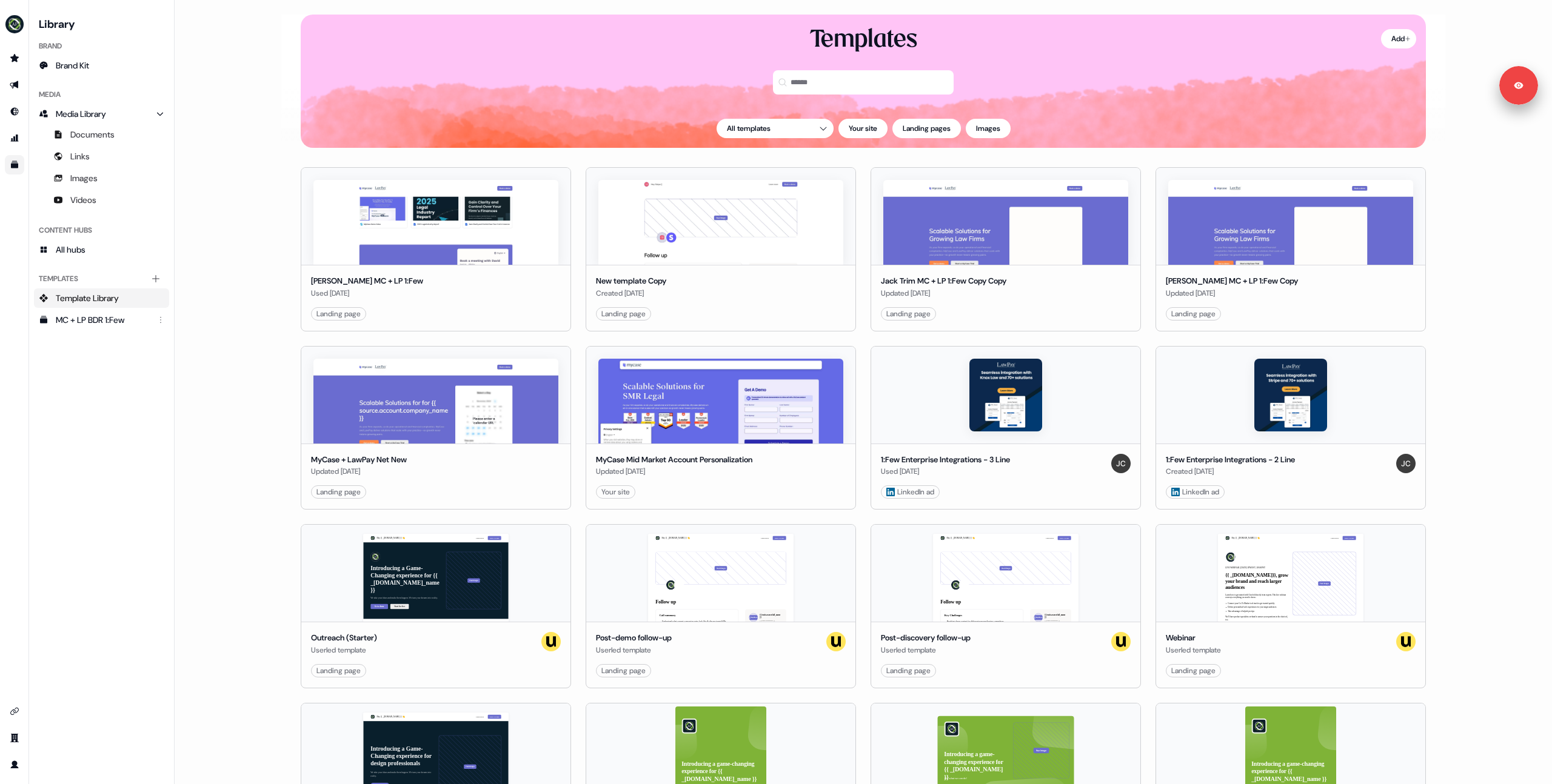 click on "David An MC + LP 1:Few Used 2 months ago Landing page Edit Use New template Copy Created 2 months ago Landing page Edit Use Jack Trim MC + LP 1:Few Copy Copy Updated 2 months ago Landing page Edit Use Garrett Meier MC + LP 1:Few Copy Updated 2 months ago Landing page Edit Use MyCase + LawPay Net New Updated 2 months ago Landing page Edit Use MyCase Mid Market Account Personalization Updated 3 months ago Your site Edit Use 1:Few Enterprise Integrations - 3 Line Used 4 months ago   LinkedIn ad Edit Use 1:Few Enterprise Integrations - 2 Line Created 4 months ago   LinkedIn ad Edit Use Hey {{ _account.account.name }} 👋 Learn more Book a demo Introducing a Game-Changing experience for {{ _account.account.company_name }} We take your ideas and make them happen. We turn your dreams into reality. Get a demo Start for free Your image {{ _account.account.company_name }}, join our team of incredible partners Outreach (Starter) Userled template Landing page Use Hey {{ _account.account.name }} 👋 Learn more Follow up" at bounding box center (863, 695) 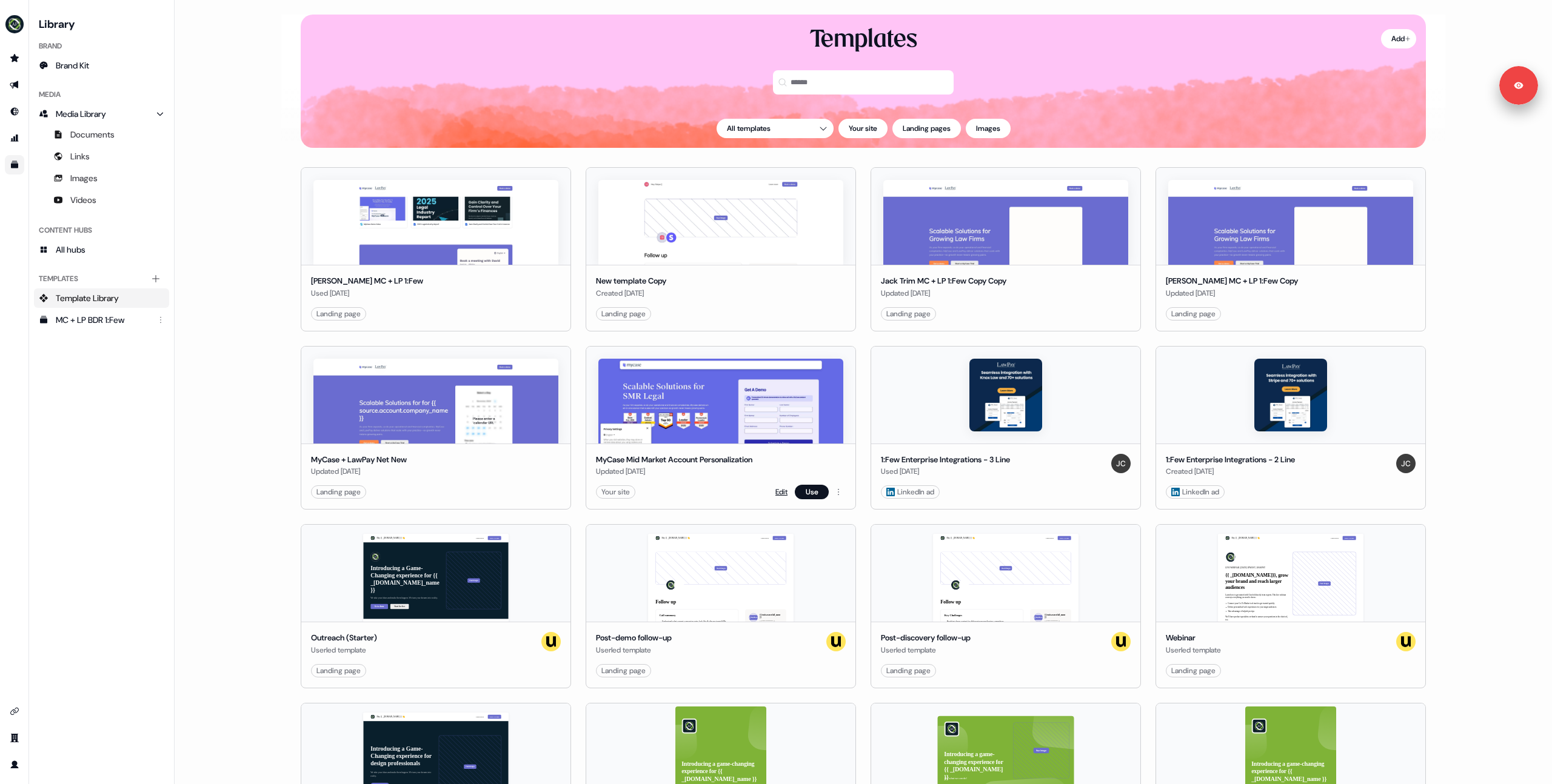 click on "Edit" at bounding box center (781, 492) 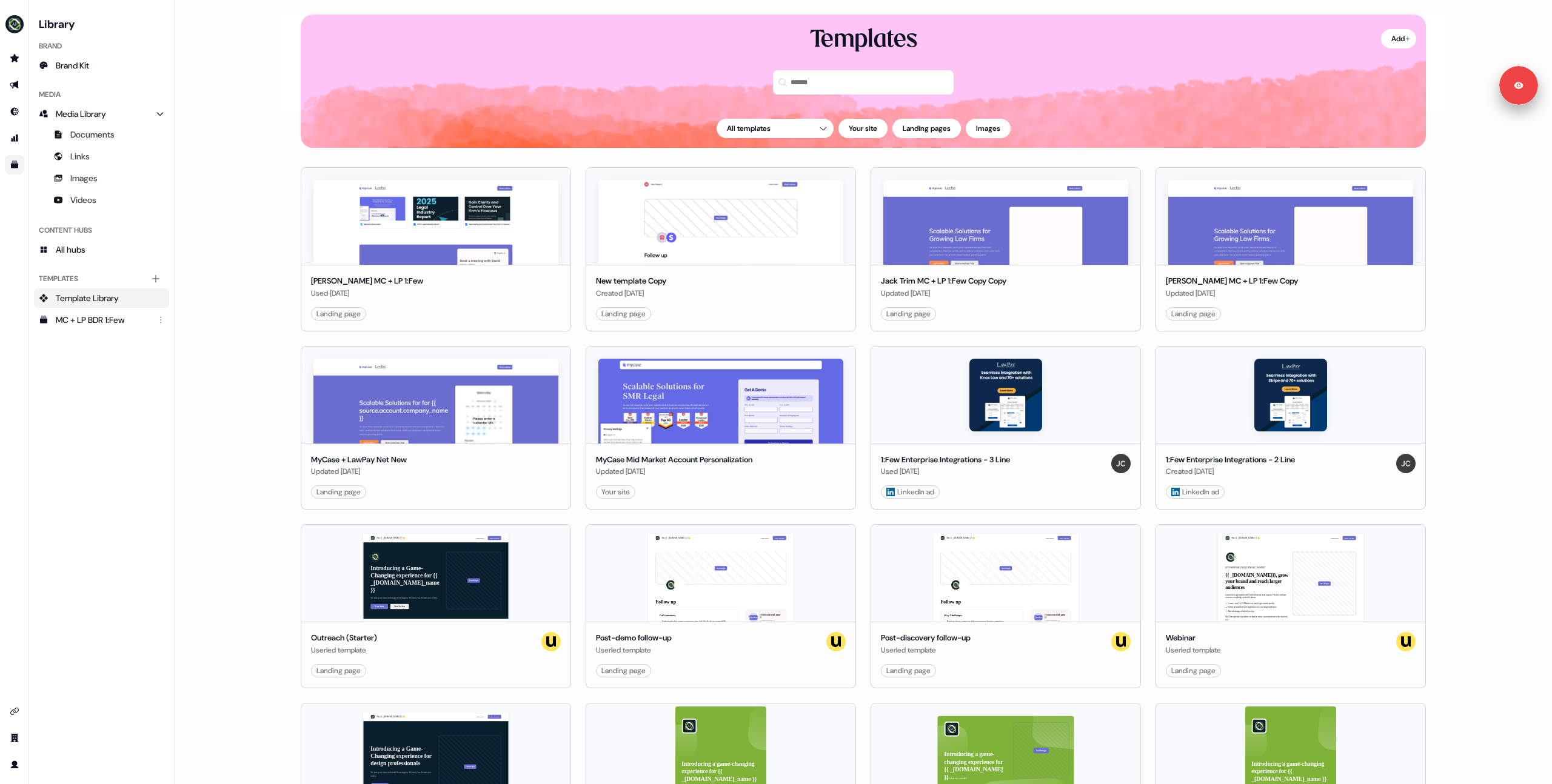 click on "Loading... Add Templates All   templates Your site Landing pages Images David An MC + LP 1:Few Used 2 months ago Landing page Edit Use New template Copy Created 2 months ago Landing page Edit Use Jack Trim MC + LP 1:Few Copy Copy Updated 2 months ago Landing page Edit Use Garrett Meier MC + LP 1:Few Copy Updated 2 months ago Landing page Edit Use MyCase + LawPay Net New Updated 2 months ago Landing page Edit Use MyCase Mid Market Account Personalization Updated 3 months ago Your site Edit Use 1:Few Enterprise Integrations - 3 Line Used 4 months ago   LinkedIn ad Edit Use 1:Few Enterprise Integrations - 2 Line Created 4 months ago   LinkedIn ad Edit Use Hey {{ _account.account.name }} 👋 Learn more Book a demo Introducing a Game-Changing experience for {{ _account.account.company_name }} We take your ideas and make them happen. We turn your dreams into reality. Get a demo Start for free Your image {{ _account.account.company_name }}, join our team of incredible partners Outreach (Starter) Userled template" at bounding box center (863, 392) 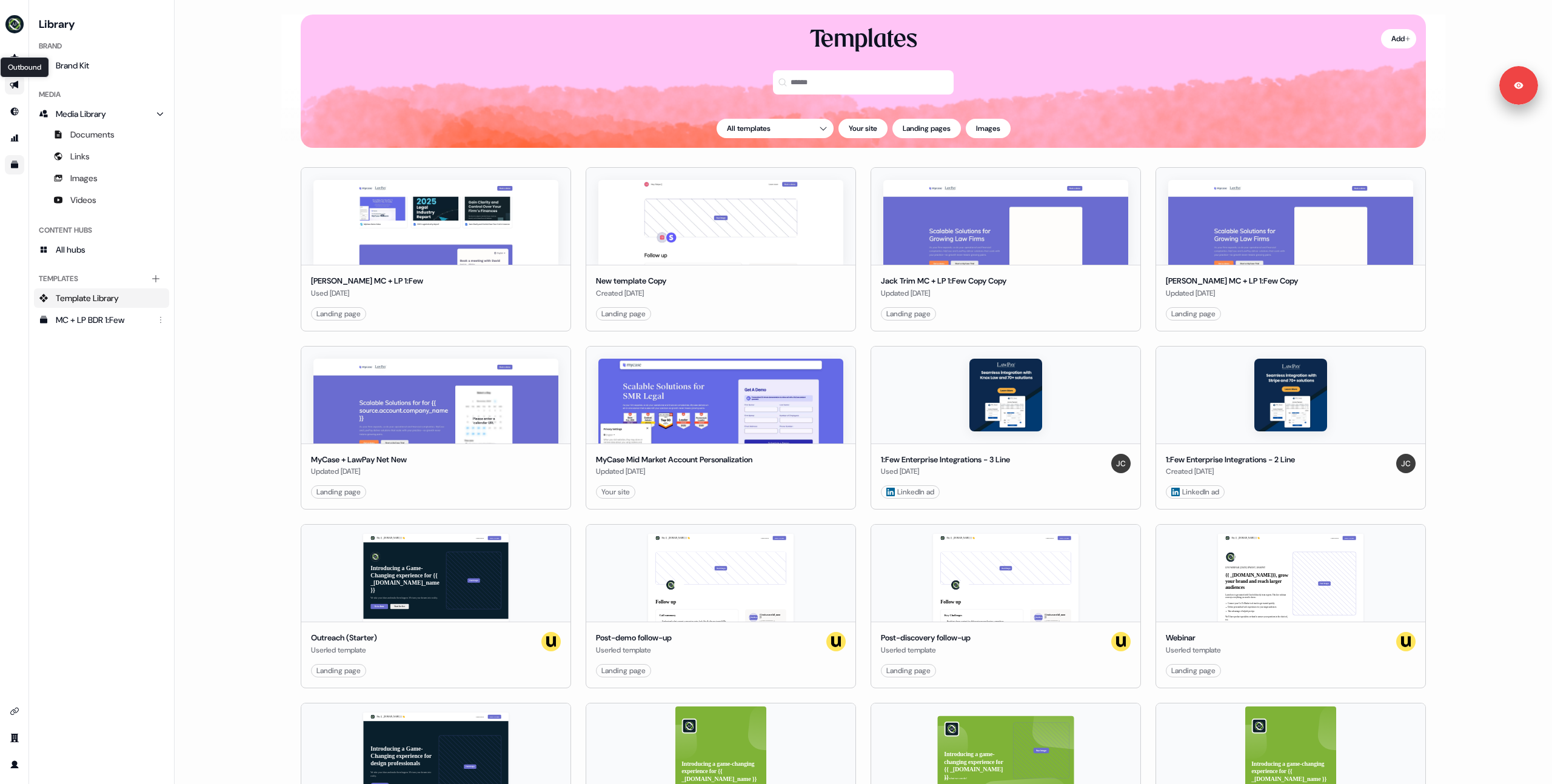 click on "Outbound Outbound" at bounding box center [15, 85] 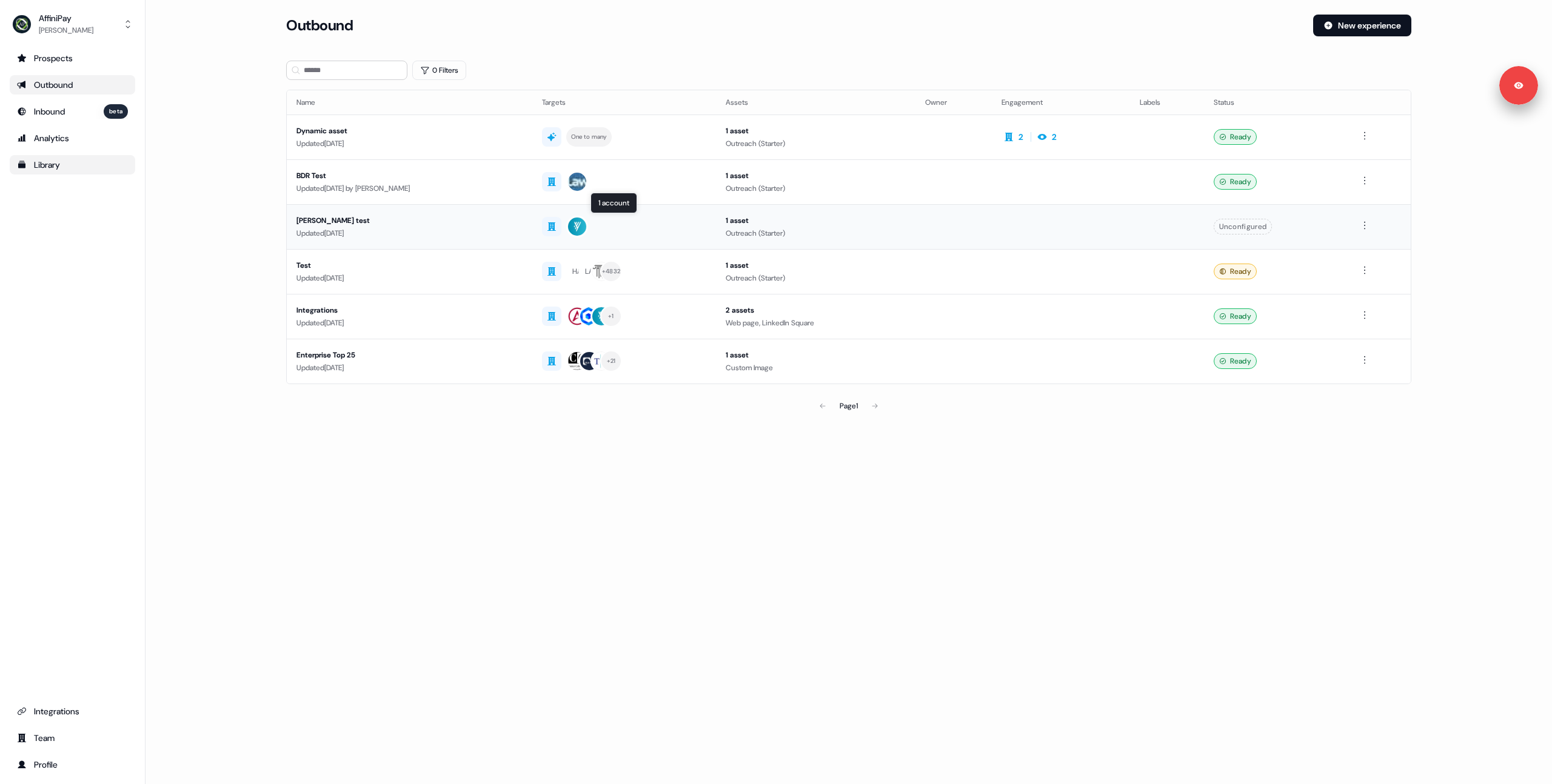 click at bounding box center (624, 227) 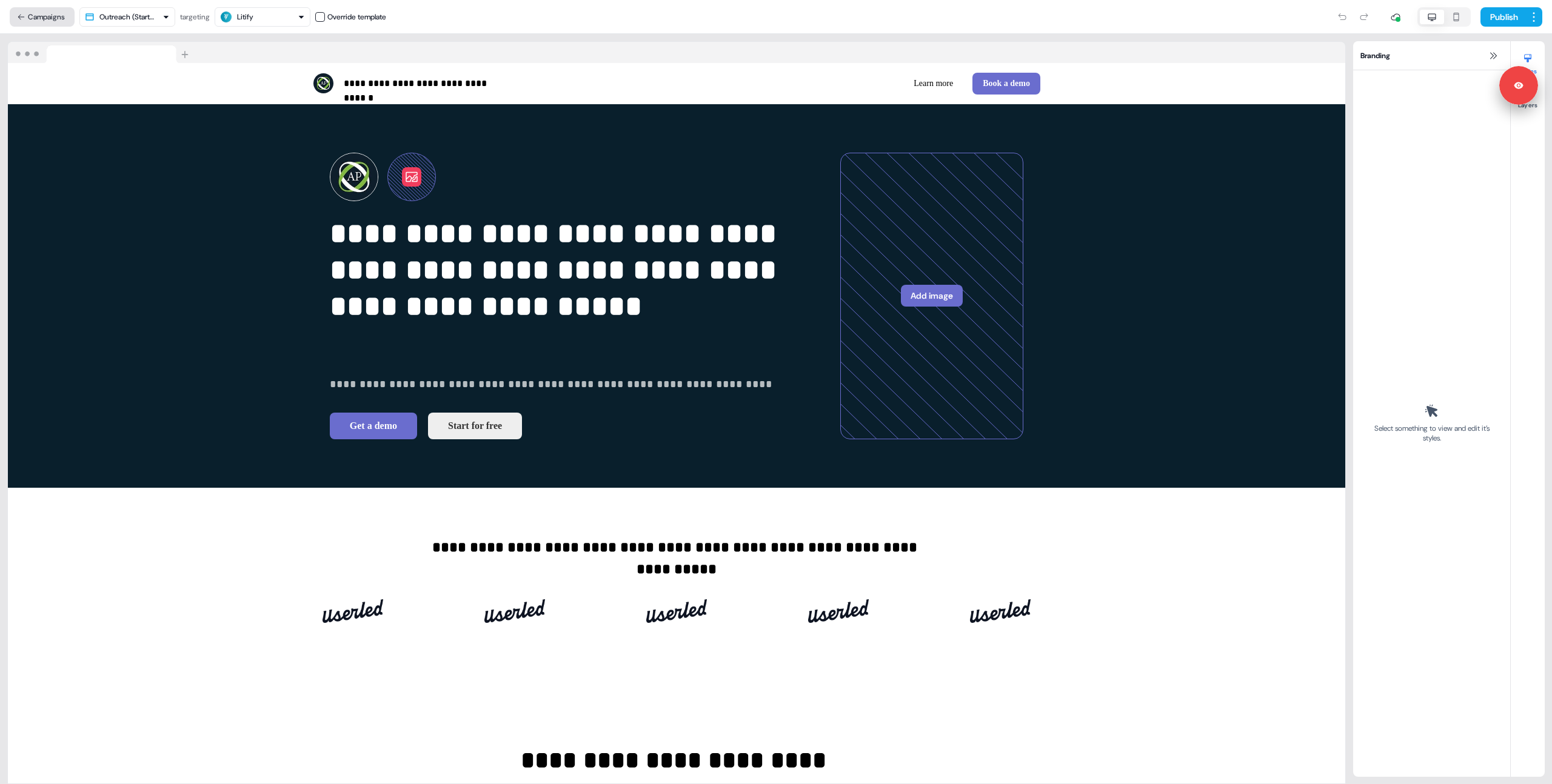 click on "Campaigns" at bounding box center (42, 17) 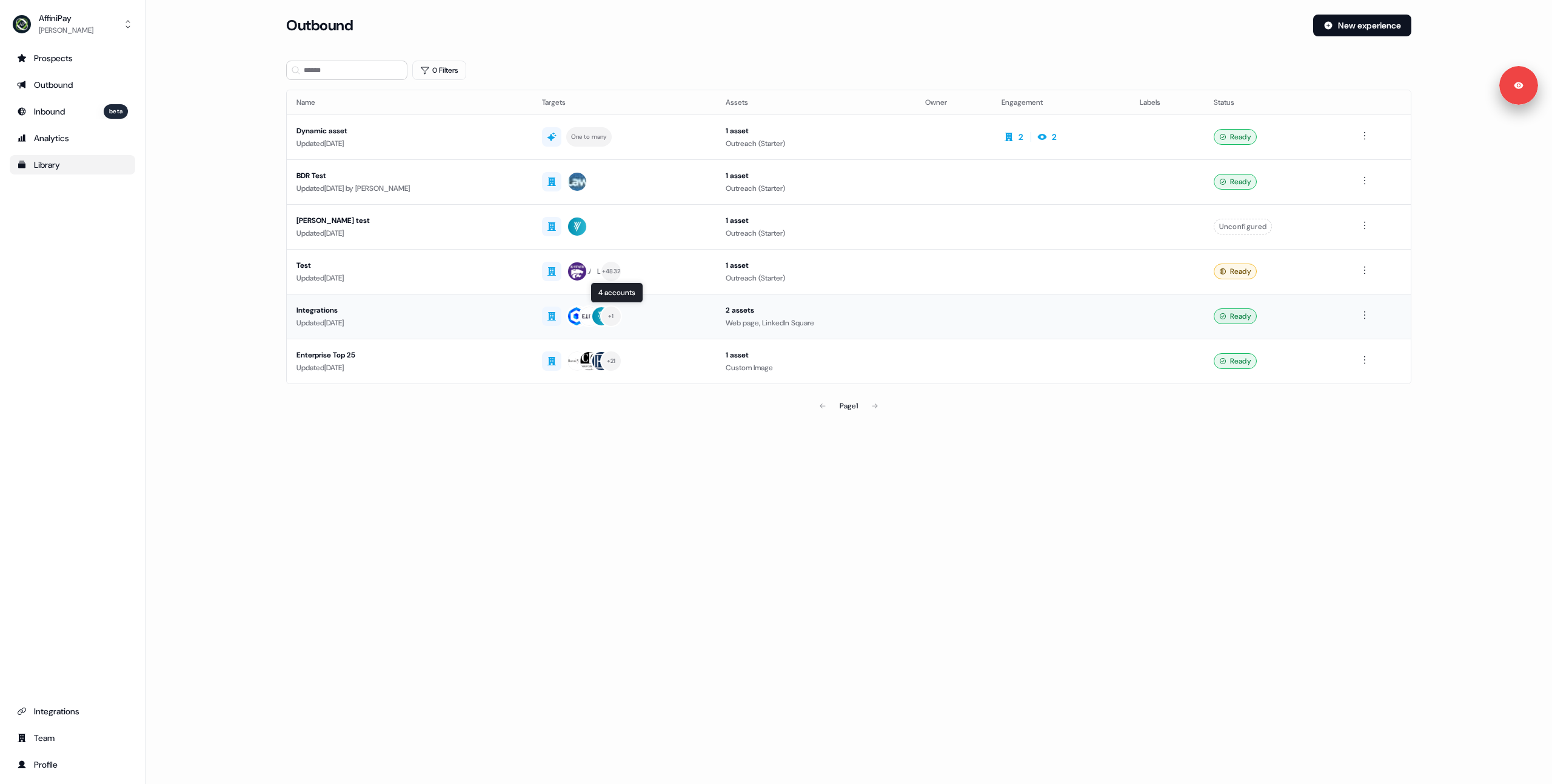 click on "+ 1" at bounding box center [624, 316] 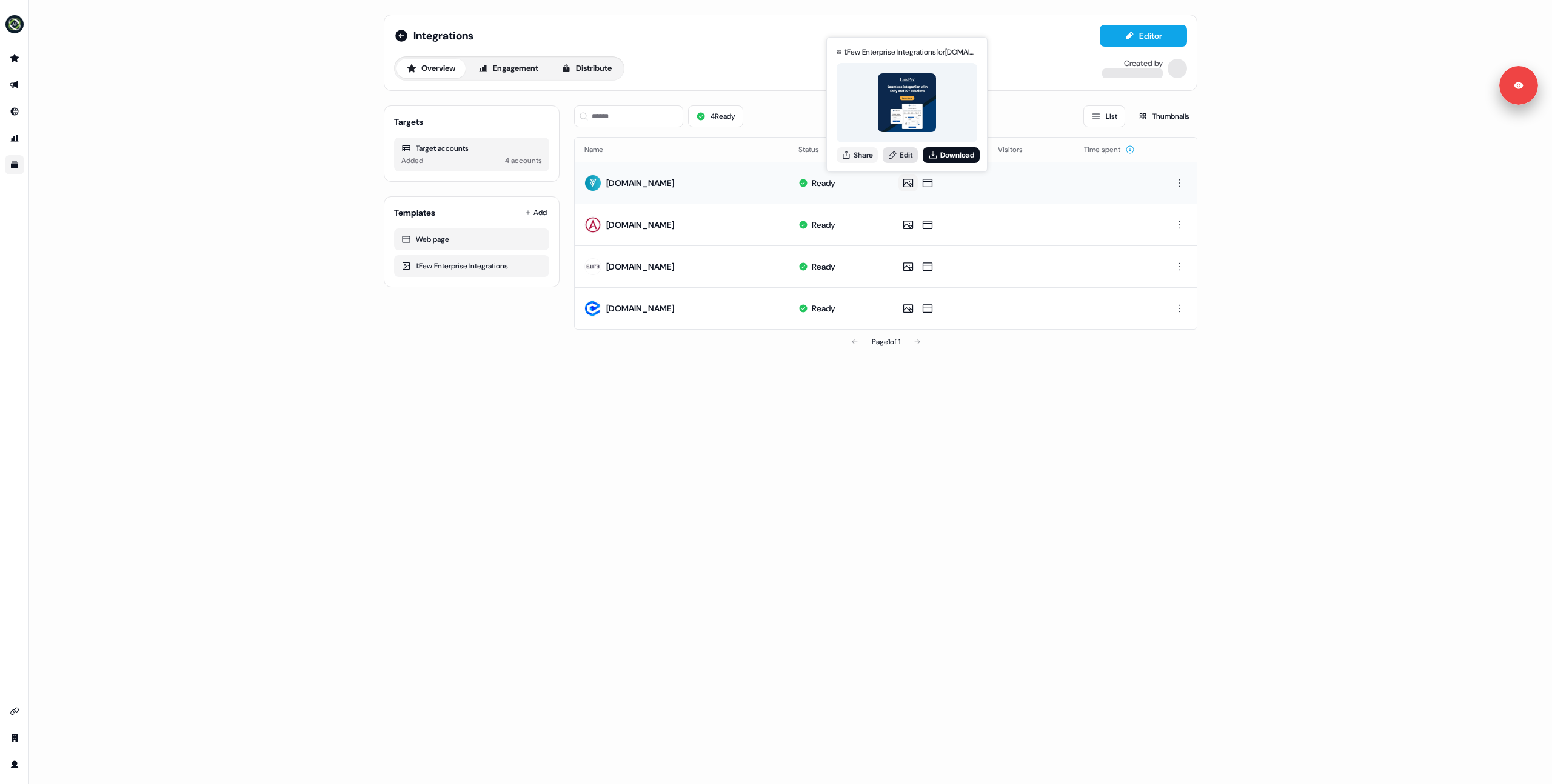 click on "Edit" at bounding box center [900, 155] 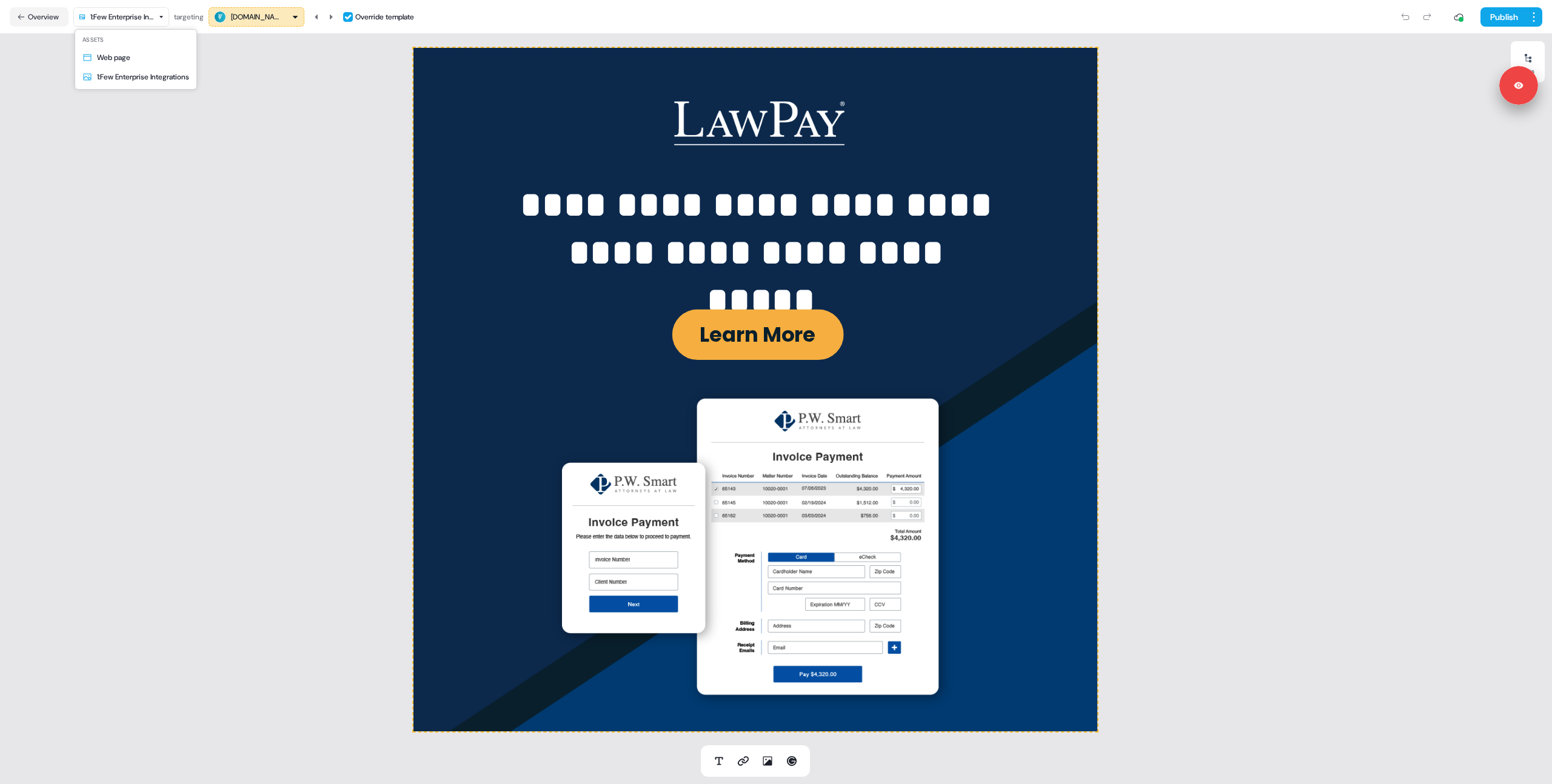click on "**********" at bounding box center [776, 392] 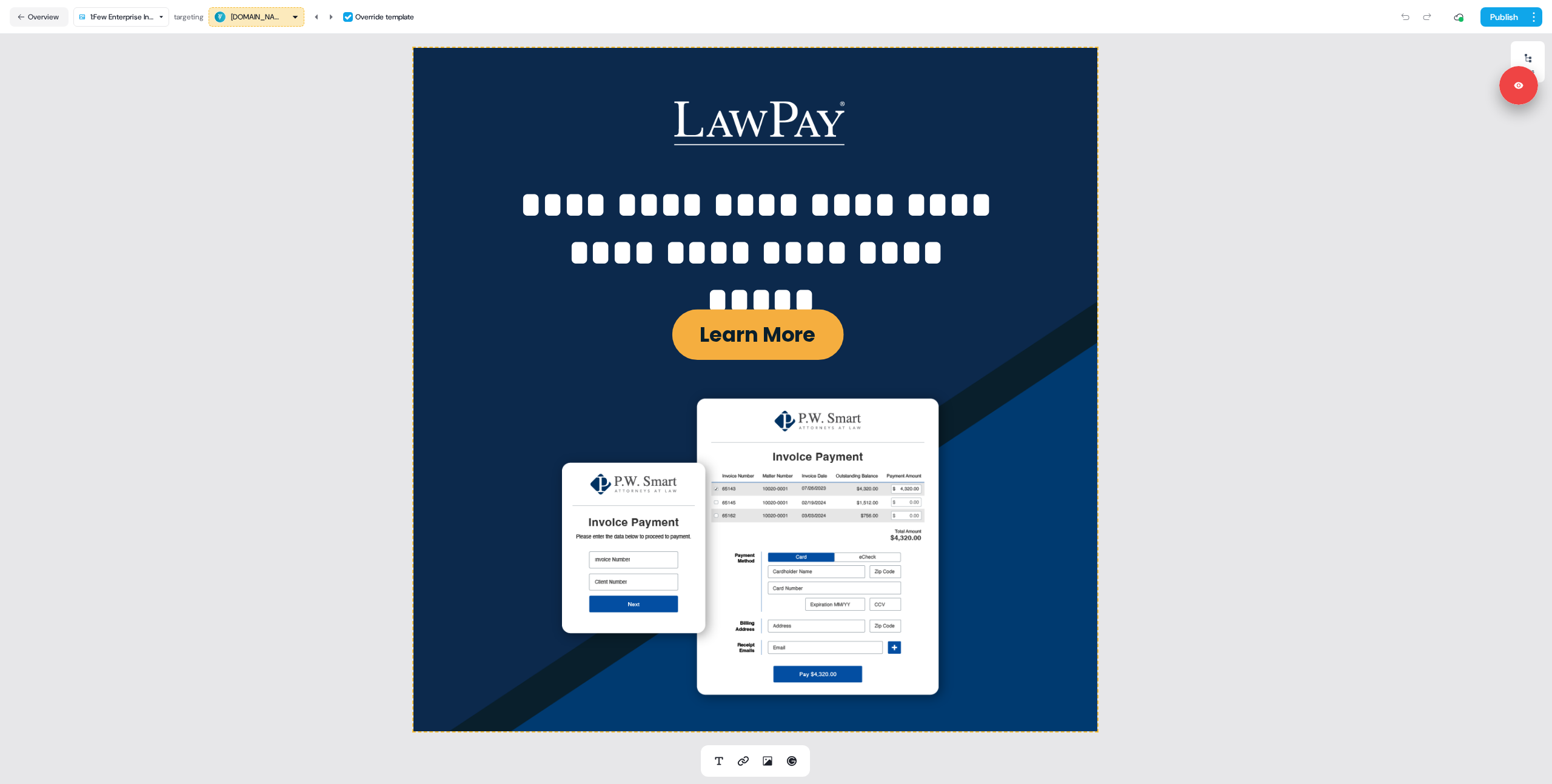 click on "**********" at bounding box center (776, 392) 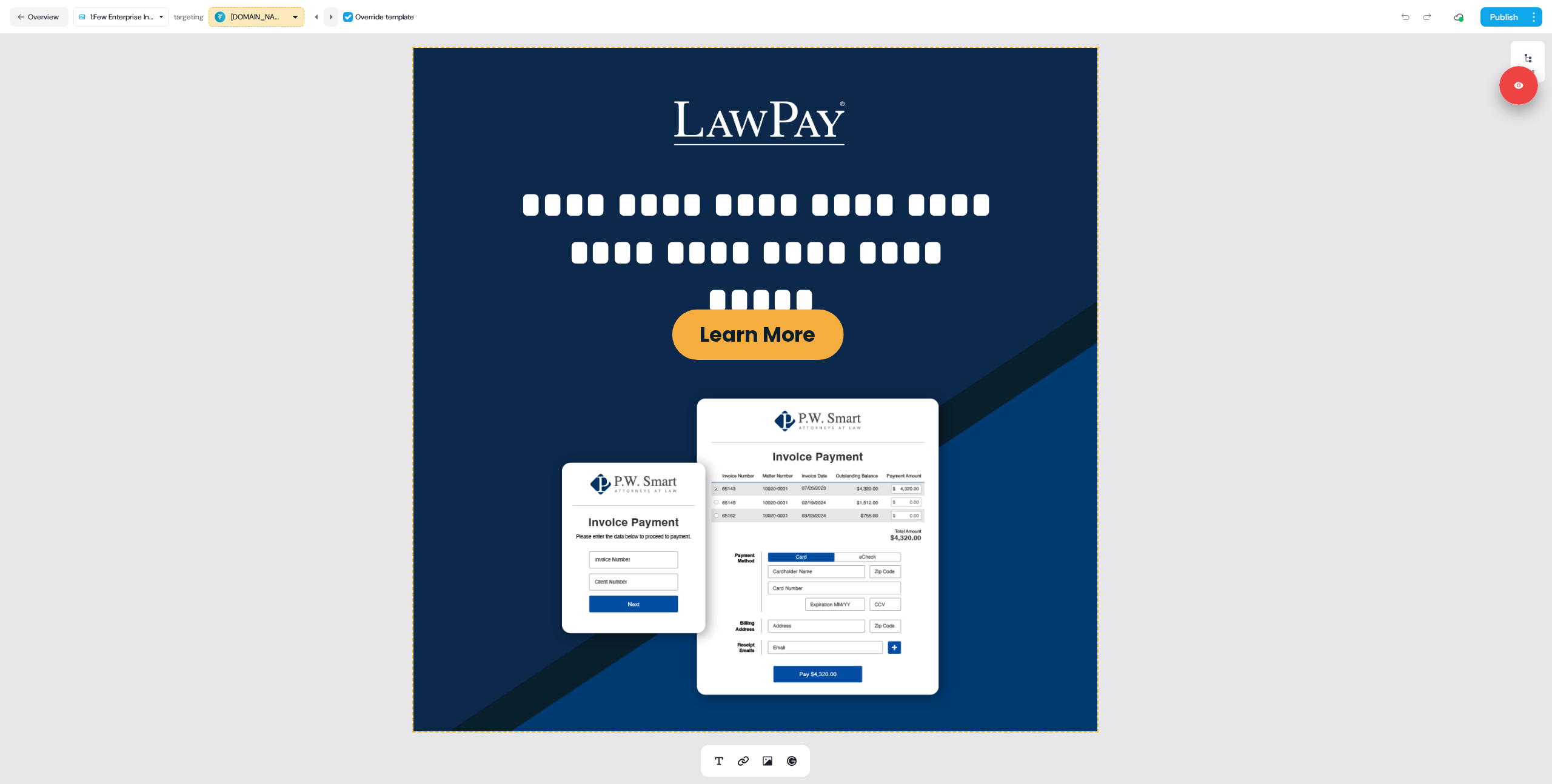 click 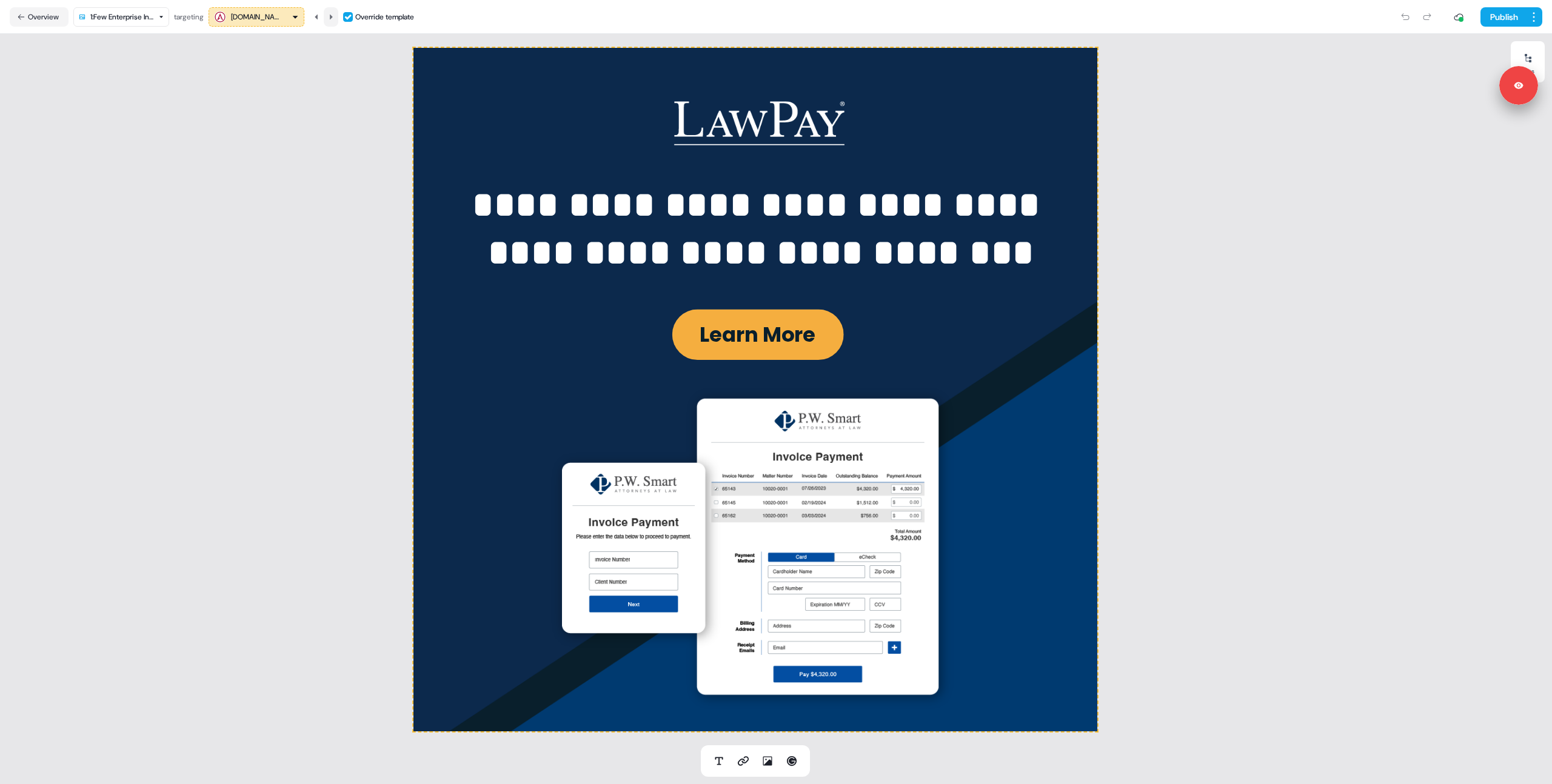 click 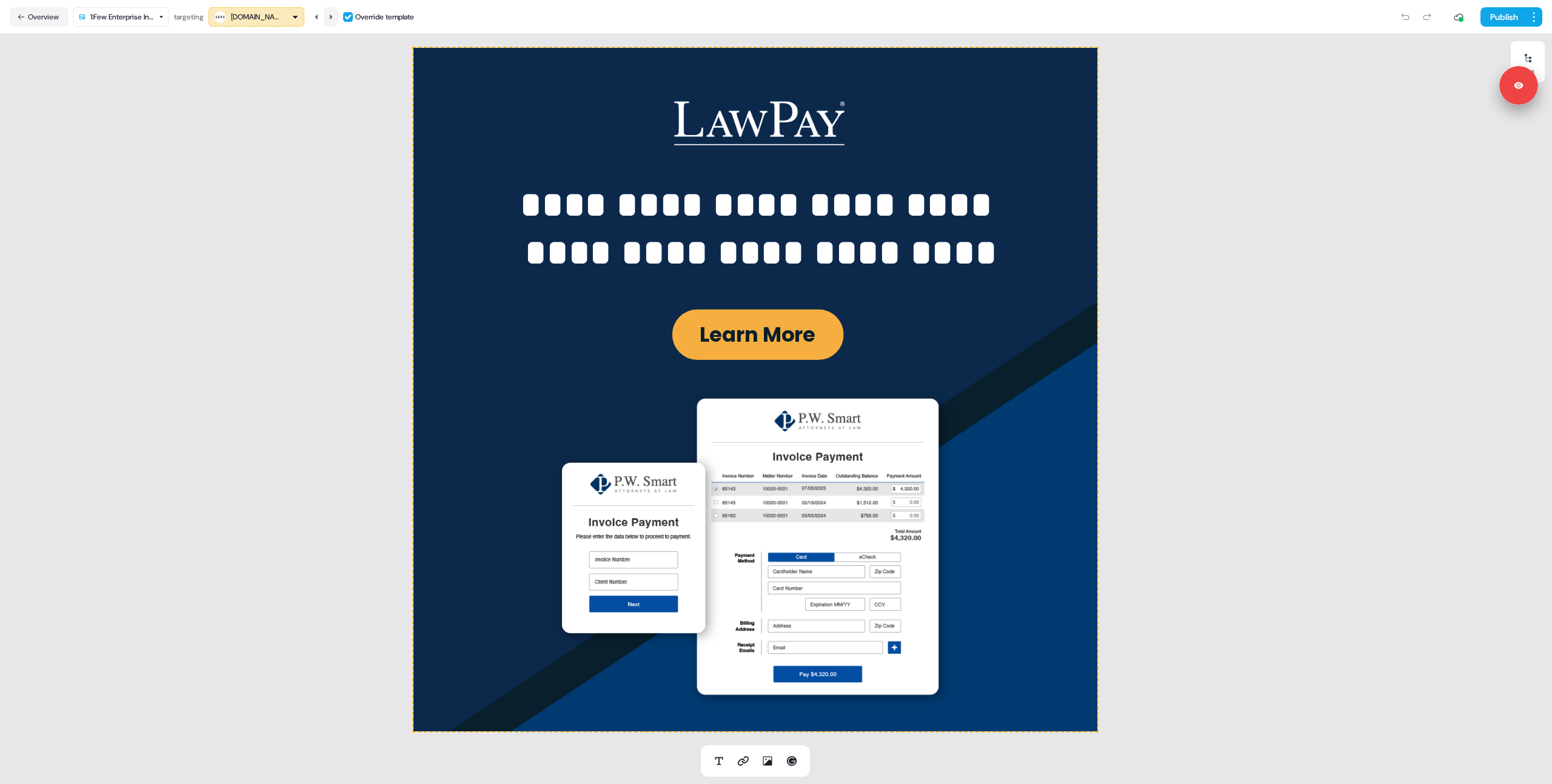 click 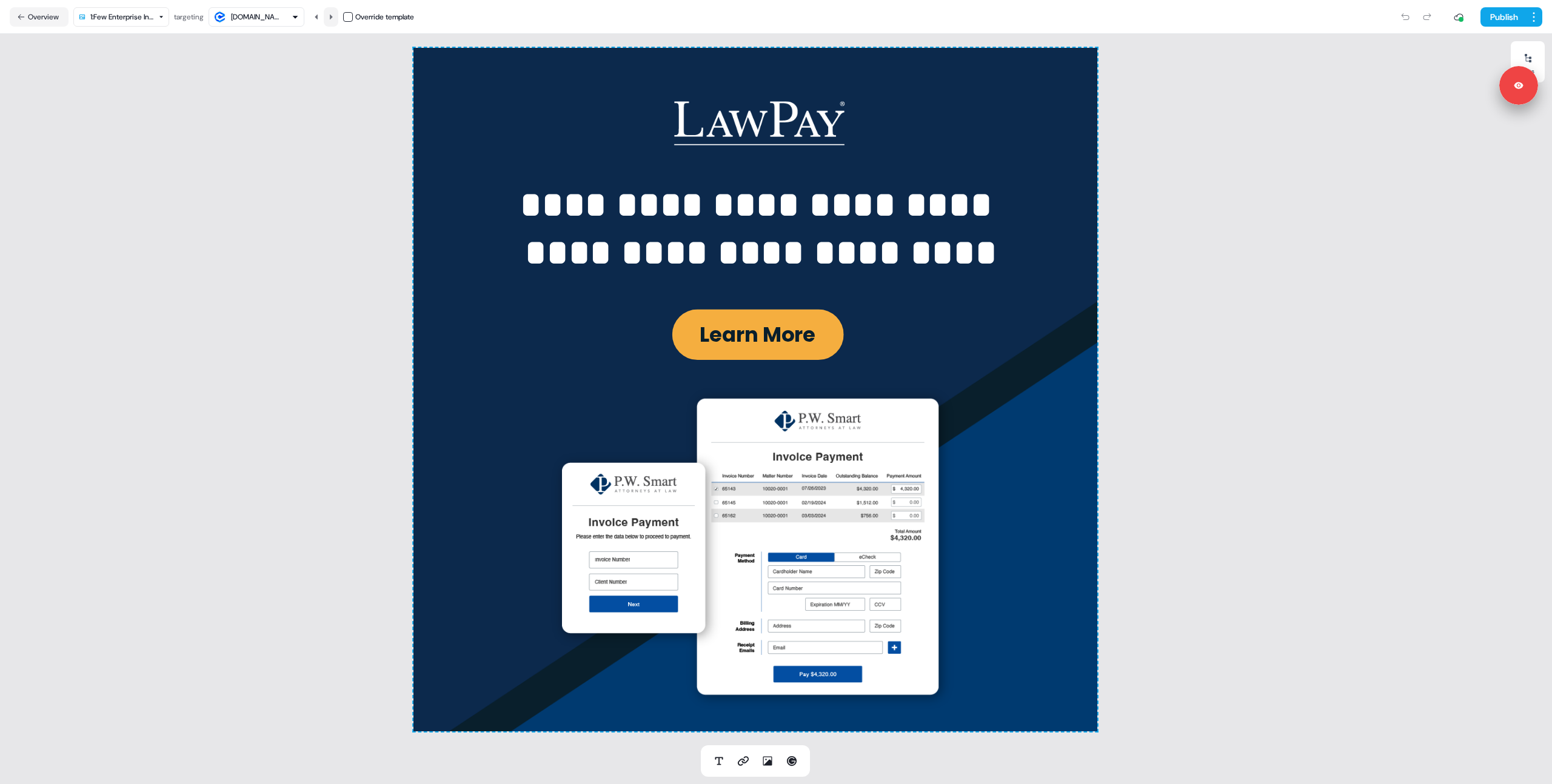 click 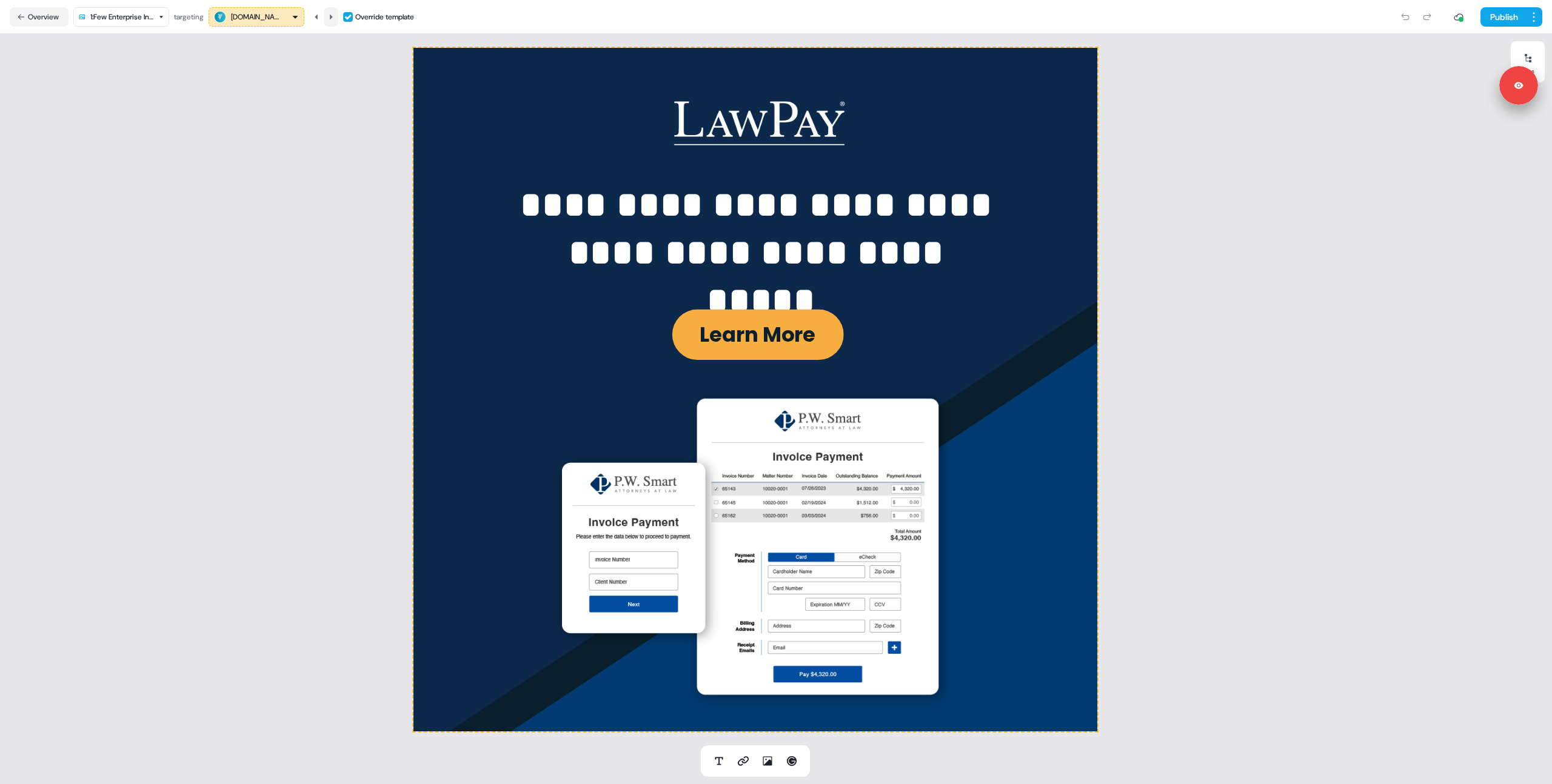 click 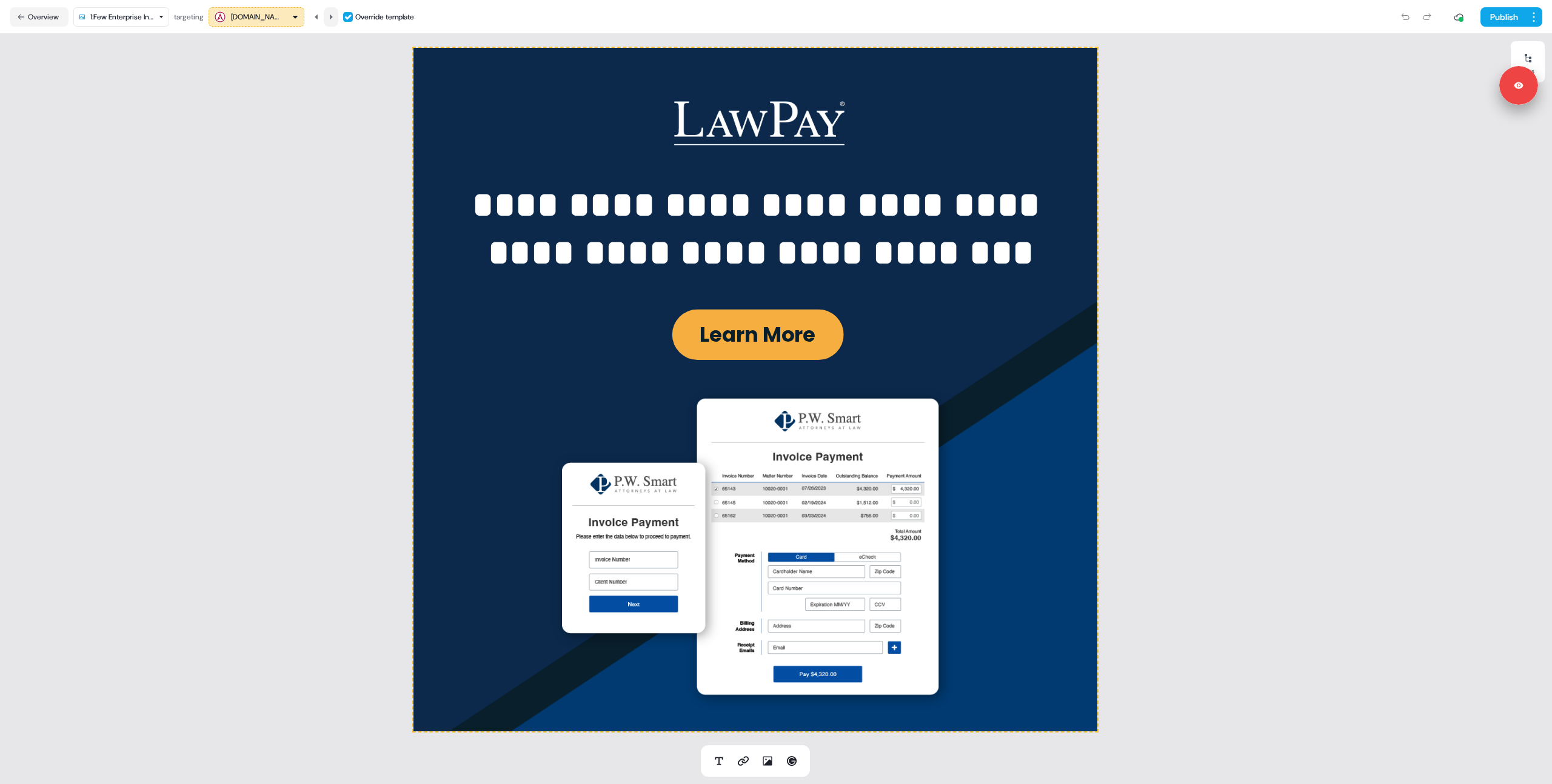 click 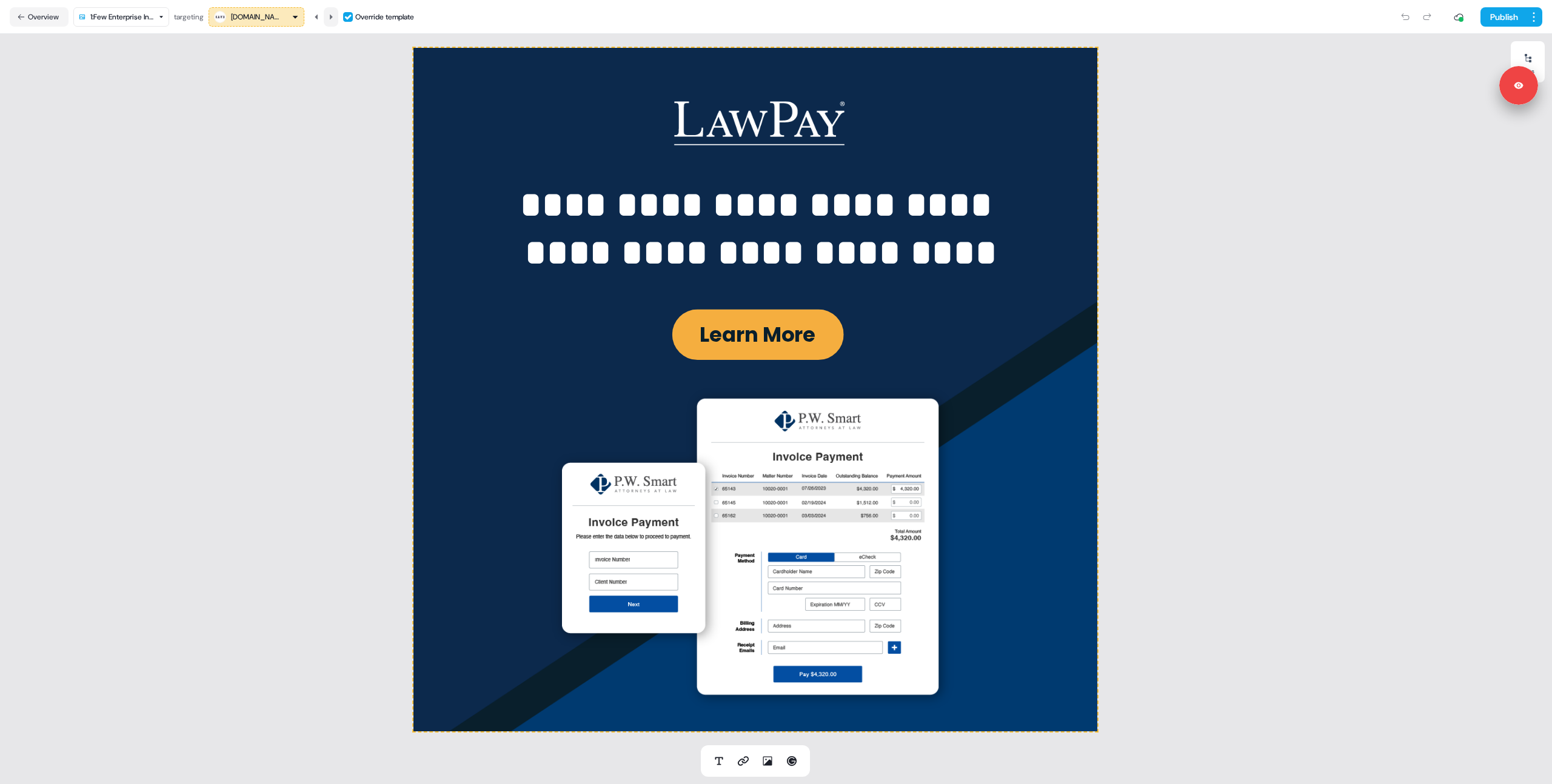click 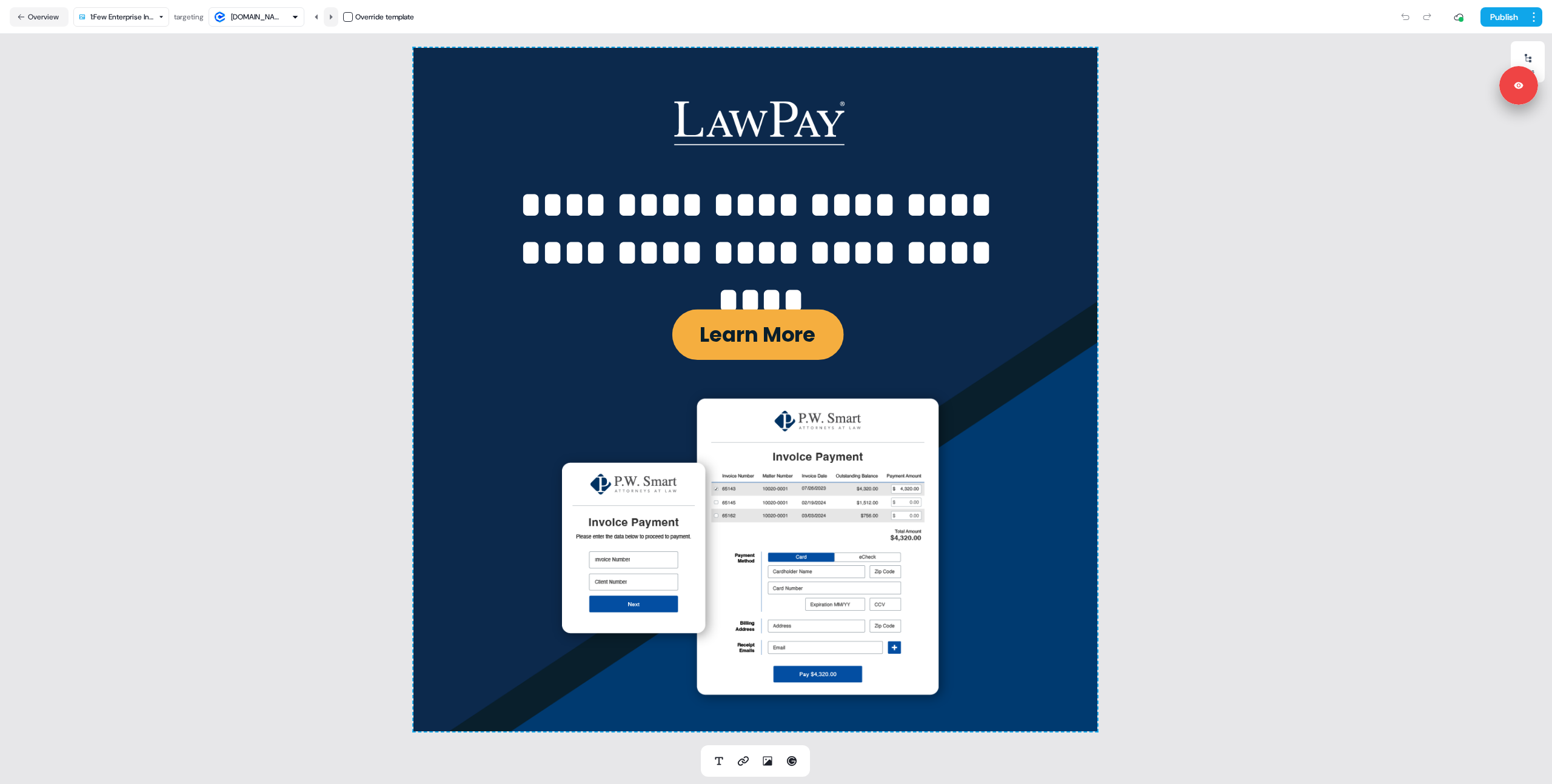 click 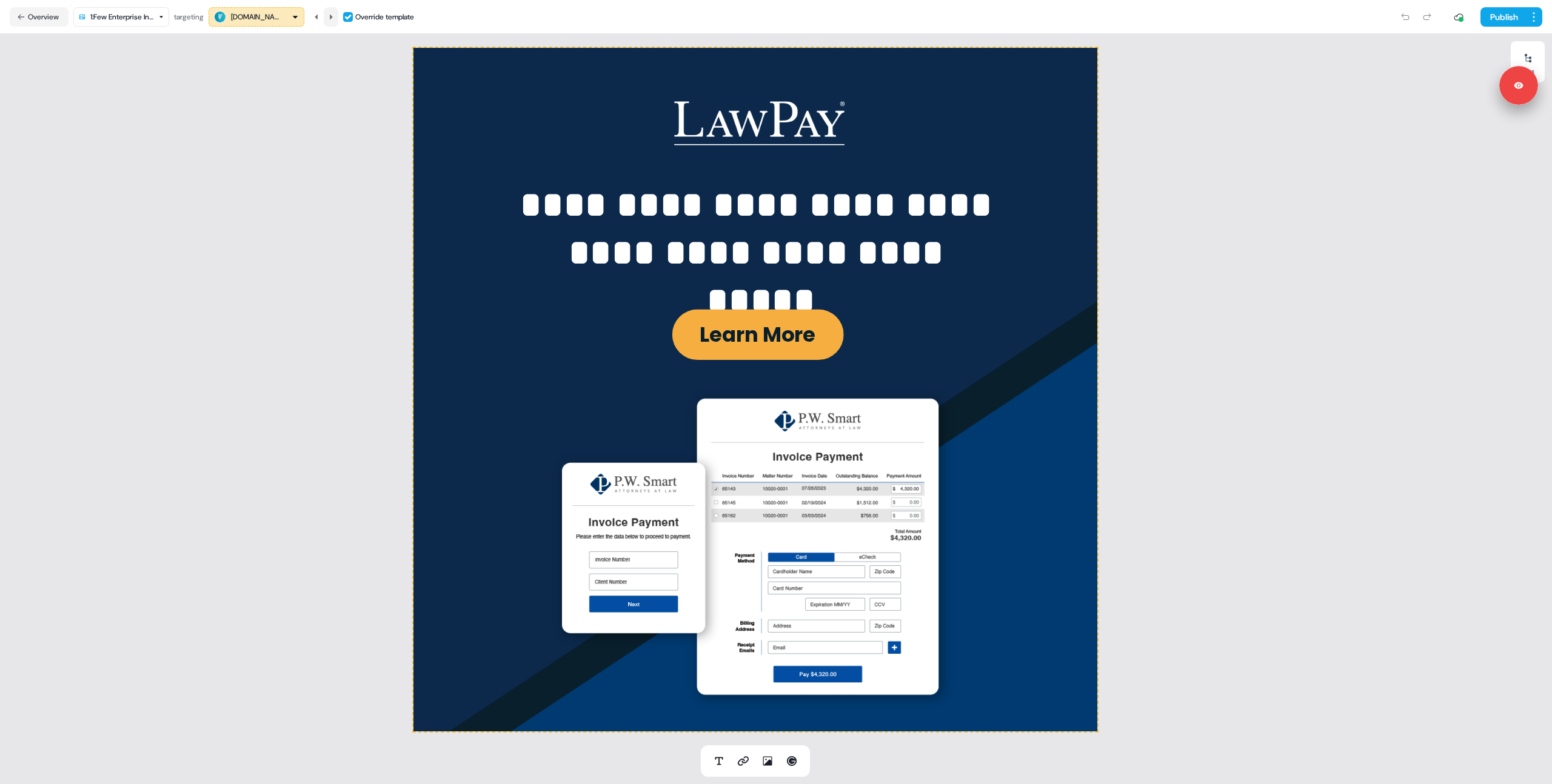 click 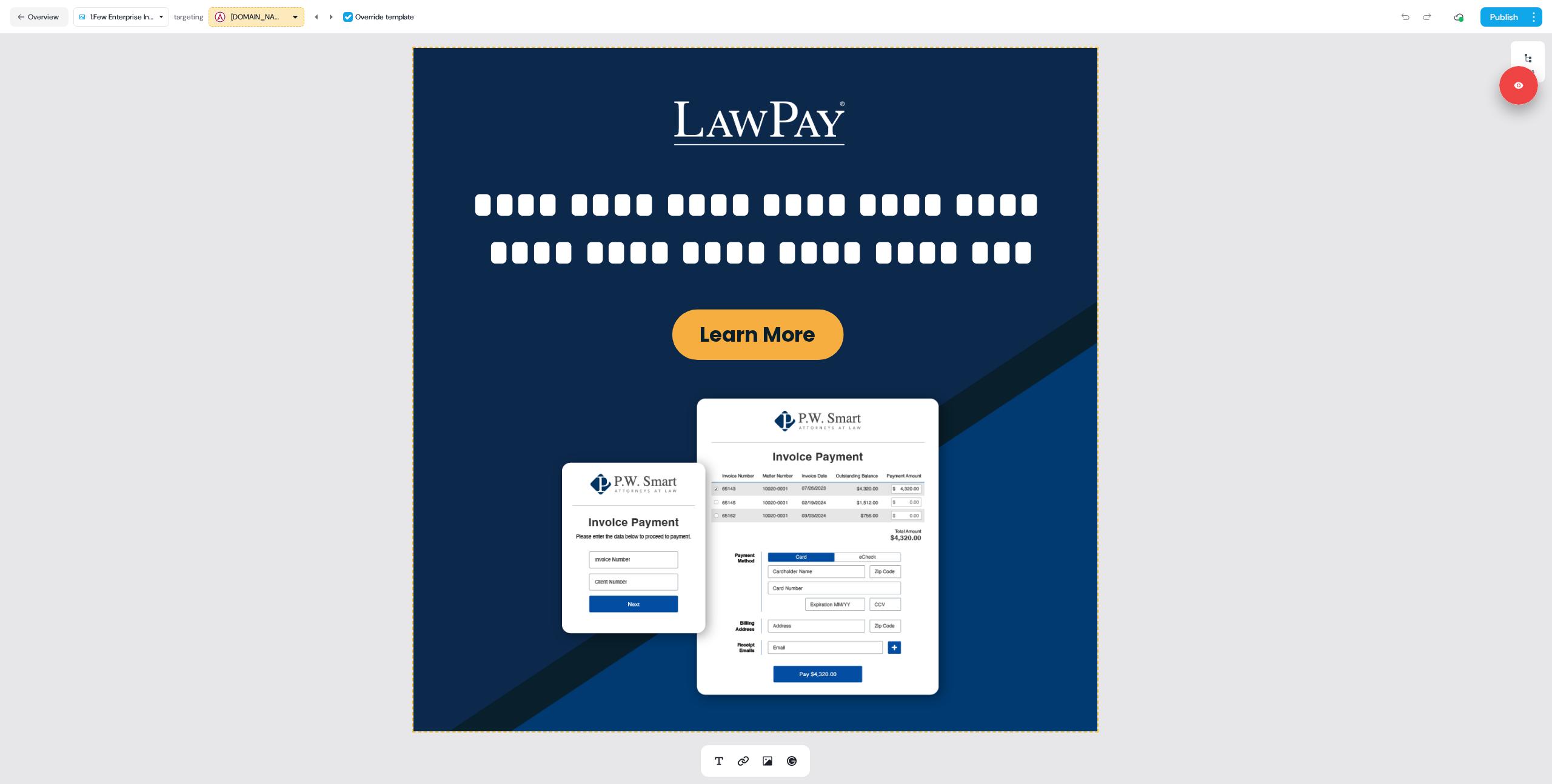 click on "**********" at bounding box center (755, 390) 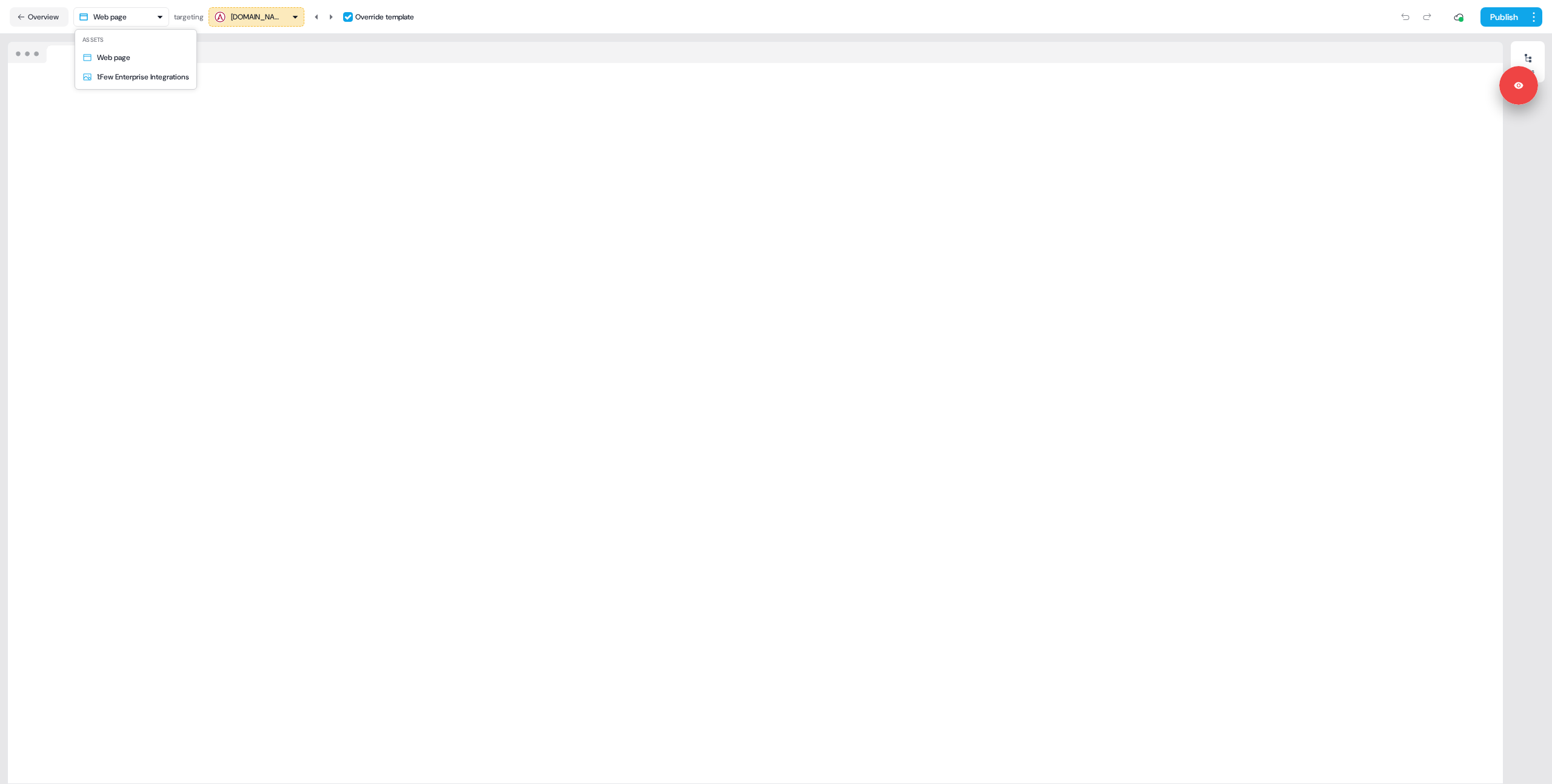 click on "Signed in as Charlie Lynch Sign out For the best experience switch devices to a bigger screen. Go to Userled.io   Integrations Editor Overview Engagement Distribute Created by Loading... Overview Web page targeting www.aderant.com Override template Publish Loading your site.. Edits Assets Web page 1:Few Enterprise Integrations" at bounding box center [776, 392] 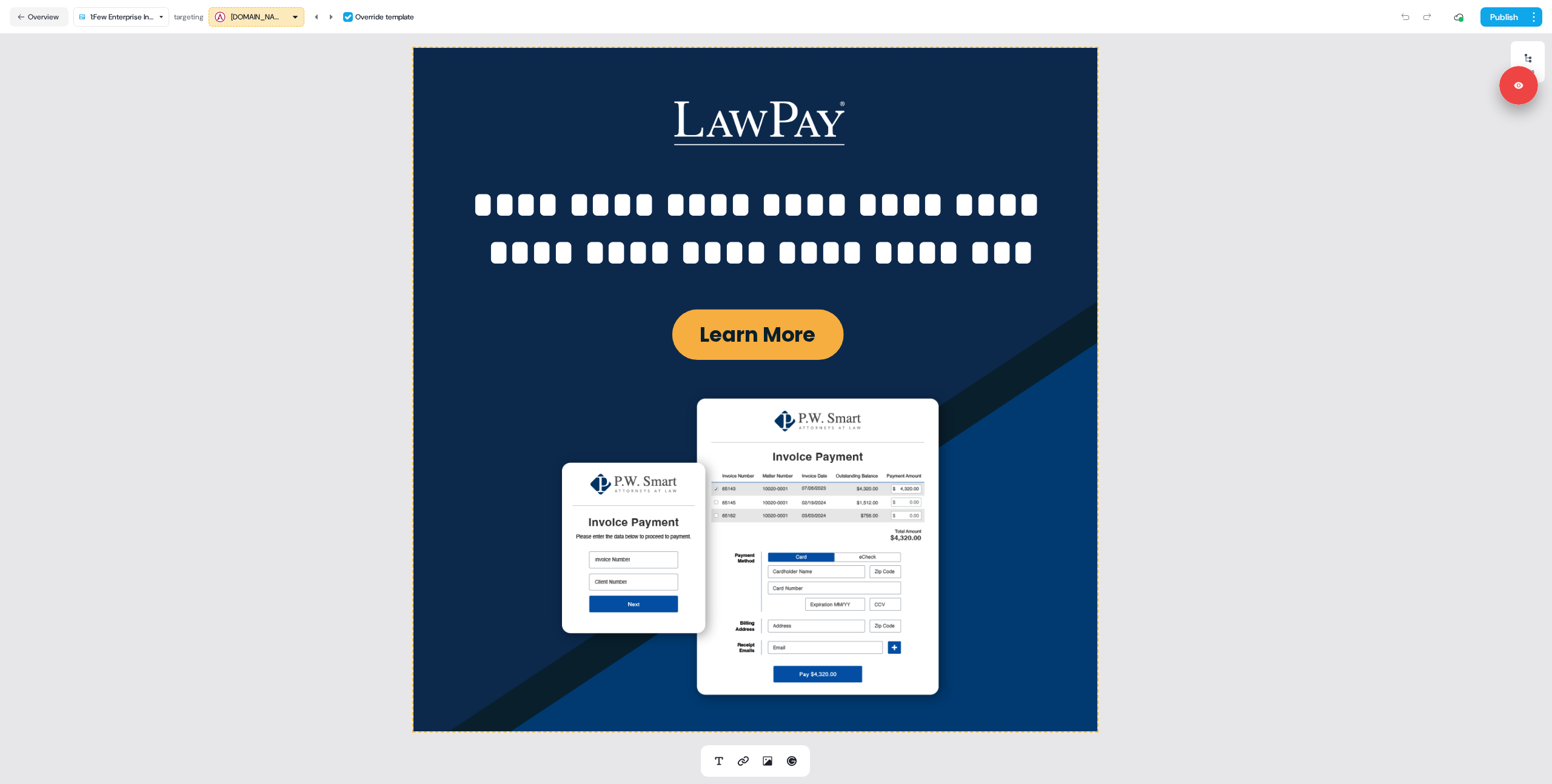 type 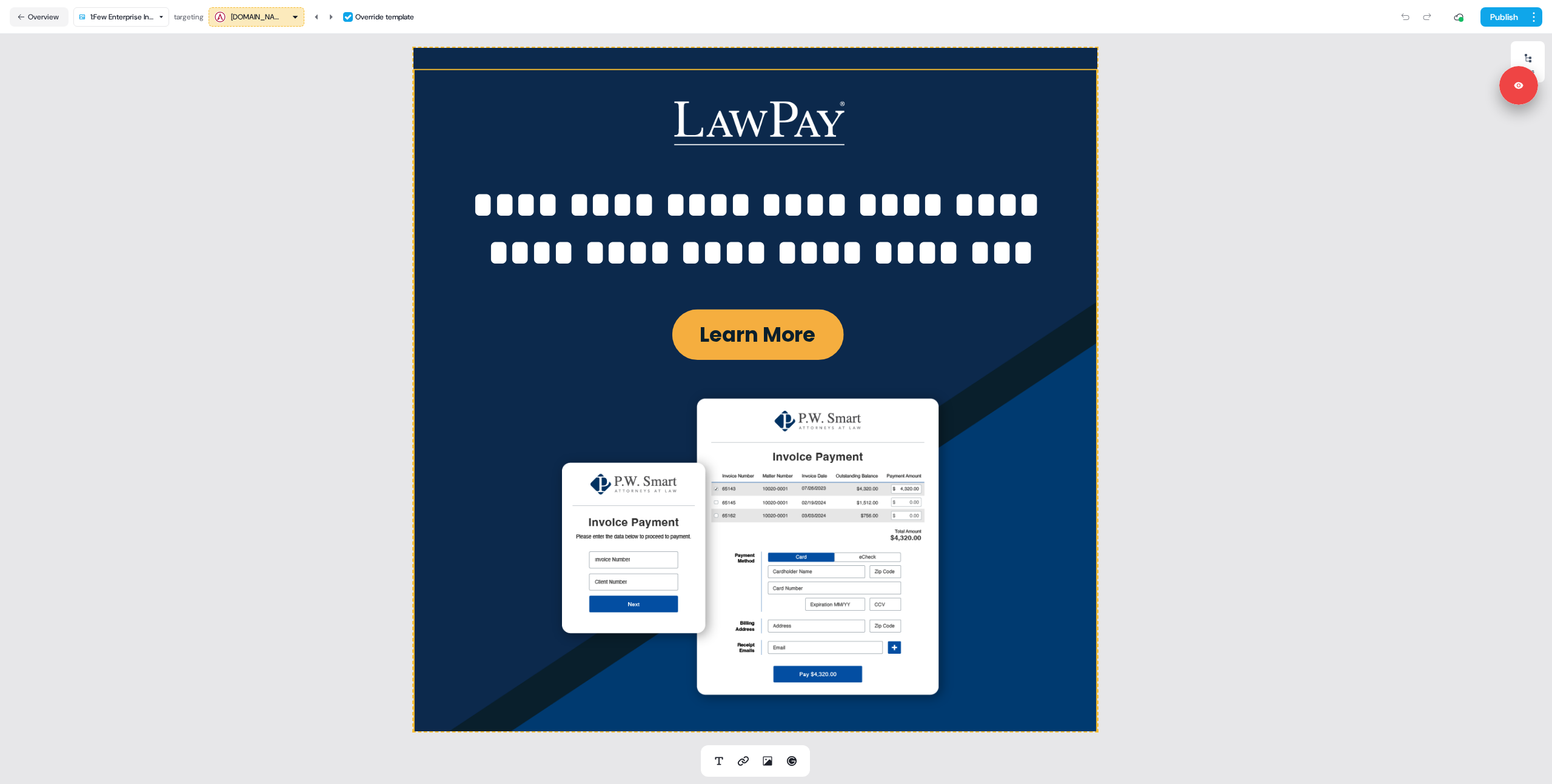 click on "**********" at bounding box center [755, 390] 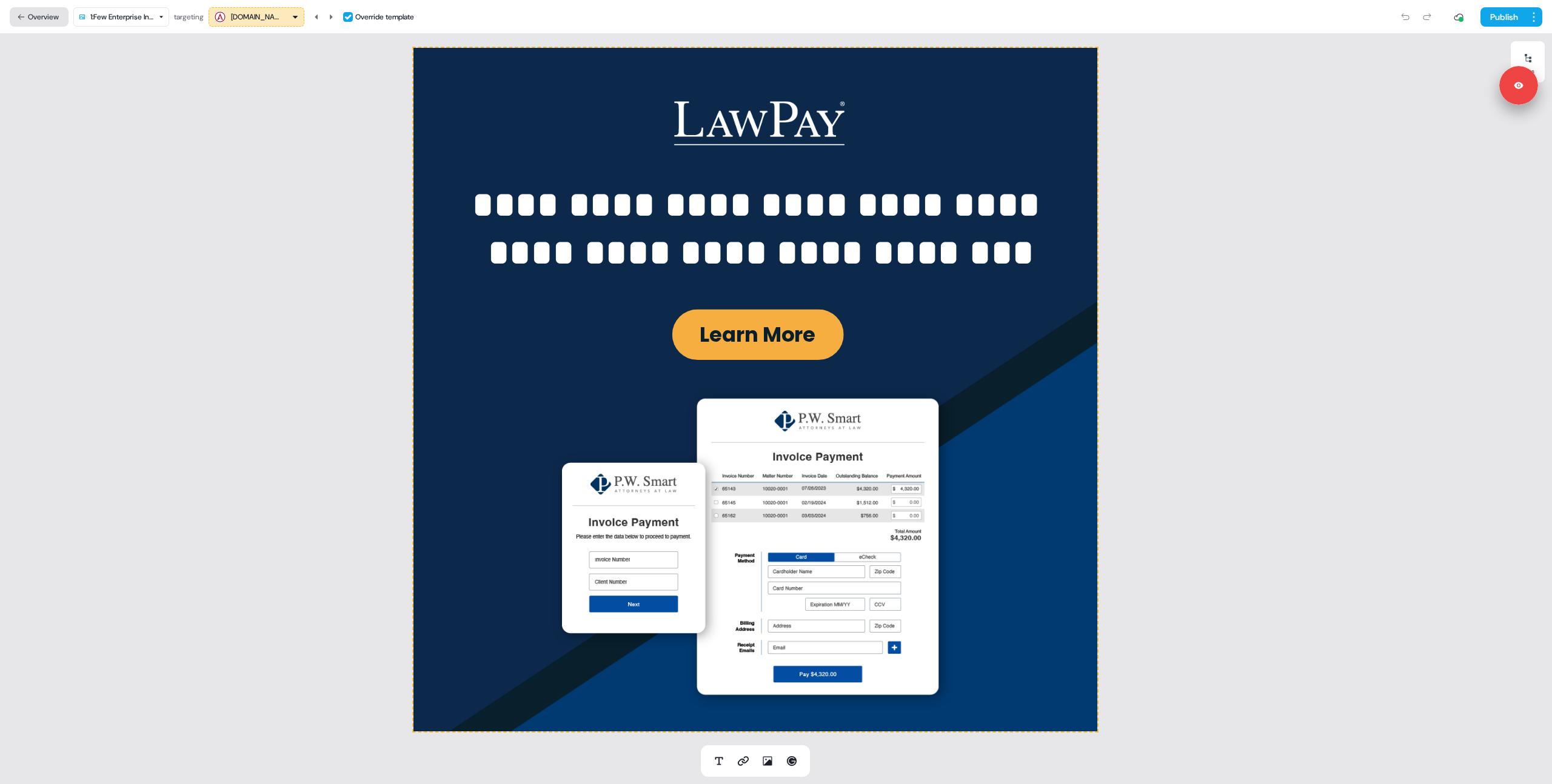click on "Overview" at bounding box center (39, 17) 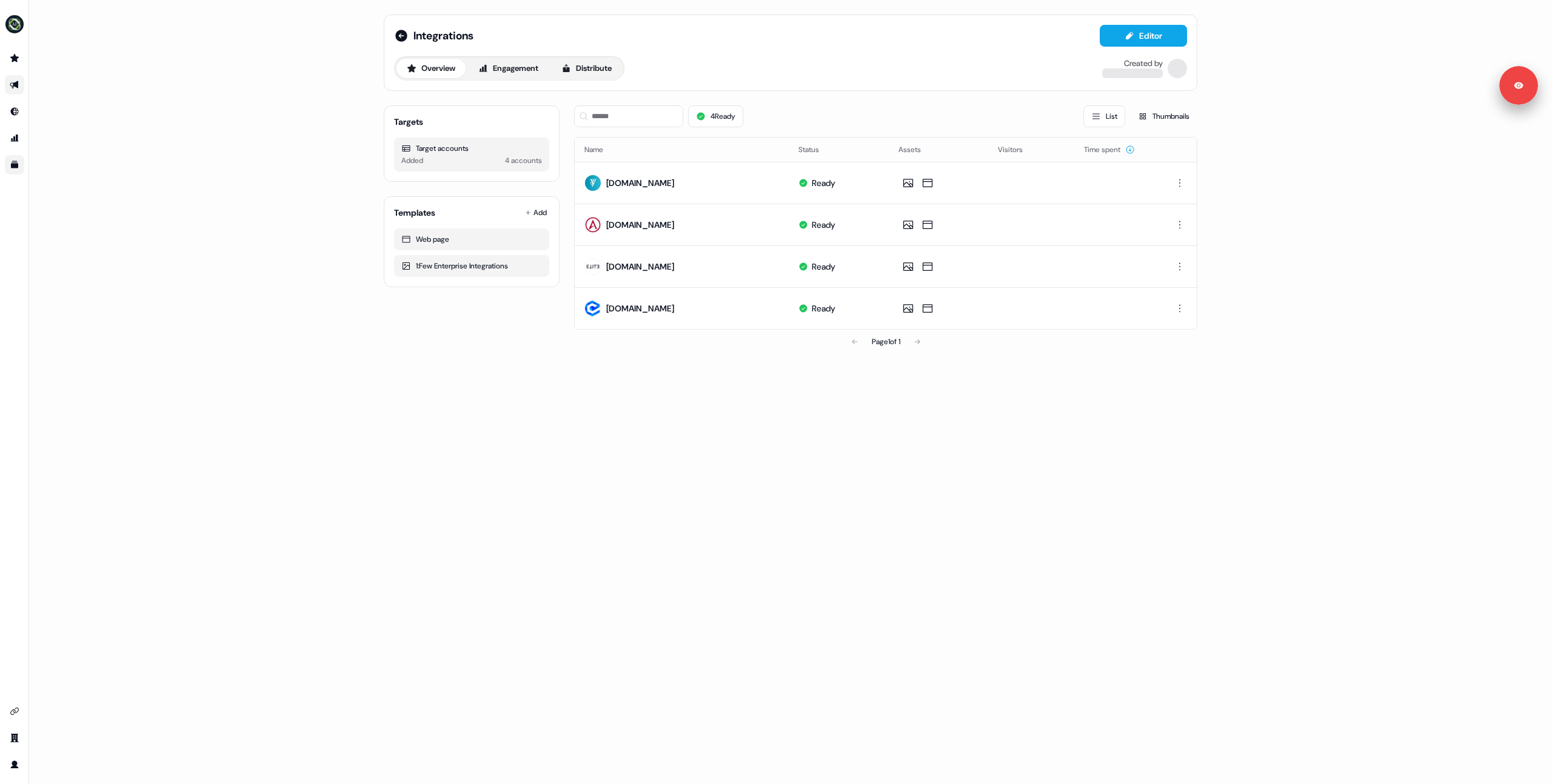click on "Targets Target   accounts Added 4   accounts Templates Add Web page 1:Few Enterprise Integrations" at bounding box center (472, 225) 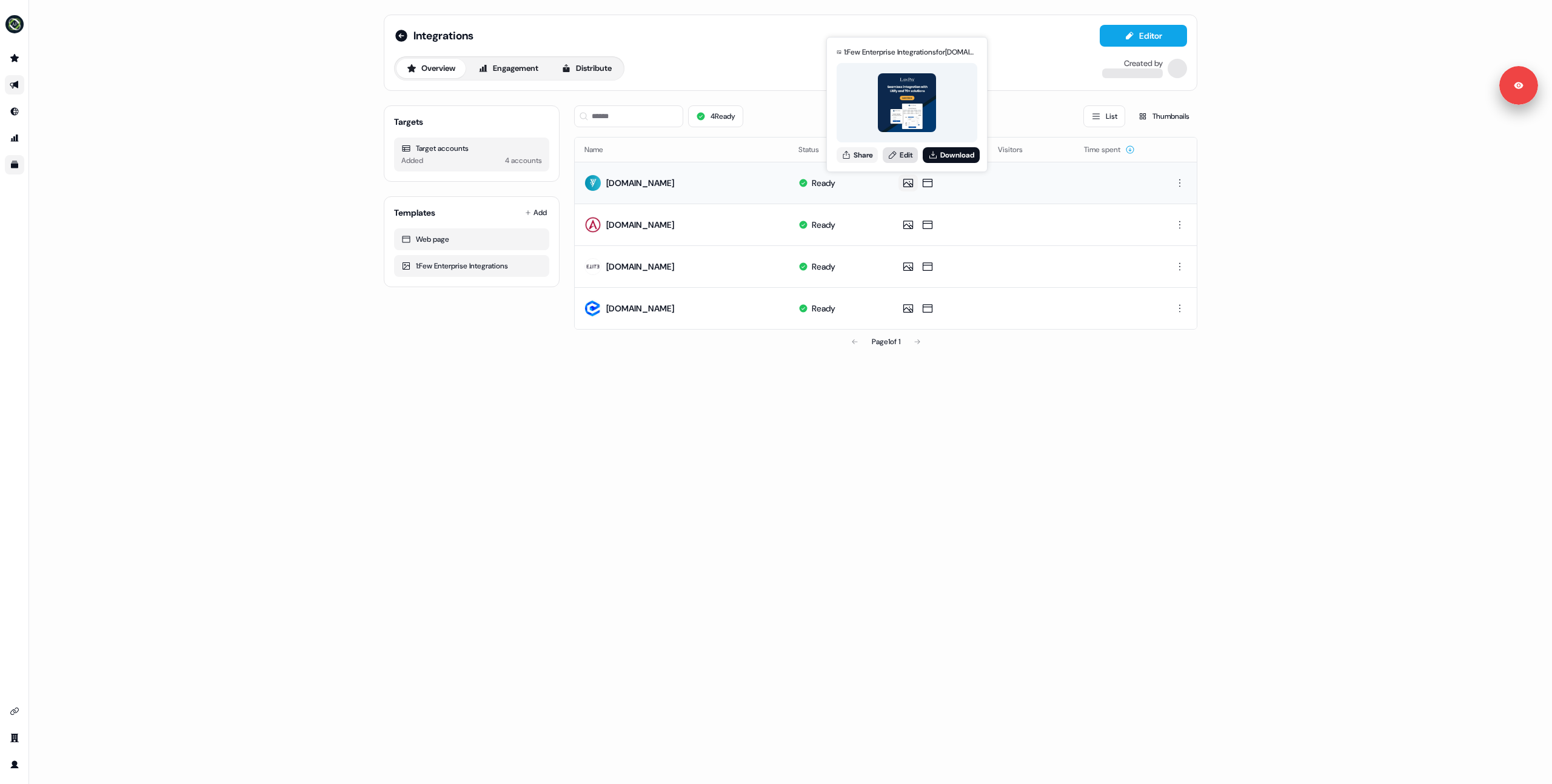 click on "Edit" at bounding box center [900, 155] 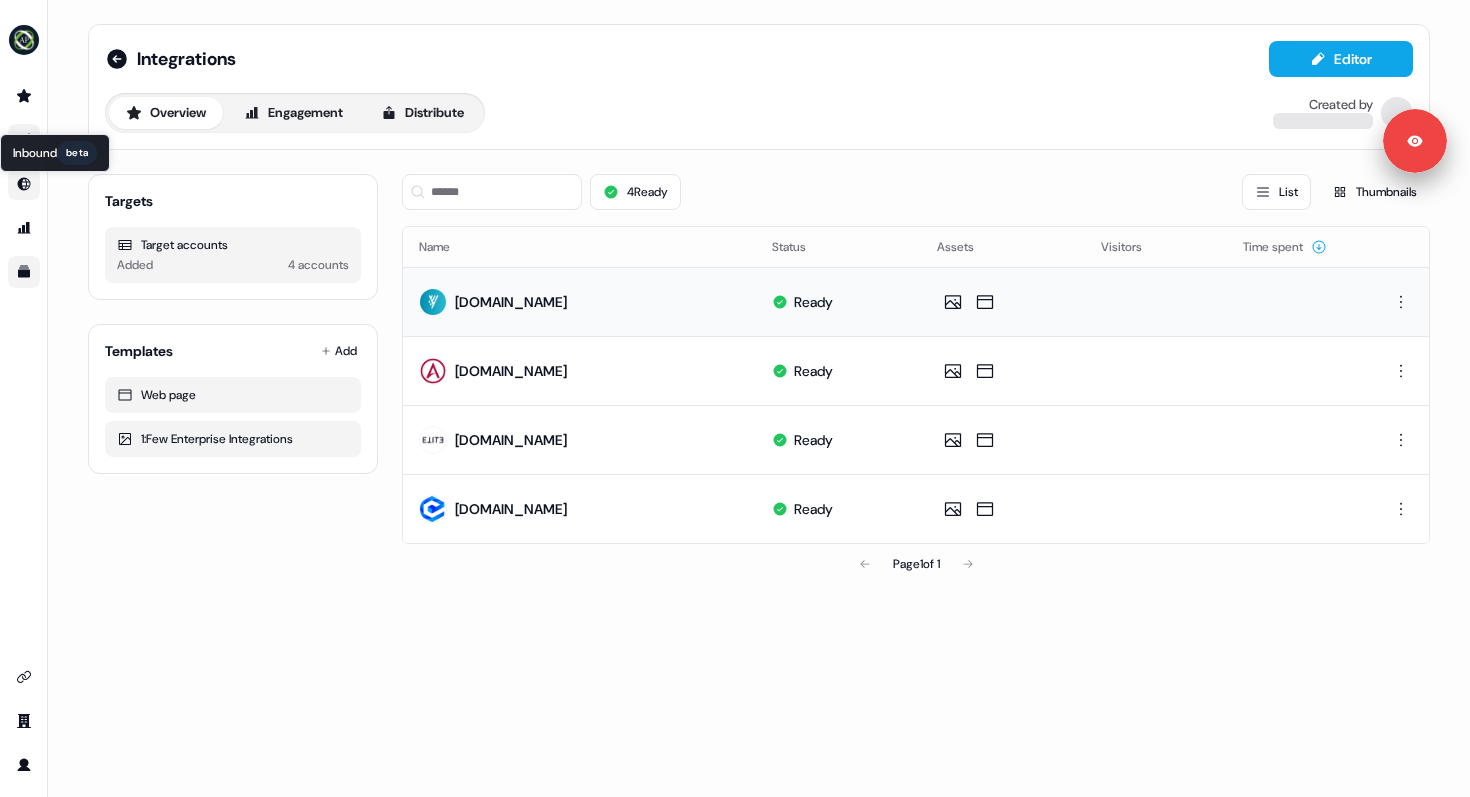 click 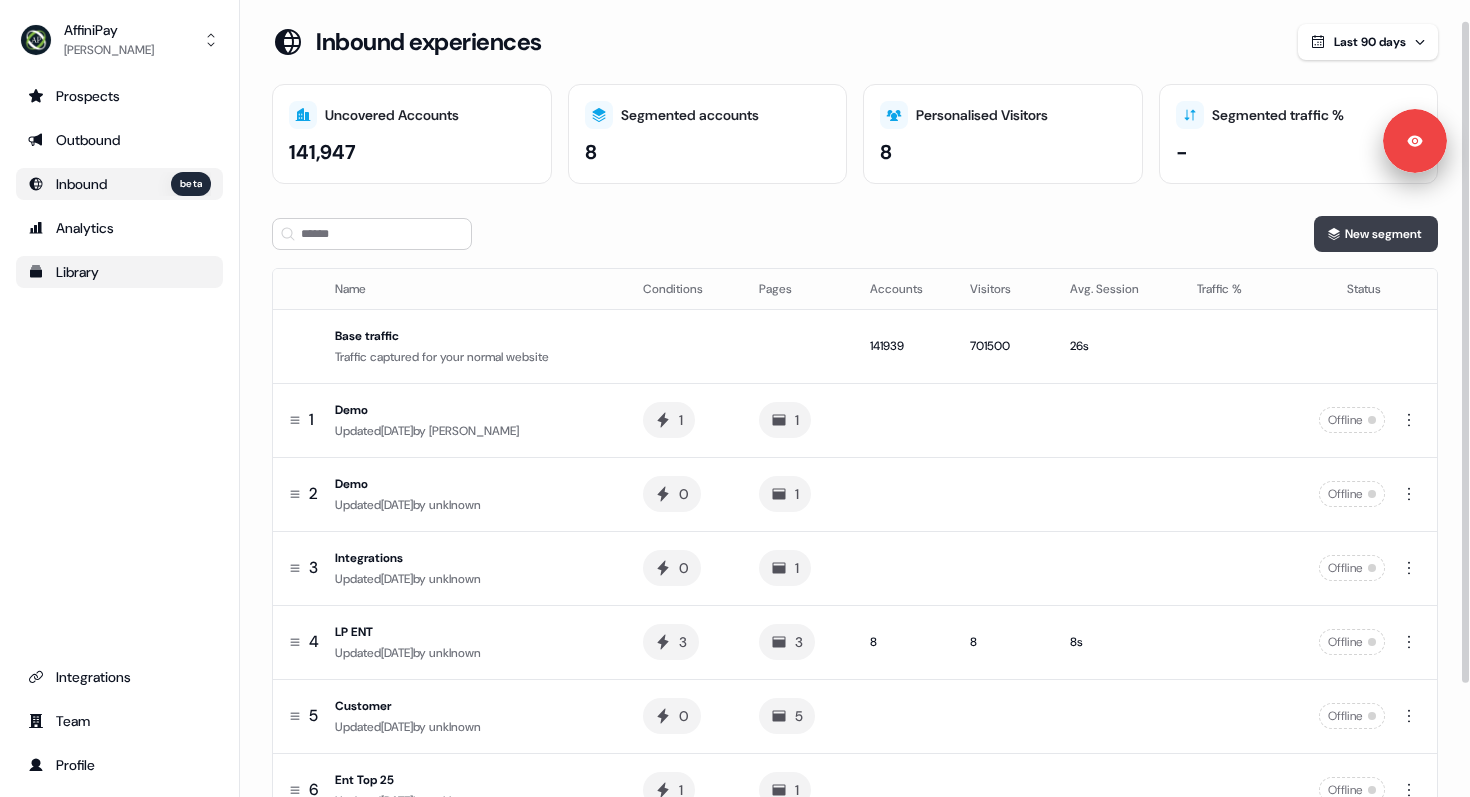 scroll, scrollTop: 160, scrollLeft: 0, axis: vertical 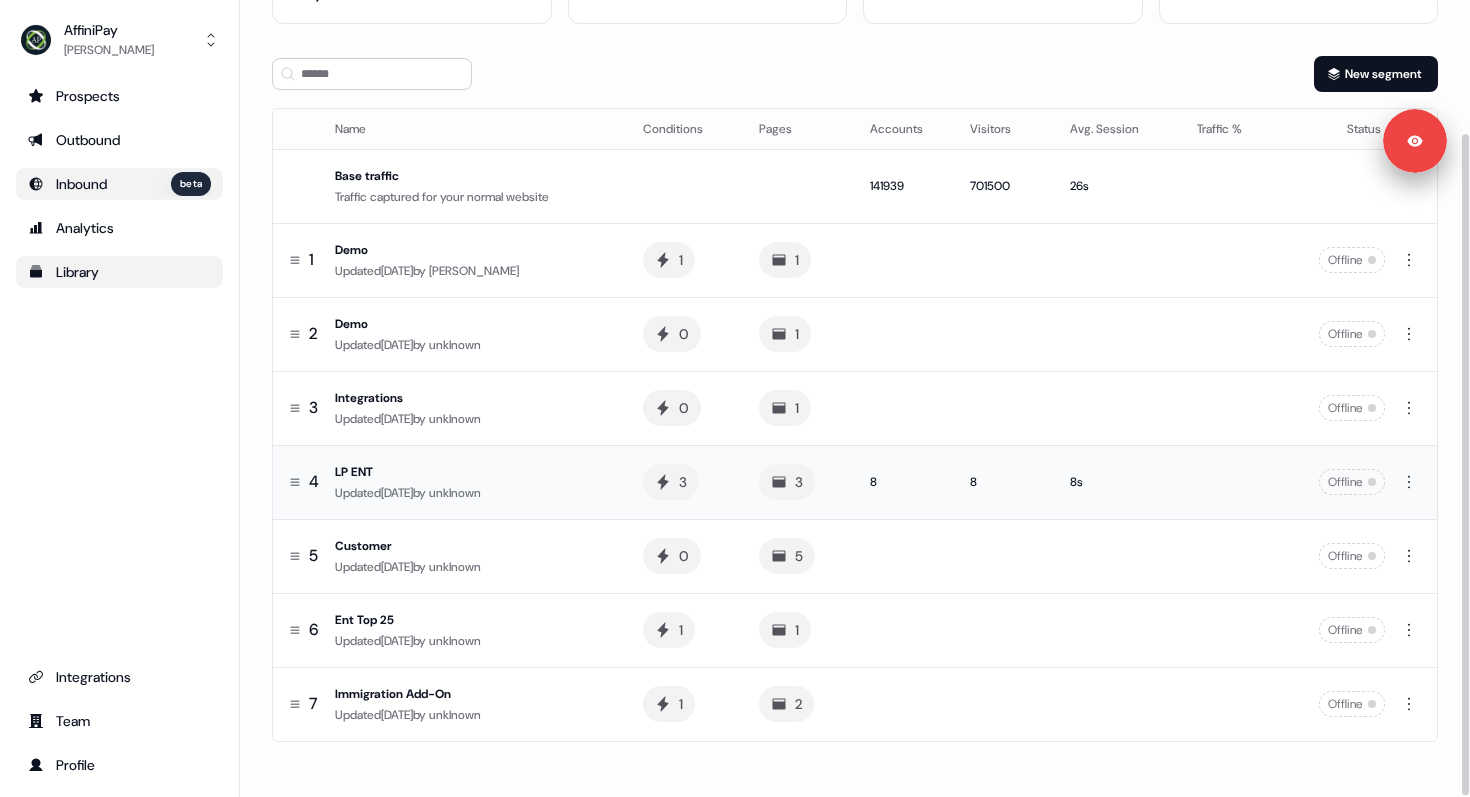 click on "Updated  1 month ago  by   unklnown" at bounding box center (473, 493) 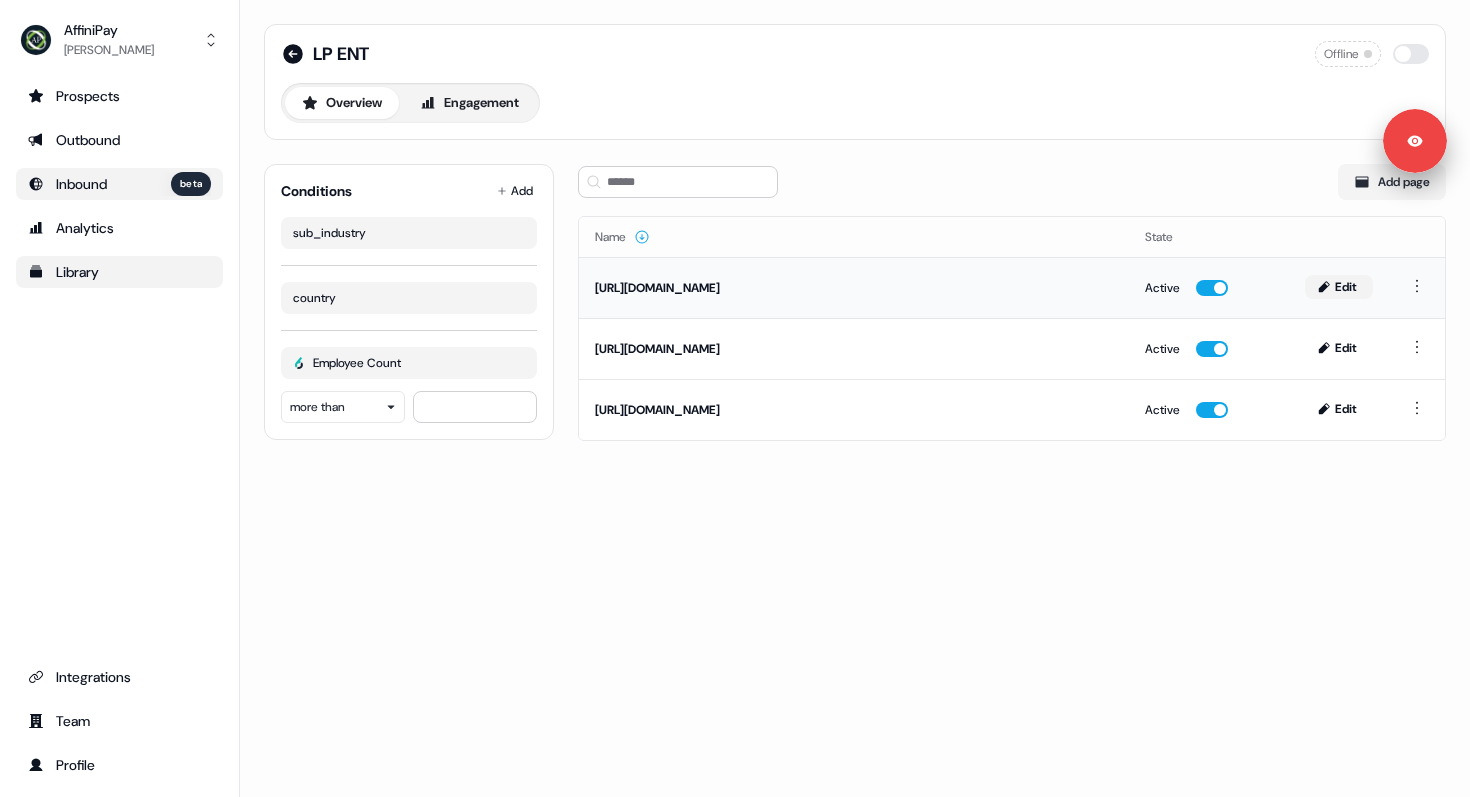 click on "Edit" at bounding box center [1339, 287] 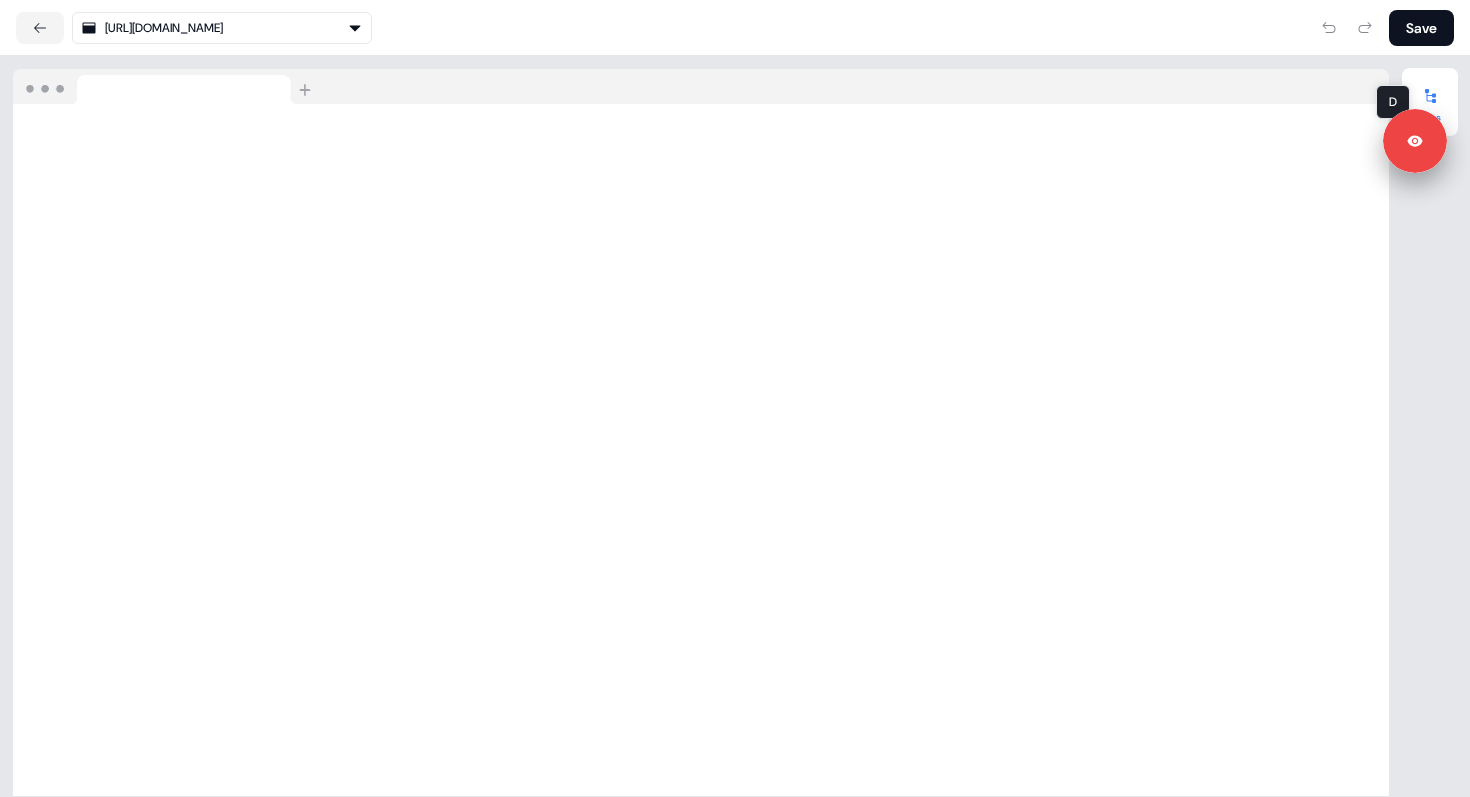 click at bounding box center (1430, 96) 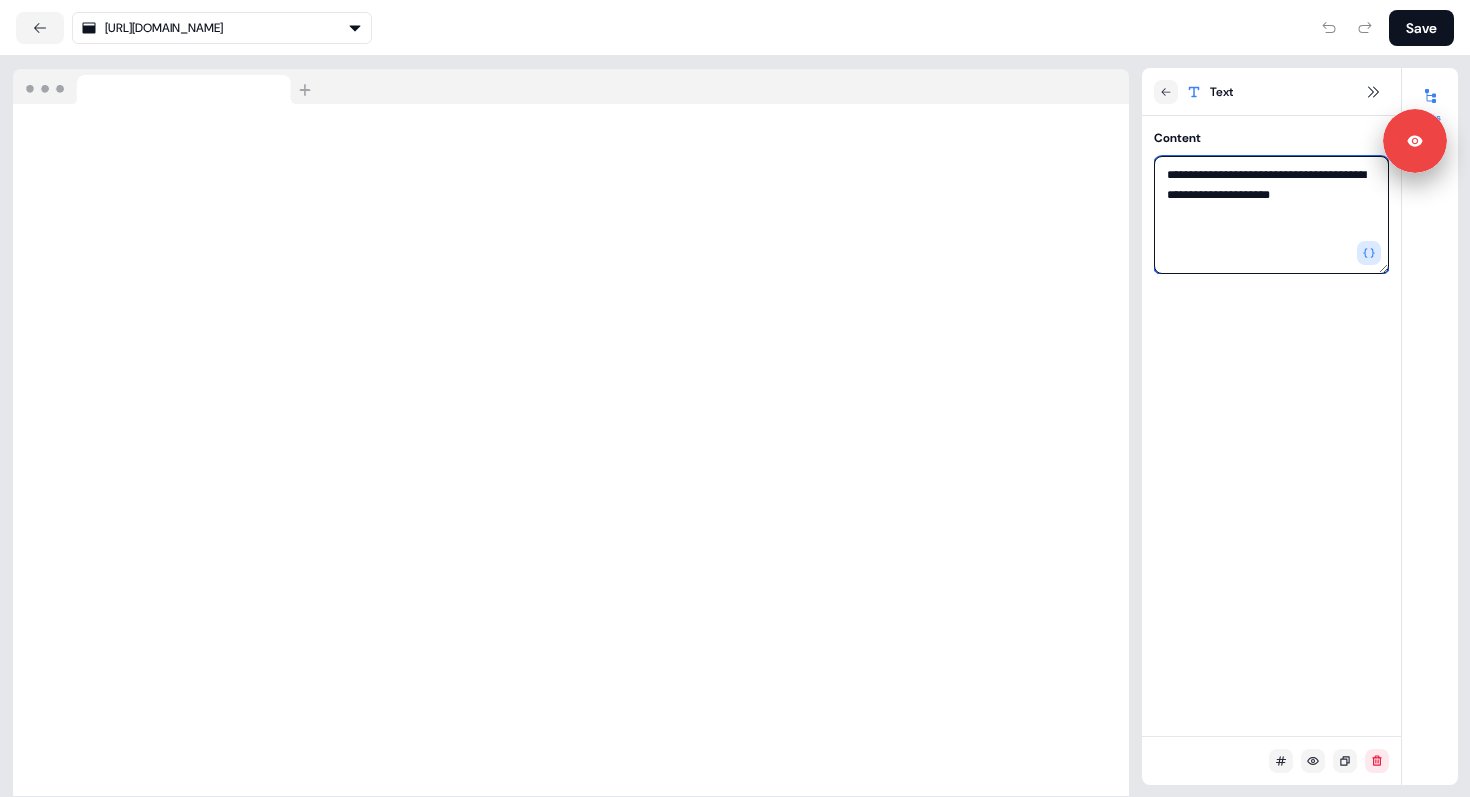 click on "**********" at bounding box center (1271, 215) 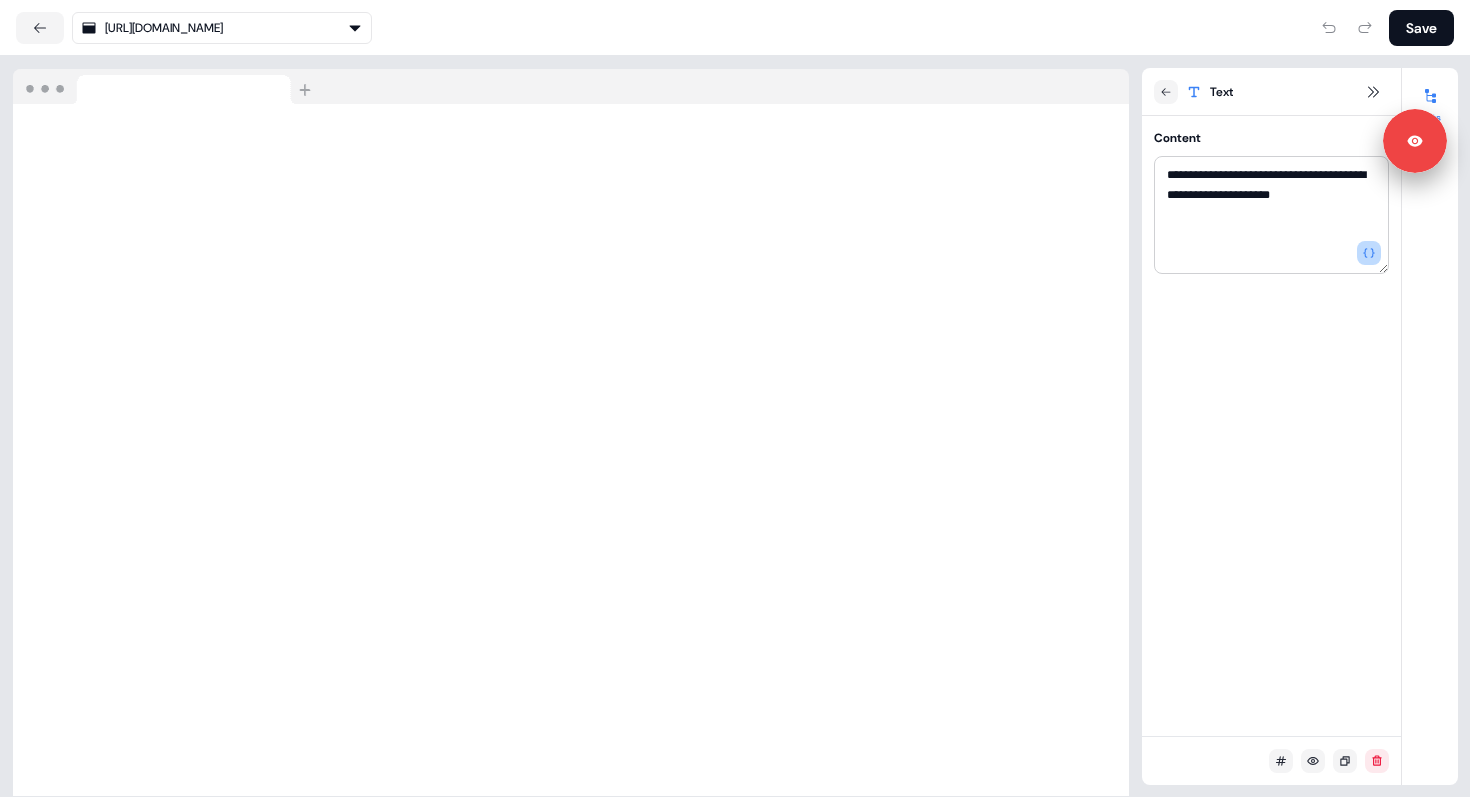 click 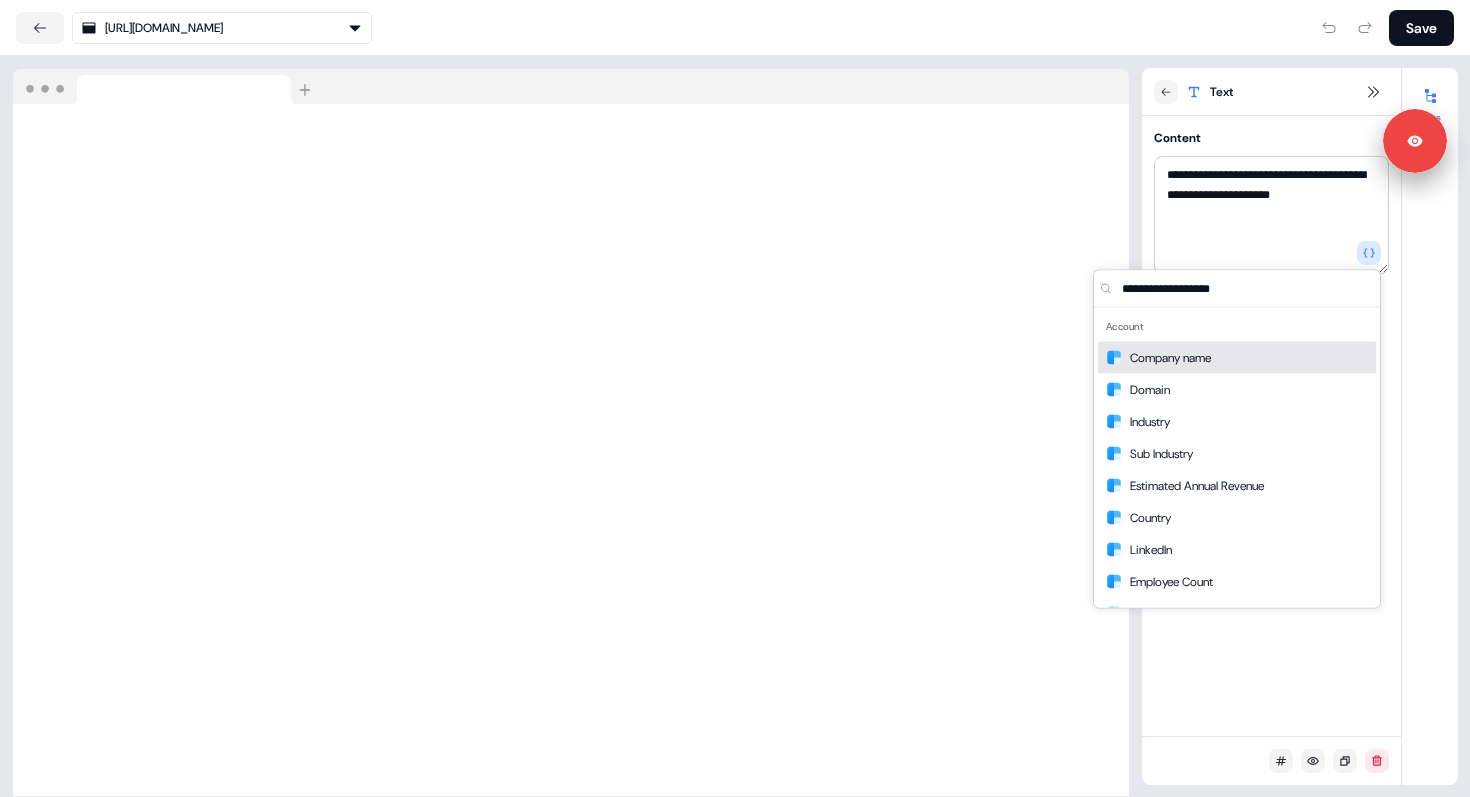 click on "Company name" at bounding box center (1170, 358) 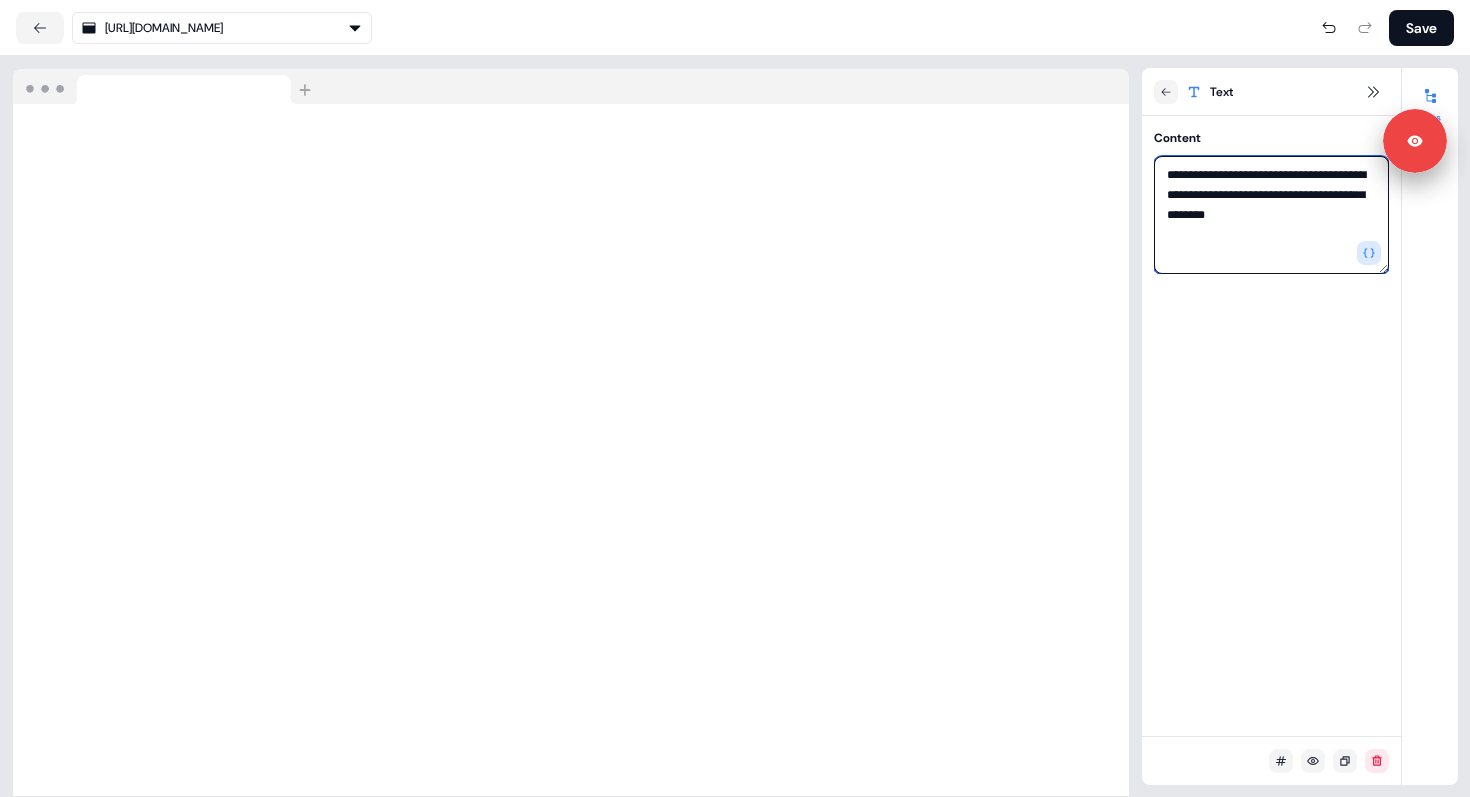 click on "**********" at bounding box center (1271, 215) 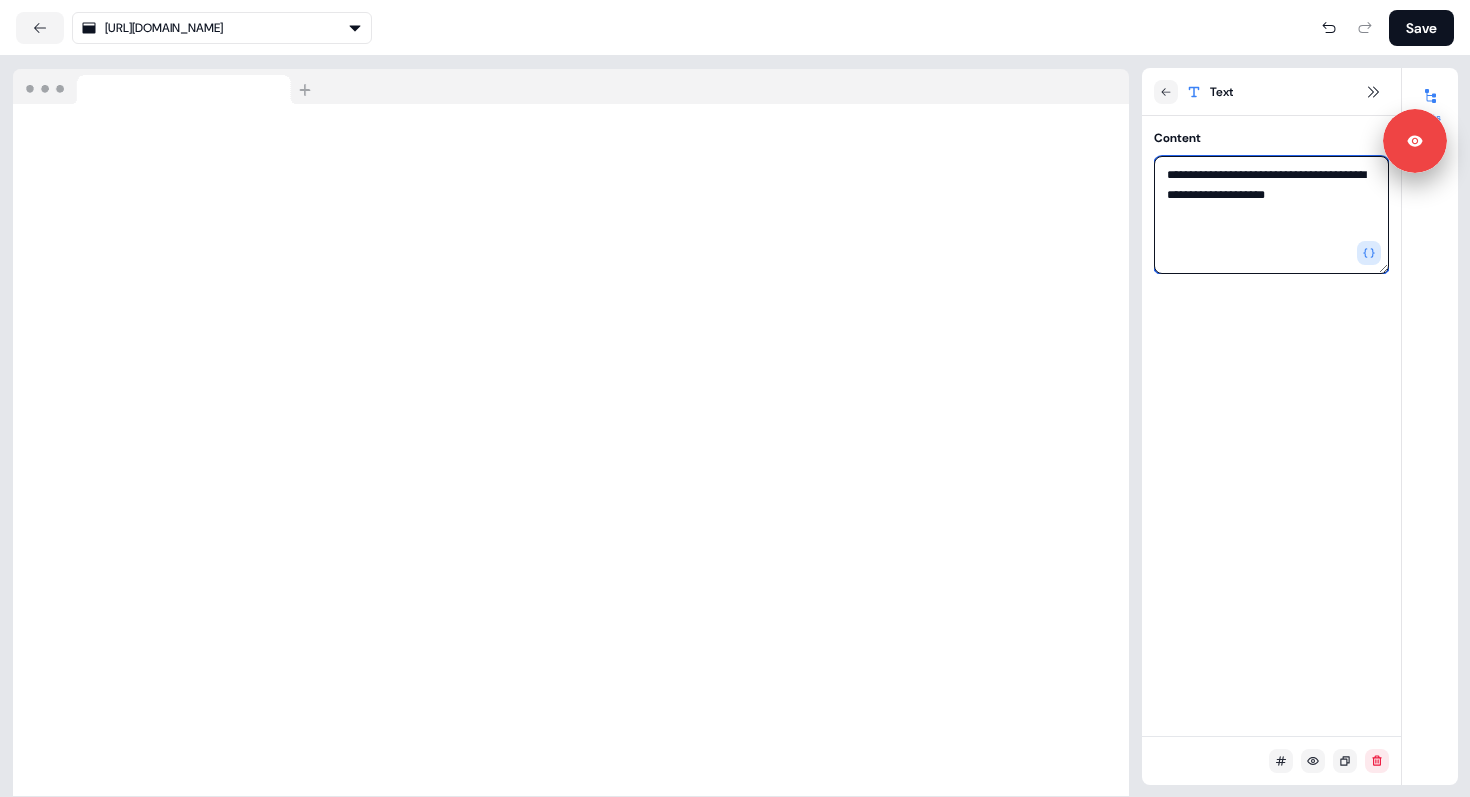 drag, startPoint x: 1165, startPoint y: 174, endPoint x: 1326, endPoint y: 210, distance: 164.97575 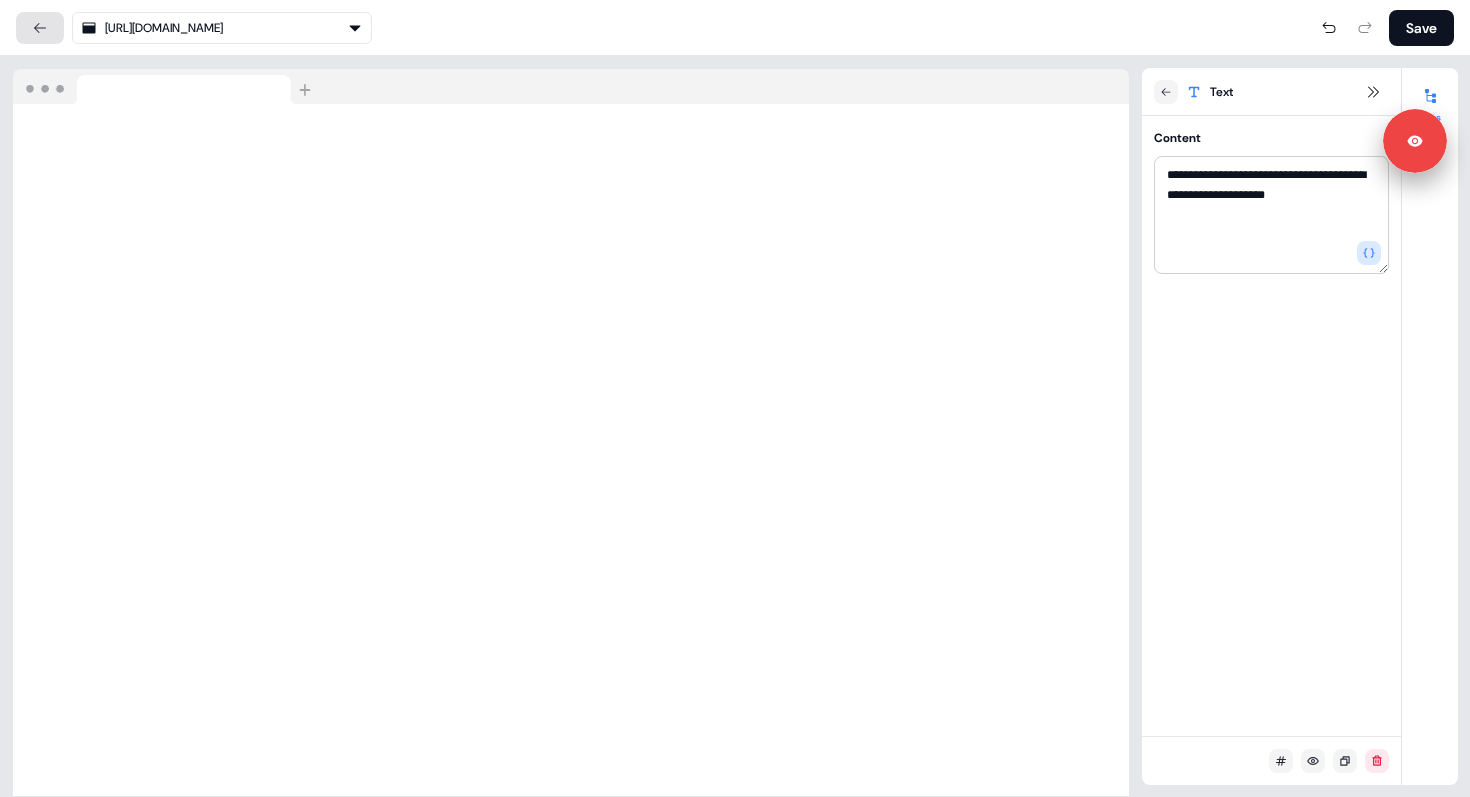 click 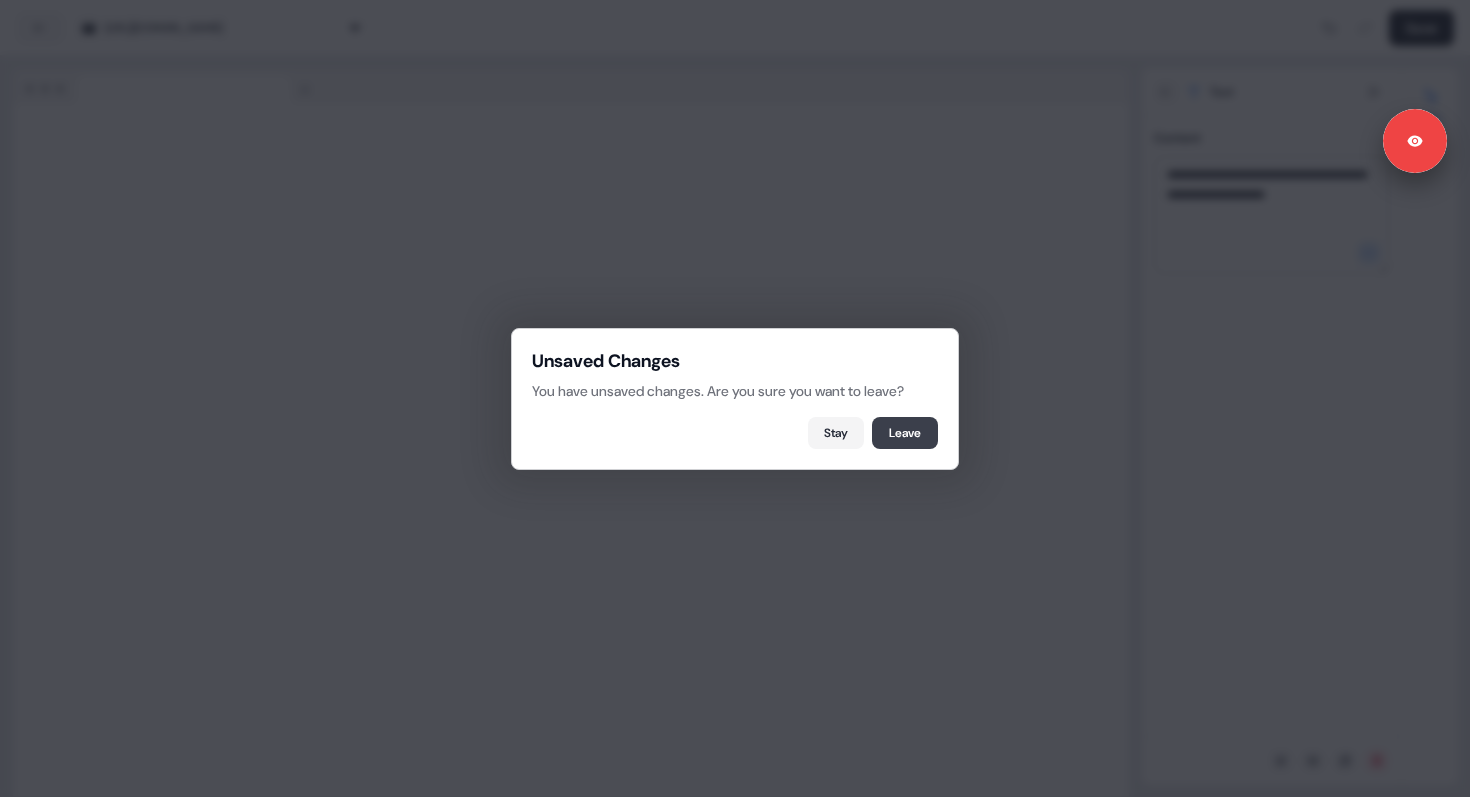 click on "Leave" at bounding box center (905, 433) 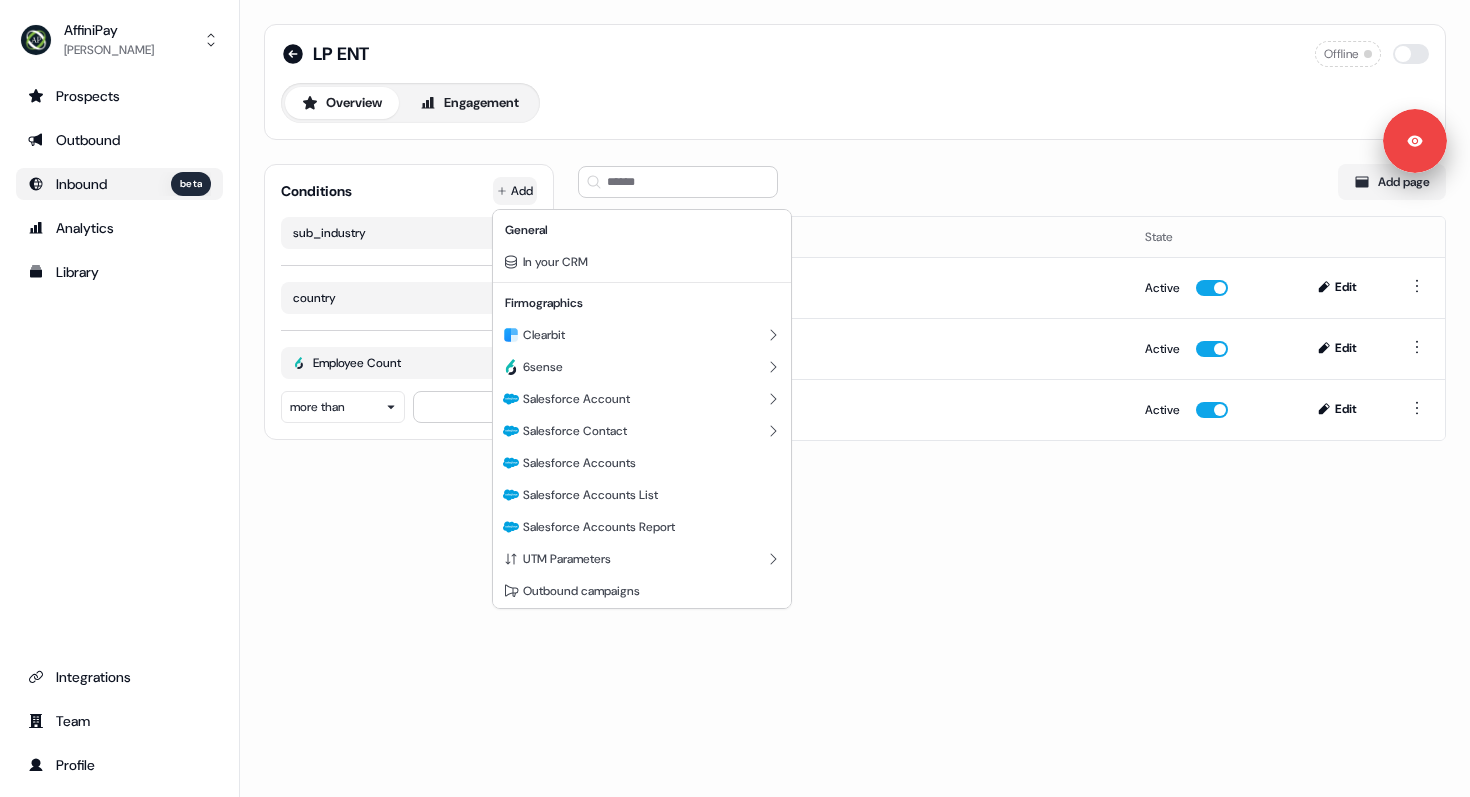 click on "Signed in as Charlie Lynch Sign out For the best experience switch devices to a bigger screen. Go to Userled.io AffiniPay Charlie Lynch Prospects Outbound Inbound beta Analytics Library   Integrations Team Profile LP ENT Offline Overview Engagement Conditions Add sub_industry country Employee Count more than ** Add page Name State https://www.lawpay.com/ Active Edit https://www.lawpay.com/features/schedule-a-demo/ Active Edit https://www.lawpay.com/sign-up/ Active Edit General In your CRM Firmographics Clearbit 6sense Salesforce Account Salesforce Contact Salesforce Accounts Salesforce Accounts List Salesforce Accounts Report UTM Parameters Outbound campaigns" at bounding box center (735, 398) 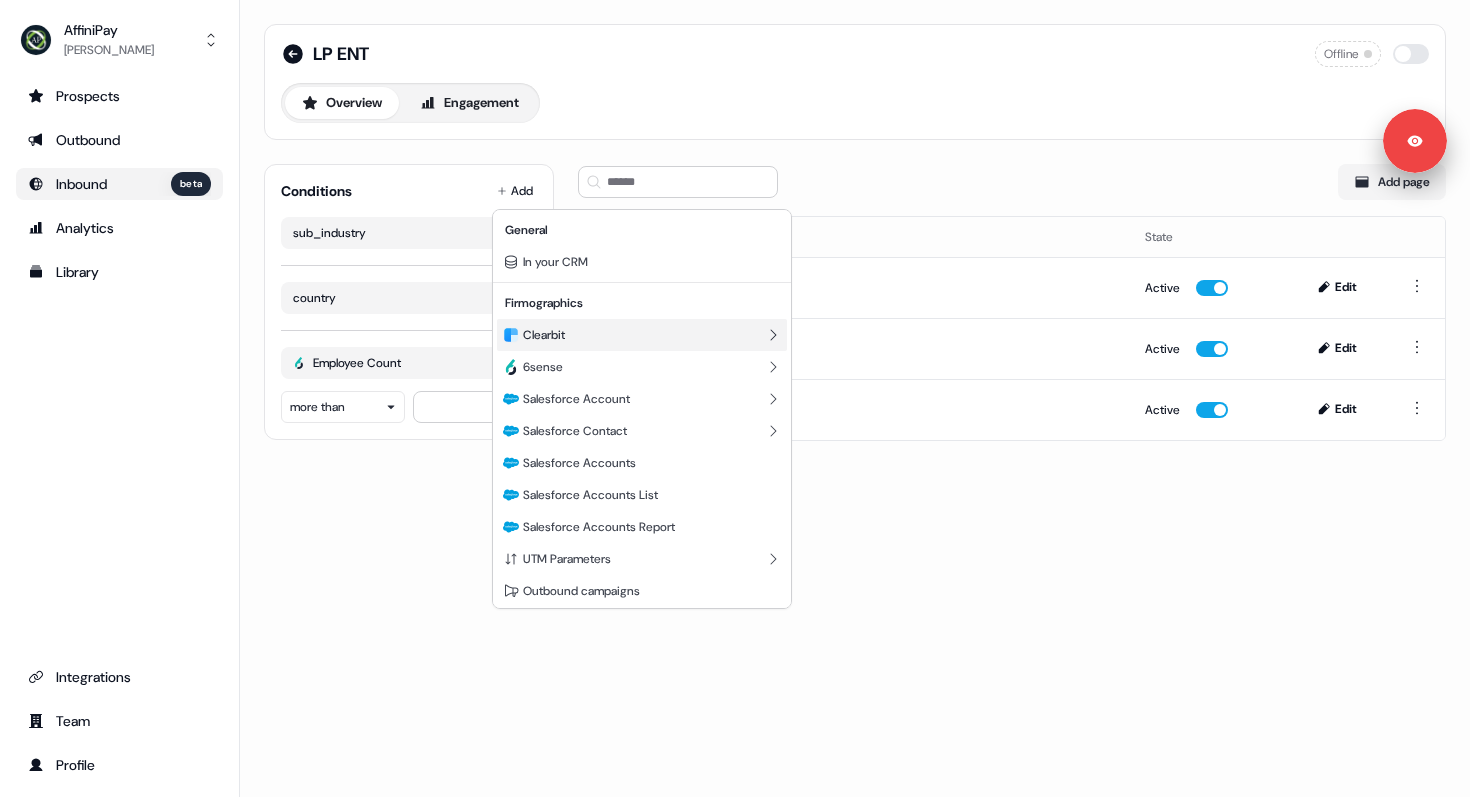 click on "Clearbit" at bounding box center (544, 335) 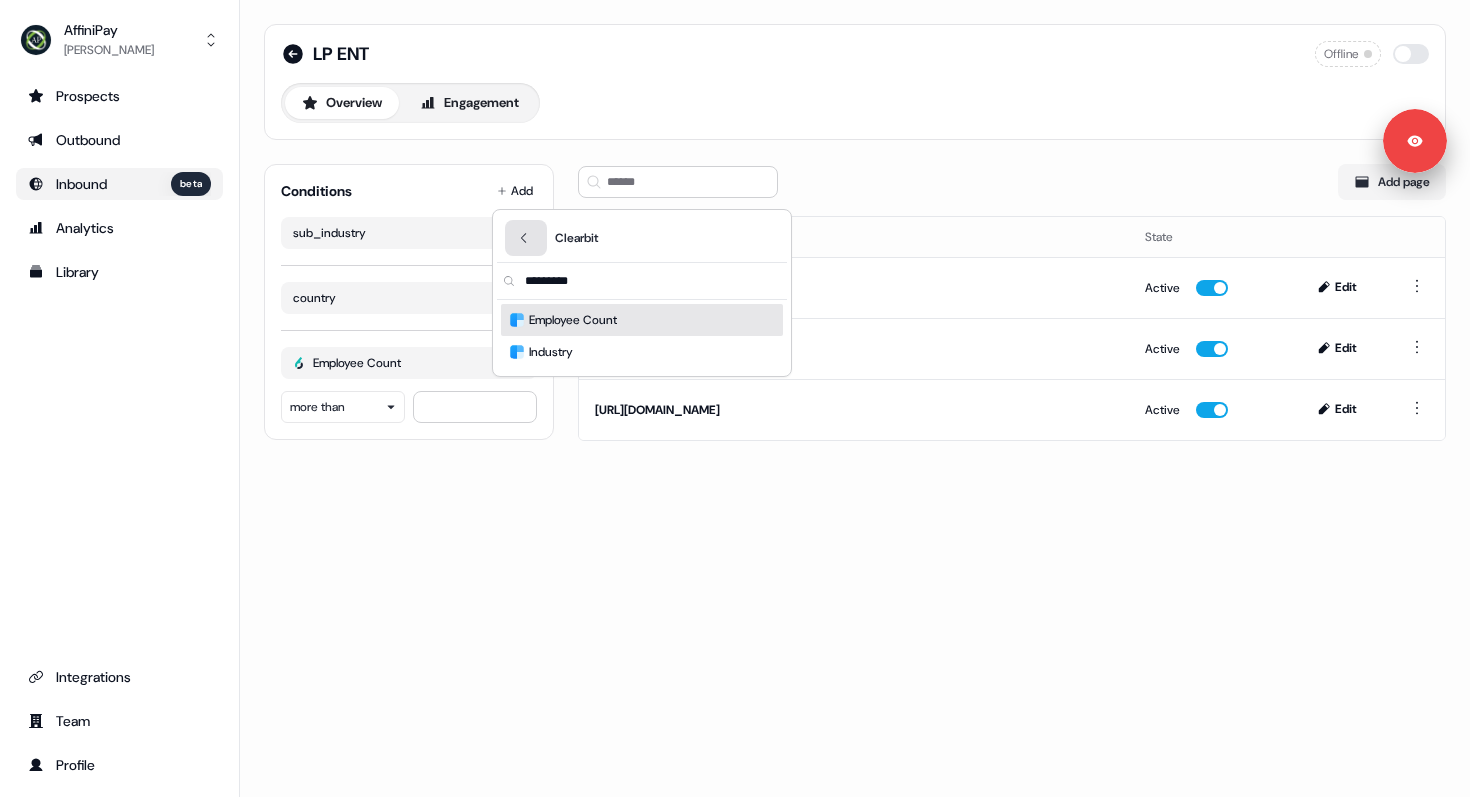 click 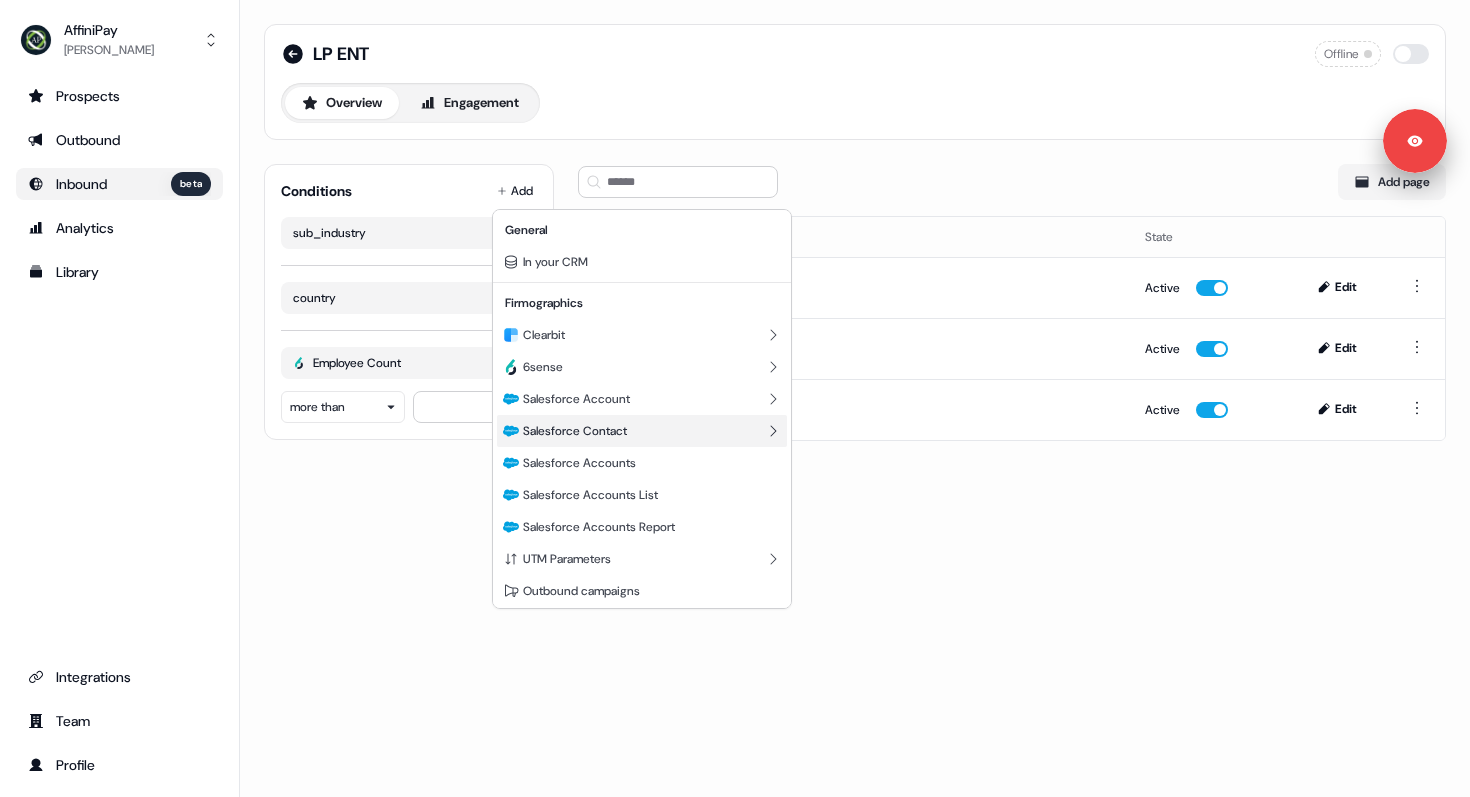 scroll, scrollTop: 3, scrollLeft: 0, axis: vertical 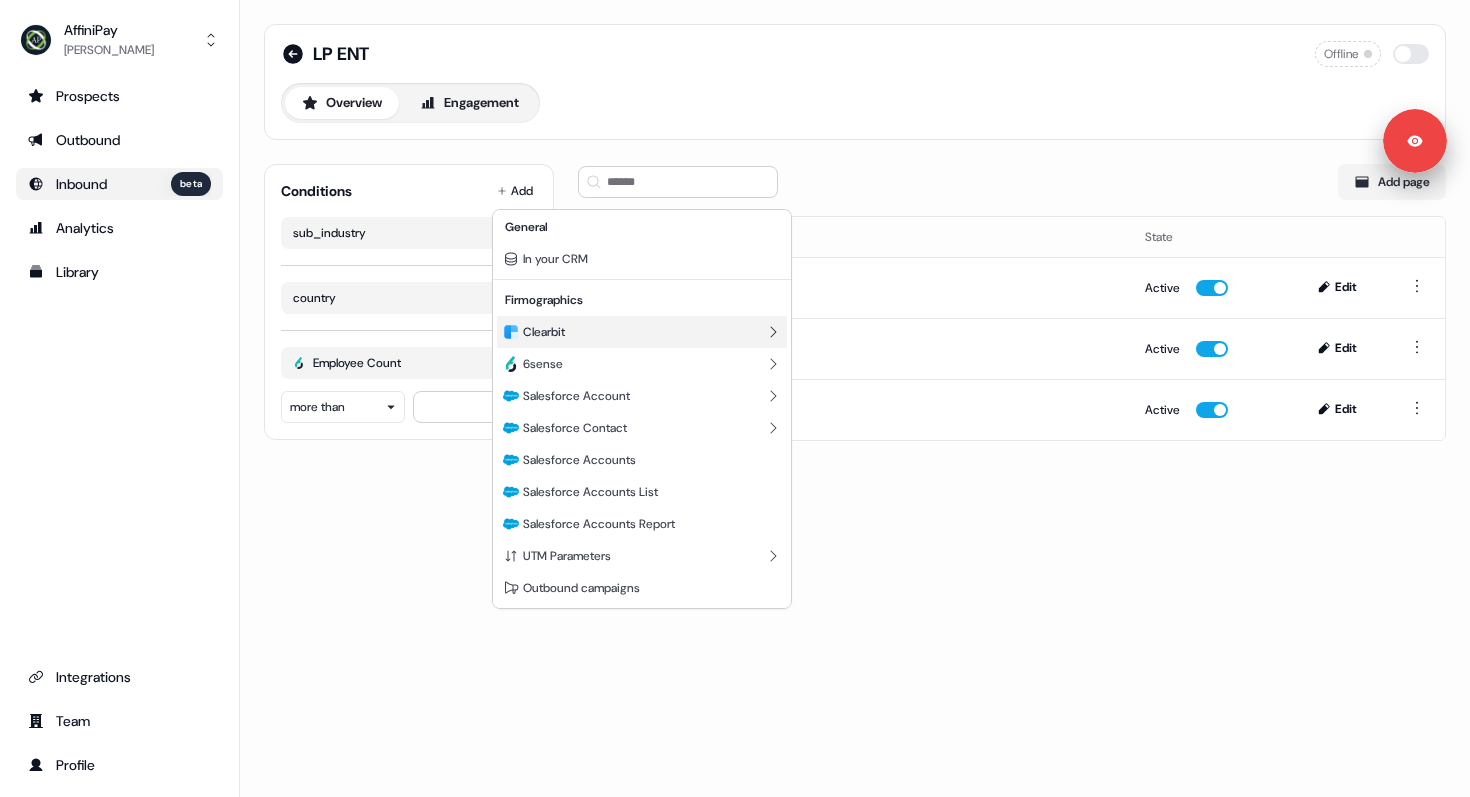 click on "Clearbit" at bounding box center [544, 332] 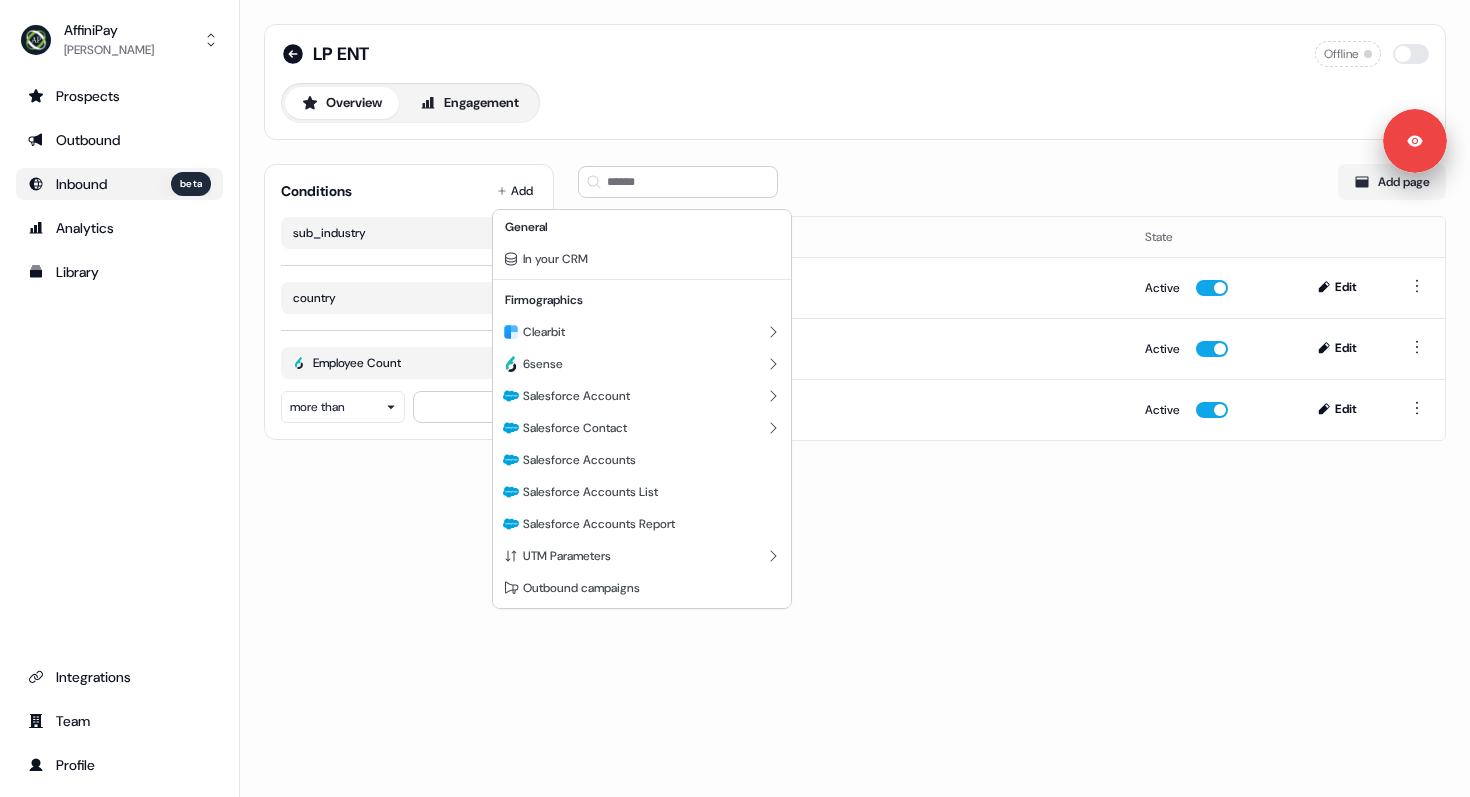 scroll, scrollTop: 0, scrollLeft: 0, axis: both 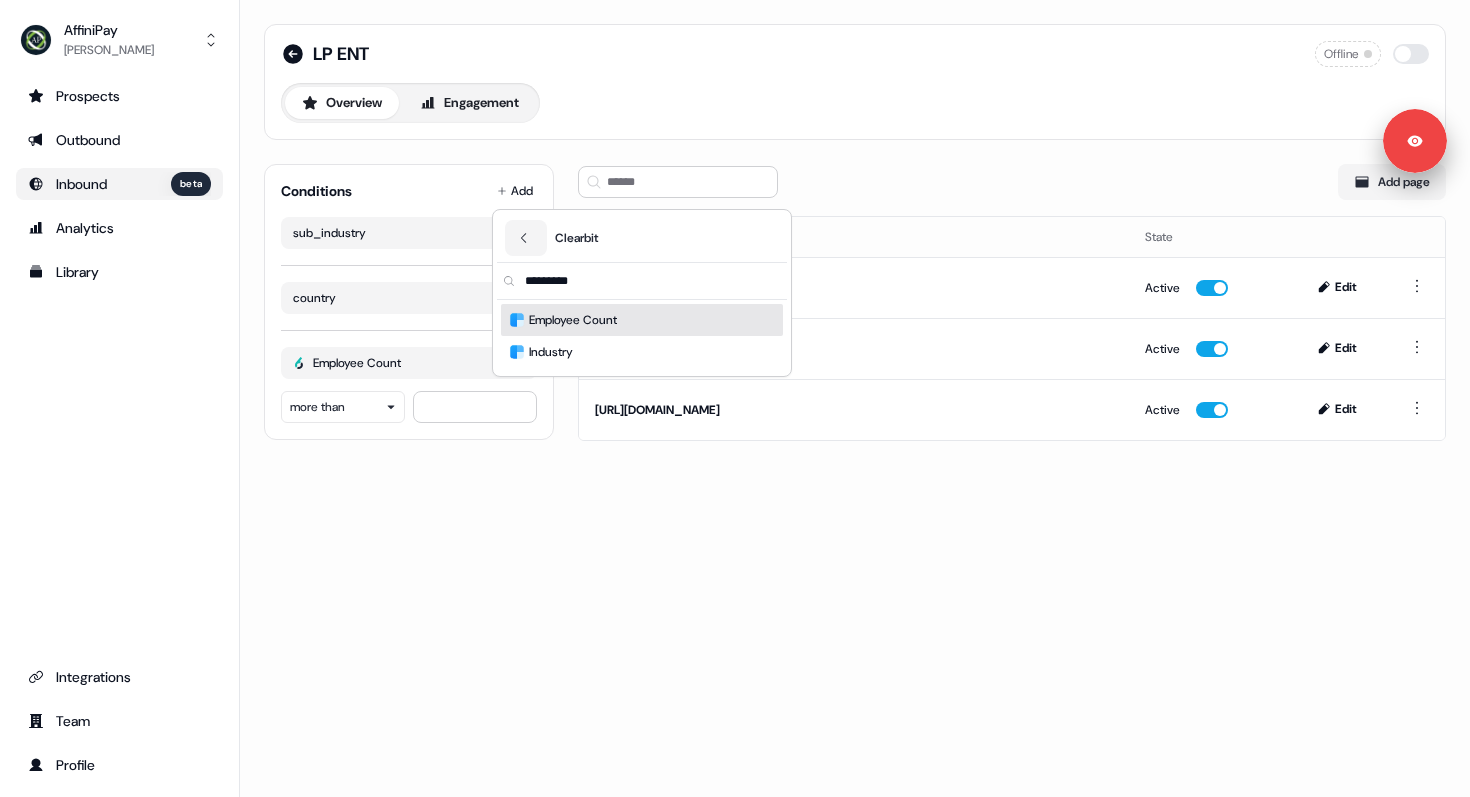 click on "Employee Count" at bounding box center (573, 320) 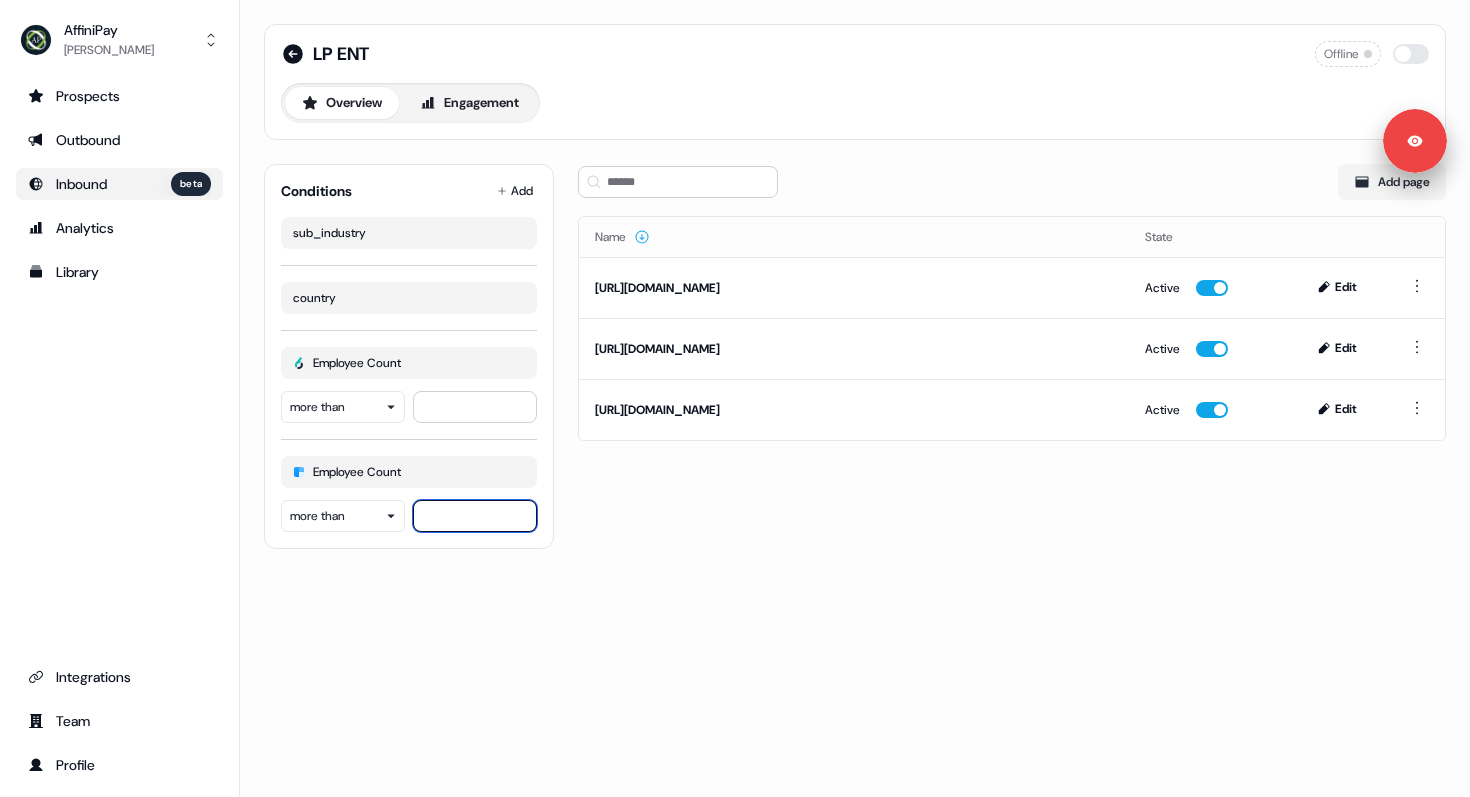 click at bounding box center (475, 516) 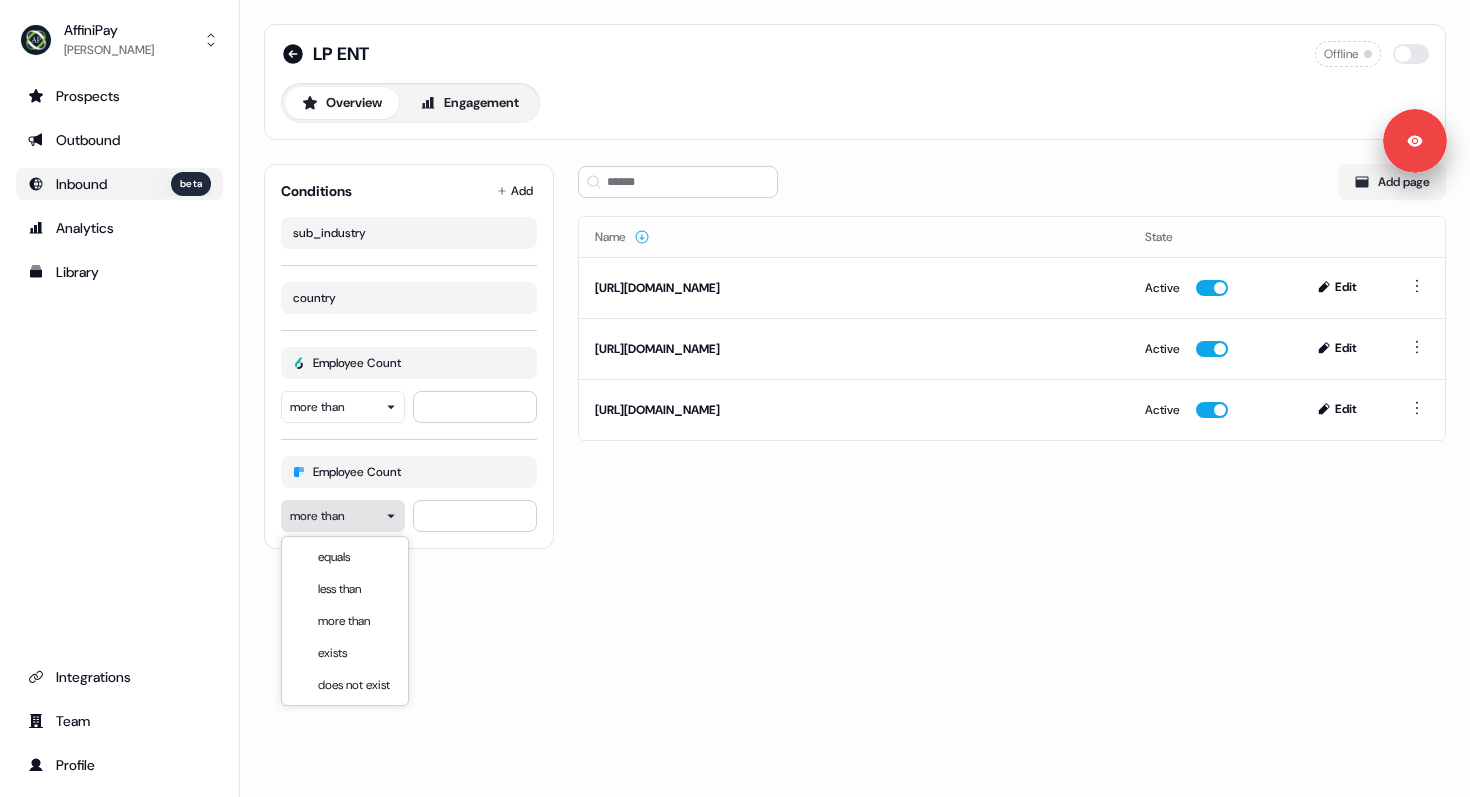click on "Signed in as Charlie Lynch Sign out For the best experience switch devices to a bigger screen. Go to Userled.io AffiniPay Charlie Lynch Prospects Outbound Inbound beta Analytics Library   Integrations Team Profile LP ENT Offline Overview Engagement Conditions Add sub_industry country Employee Count more than ** Employee Count more than Add page Name State https://www.lawpay.com/ Active Edit https://www.lawpay.com/features/schedule-a-demo/ Active Edit https://www.lawpay.com/sign-up/ Active Edit equals less than more than exists does not exist" at bounding box center (735, 398) 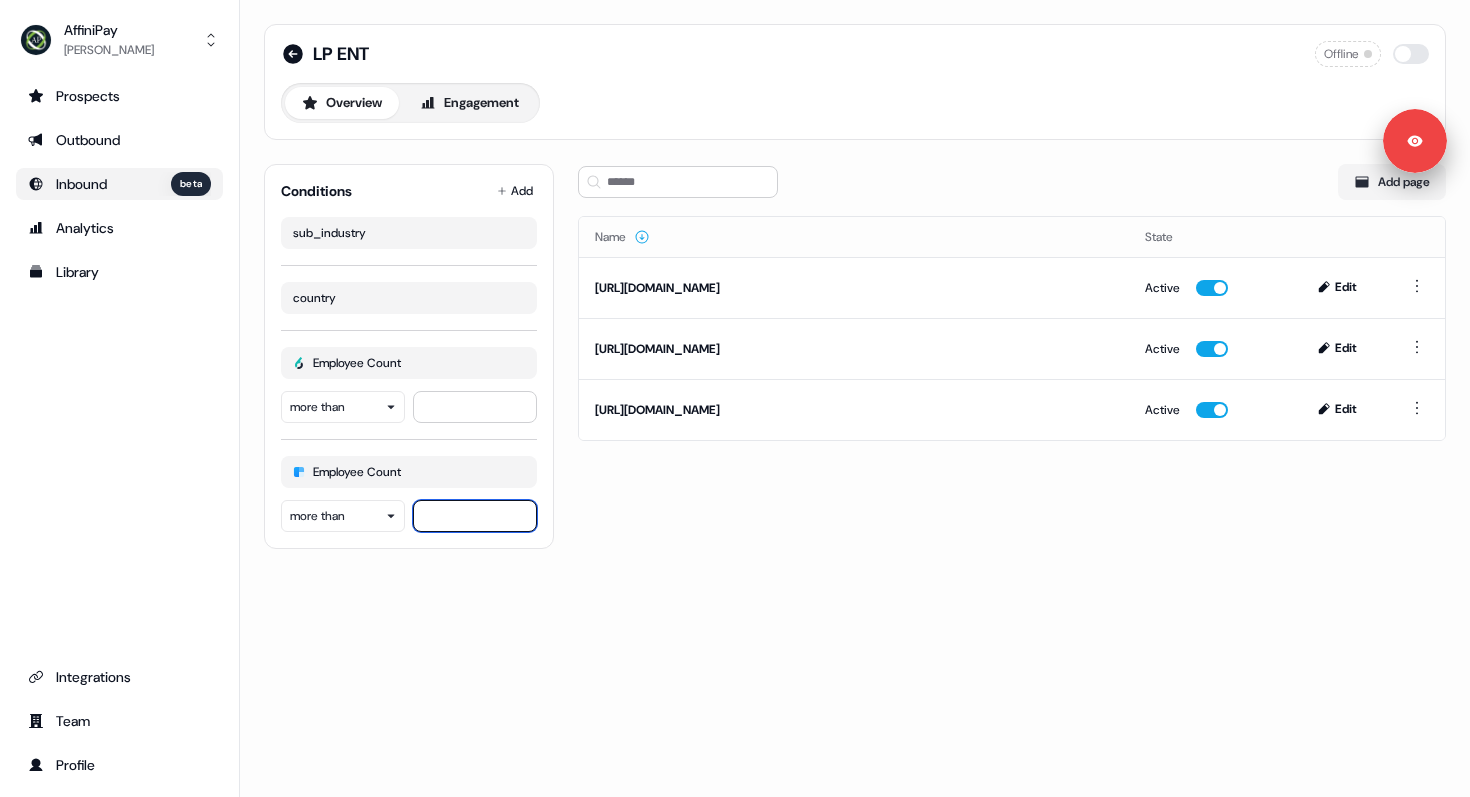 click at bounding box center (475, 516) 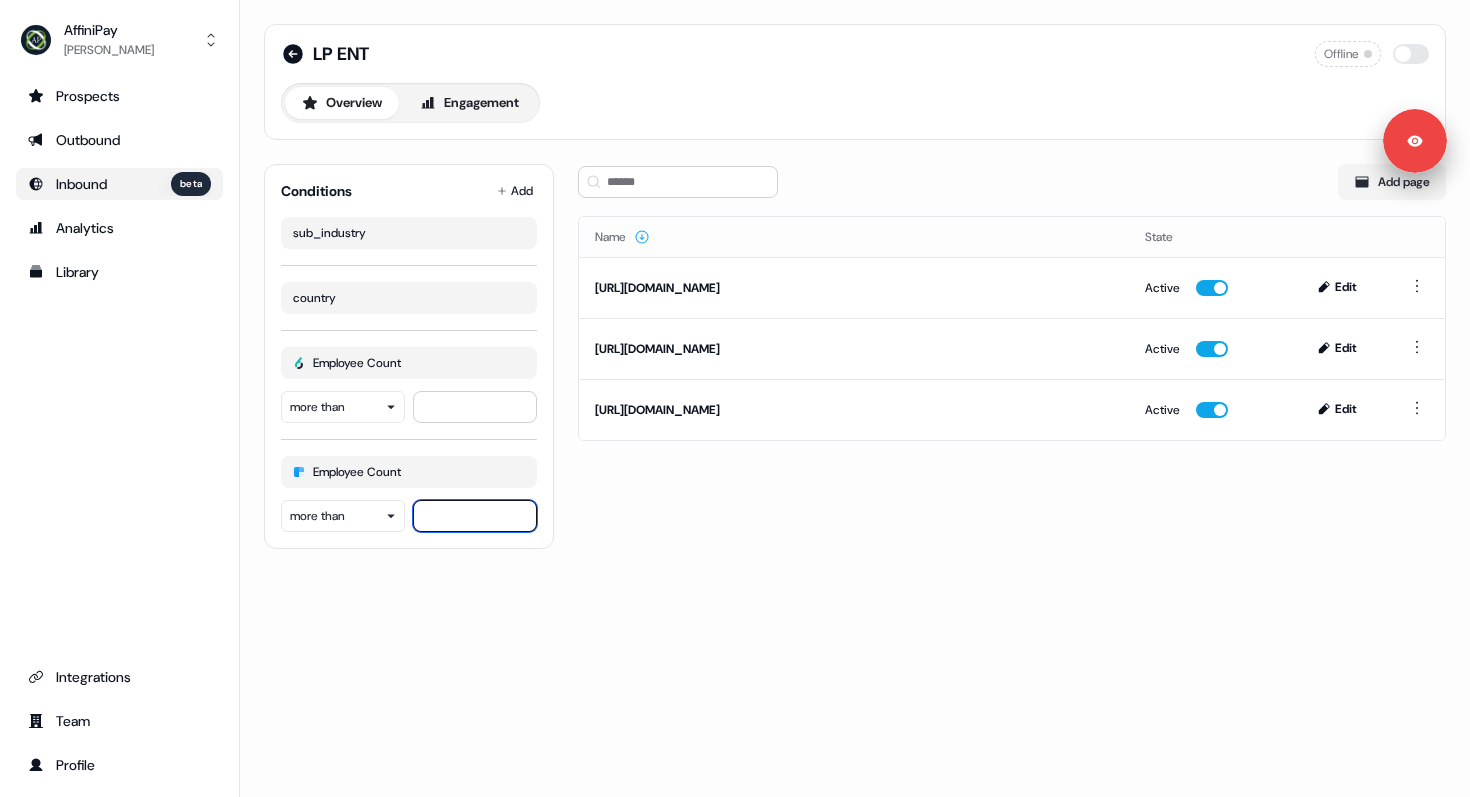 type on "****" 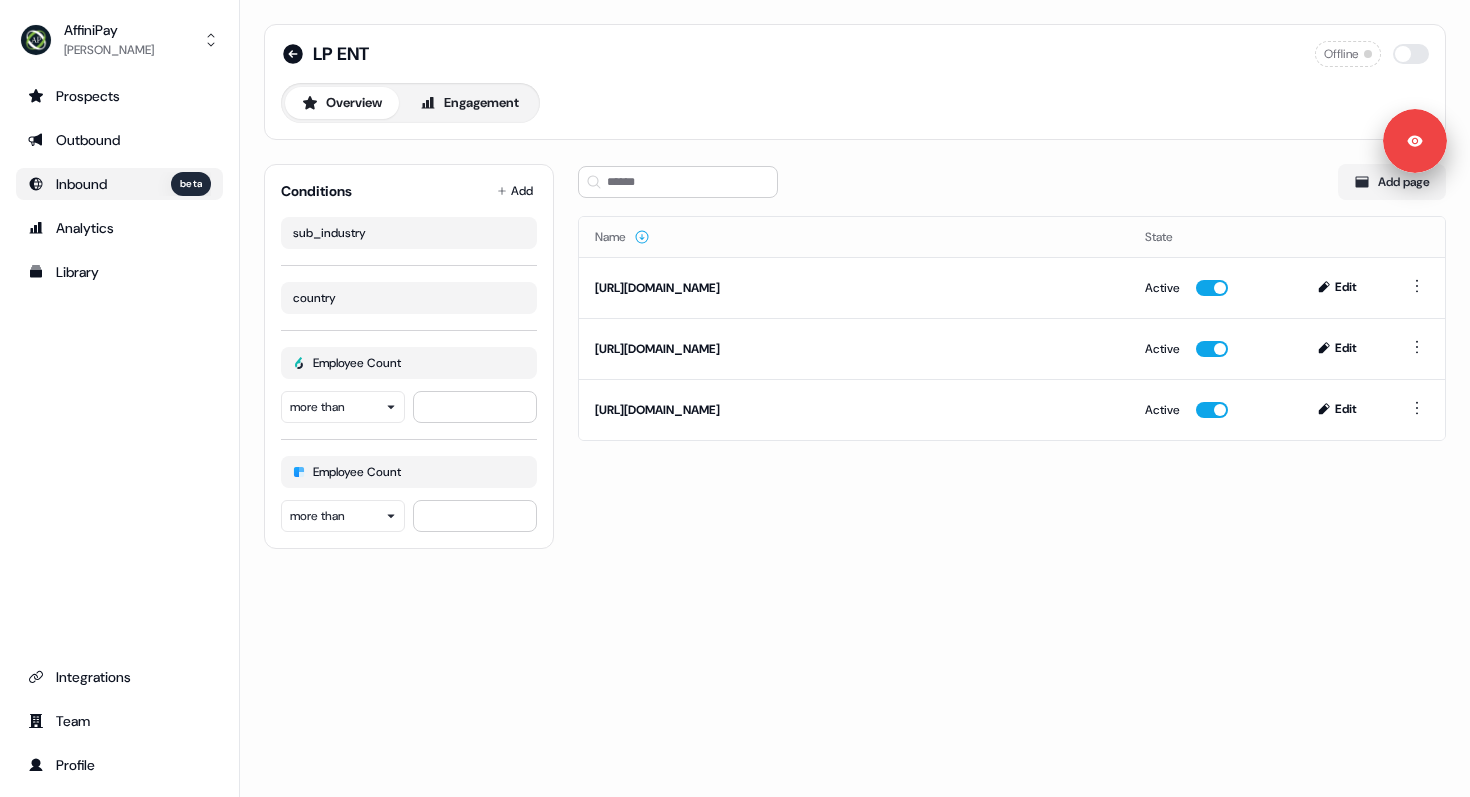 click on "LP ENT Offline Overview Engagement Conditions Add sub_industry country Employee Count more than ** Employee Count more than **** Add page Name State https://www.lawpay.com/ Active Edit https://www.lawpay.com/features/schedule-a-demo/ Active Edit https://www.lawpay.com/sign-up/ Active Edit" at bounding box center (855, 298) 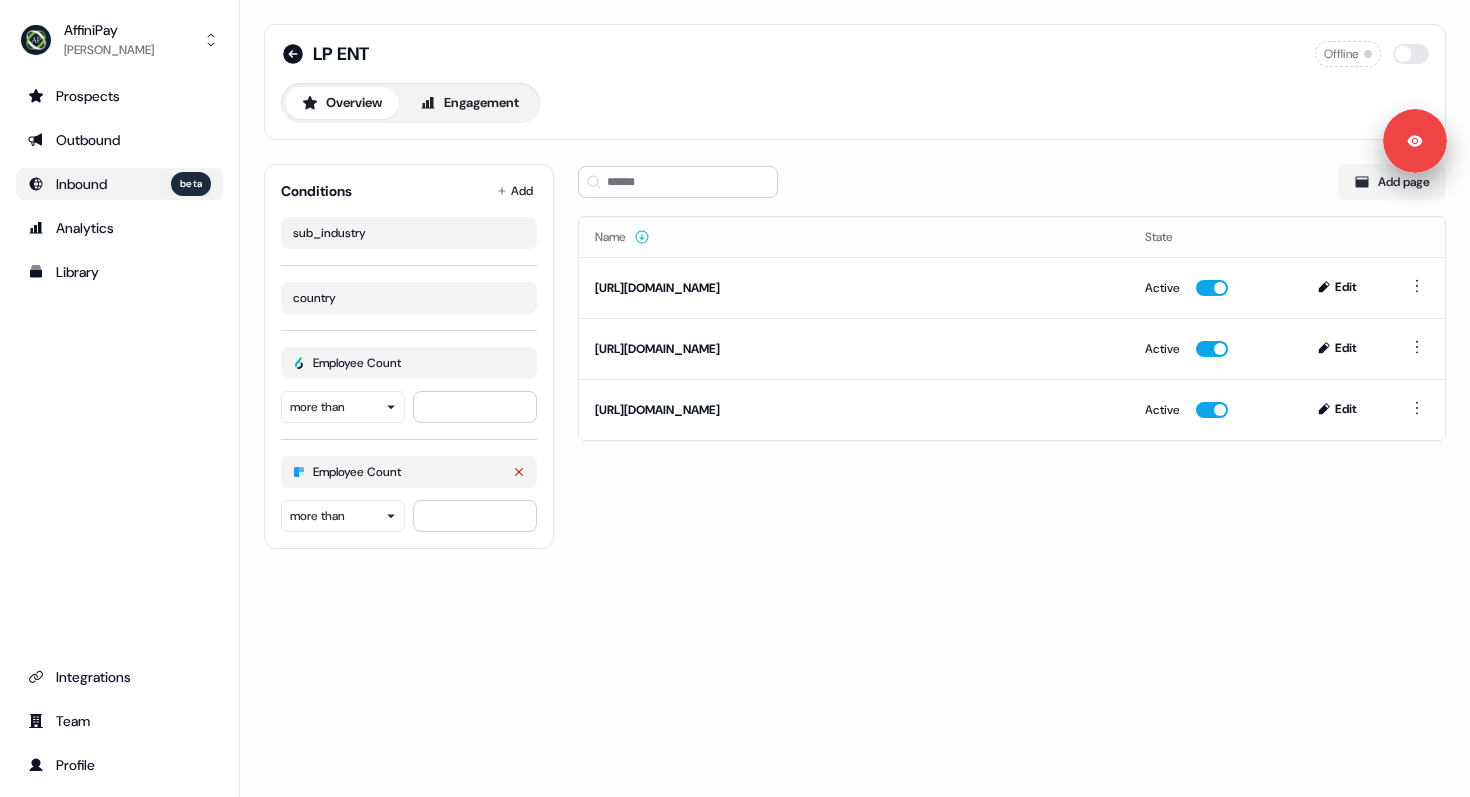 click 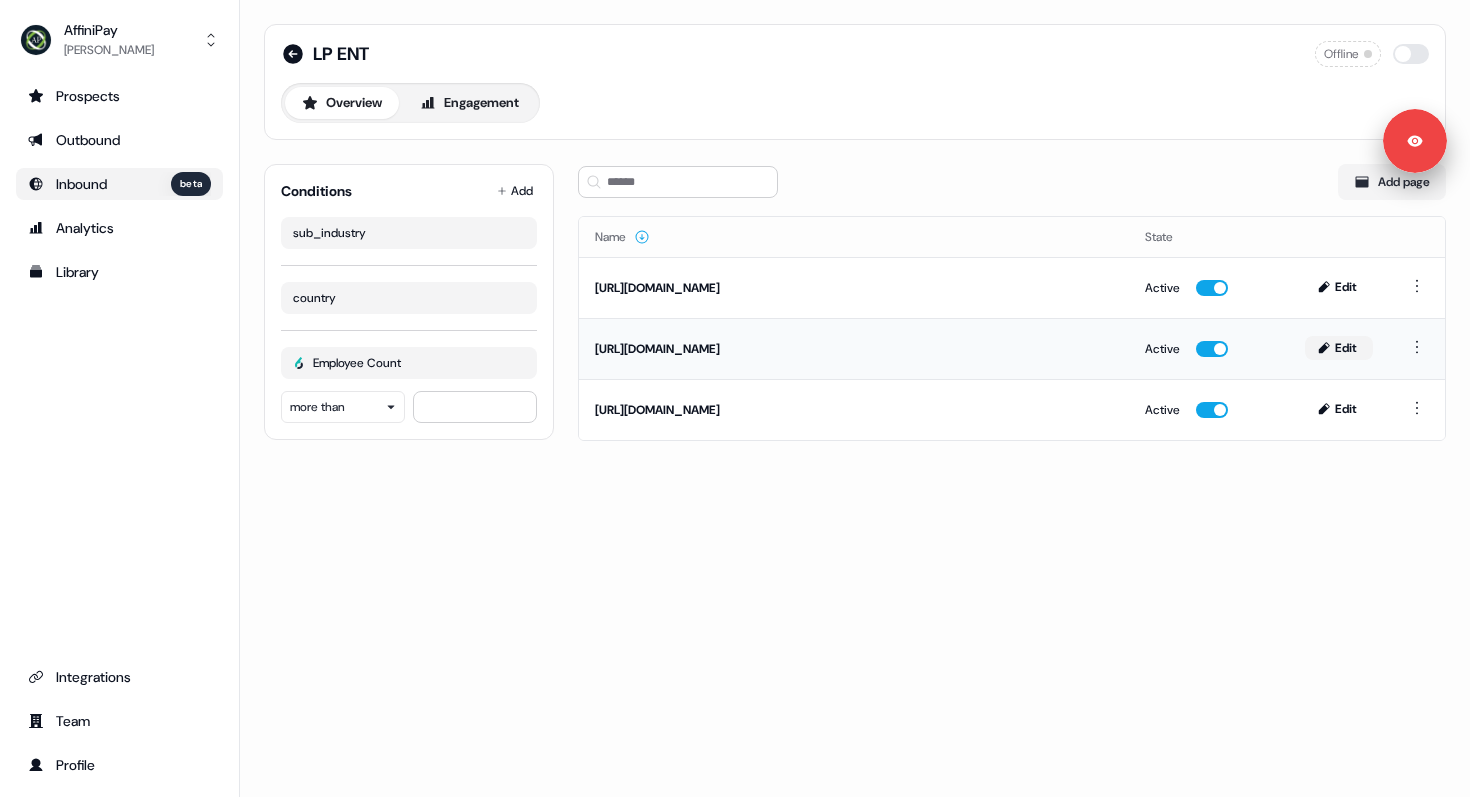 click 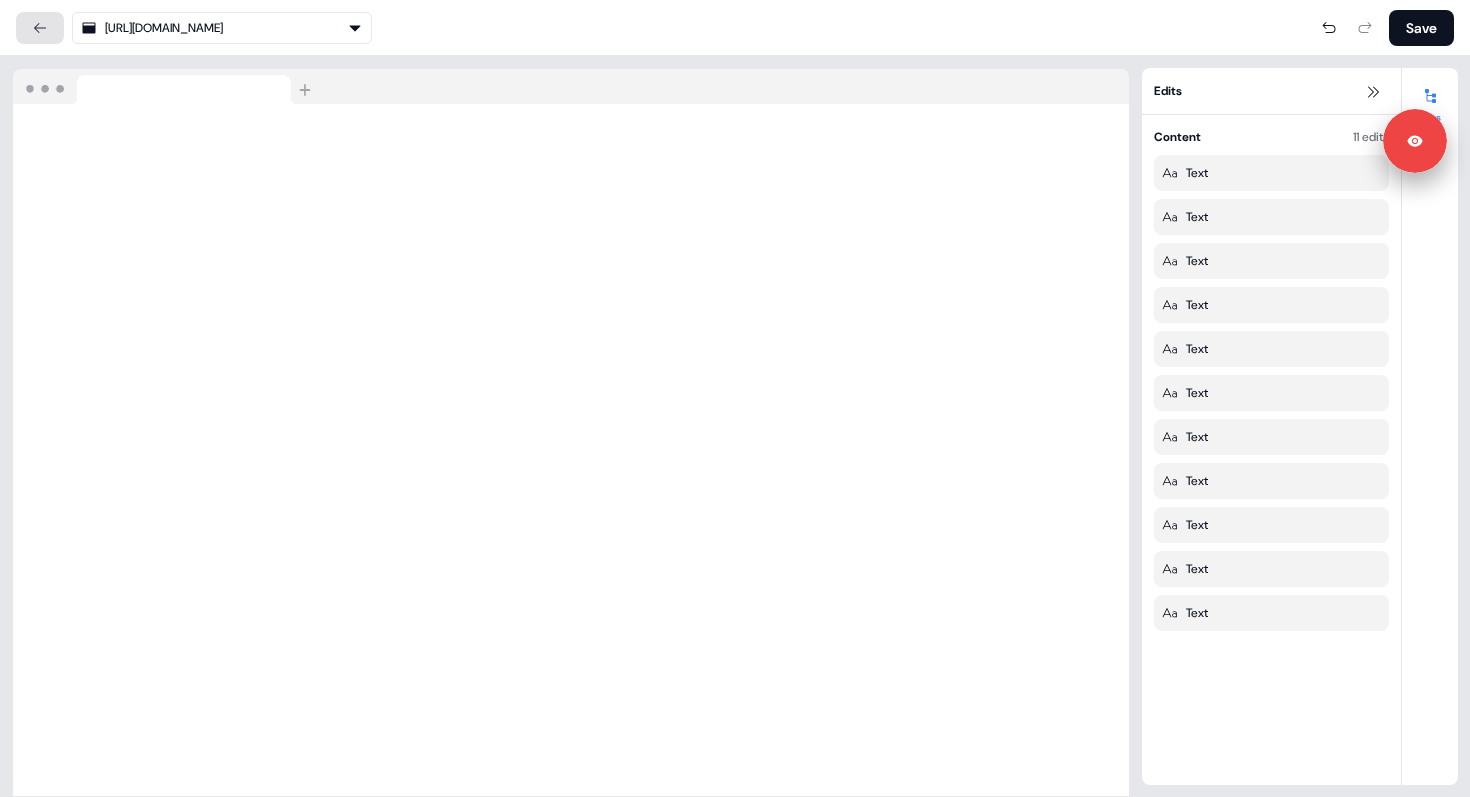 click 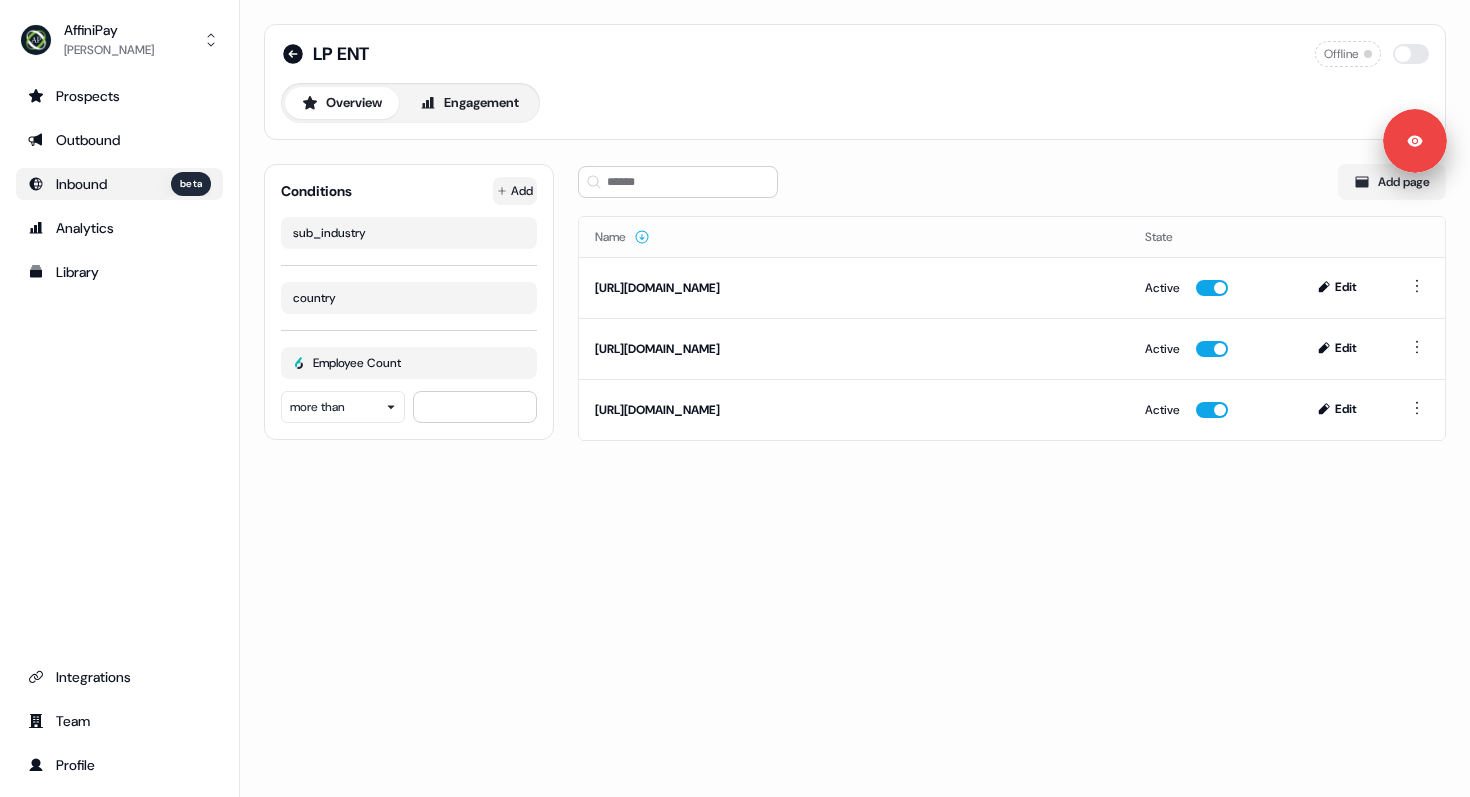 click on "Signed in as Charlie Lynch Sign out For the best experience switch devices to a bigger screen. Go to Userled.io AffiniPay Charlie Lynch Prospects Outbound Inbound beta Analytics Library   Integrations Team Profile LP ENT Offline Overview Engagement Conditions Add sub_industry country Employee Count more than ** Add page Name State https://www.lawpay.com/ Active Edit https://www.lawpay.com/features/schedule-a-demo/ Active Edit https://www.lawpay.com/sign-up/ Active Edit" at bounding box center (735, 398) 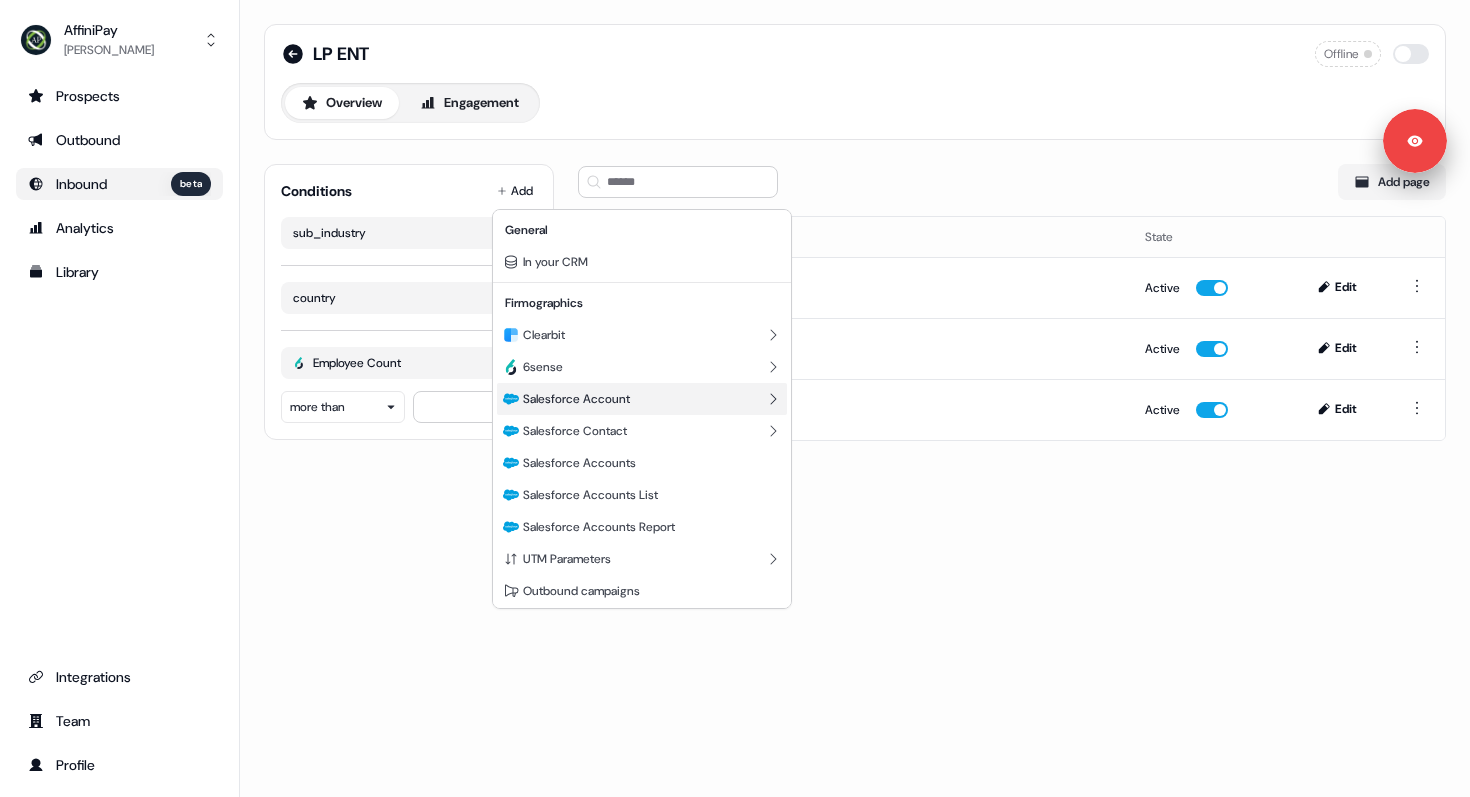 click on "Salesforce Account" at bounding box center [576, 399] 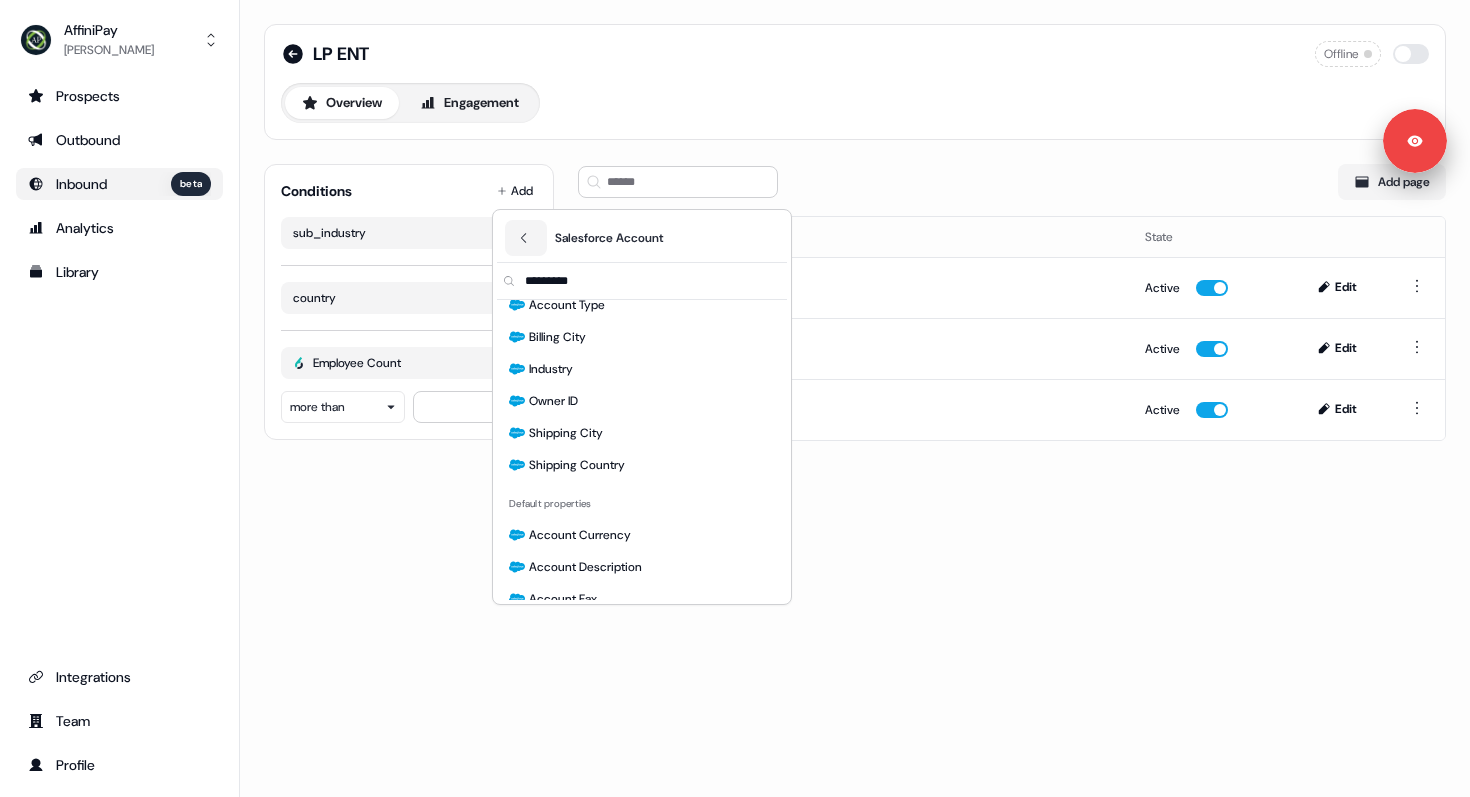 scroll, scrollTop: 0, scrollLeft: 0, axis: both 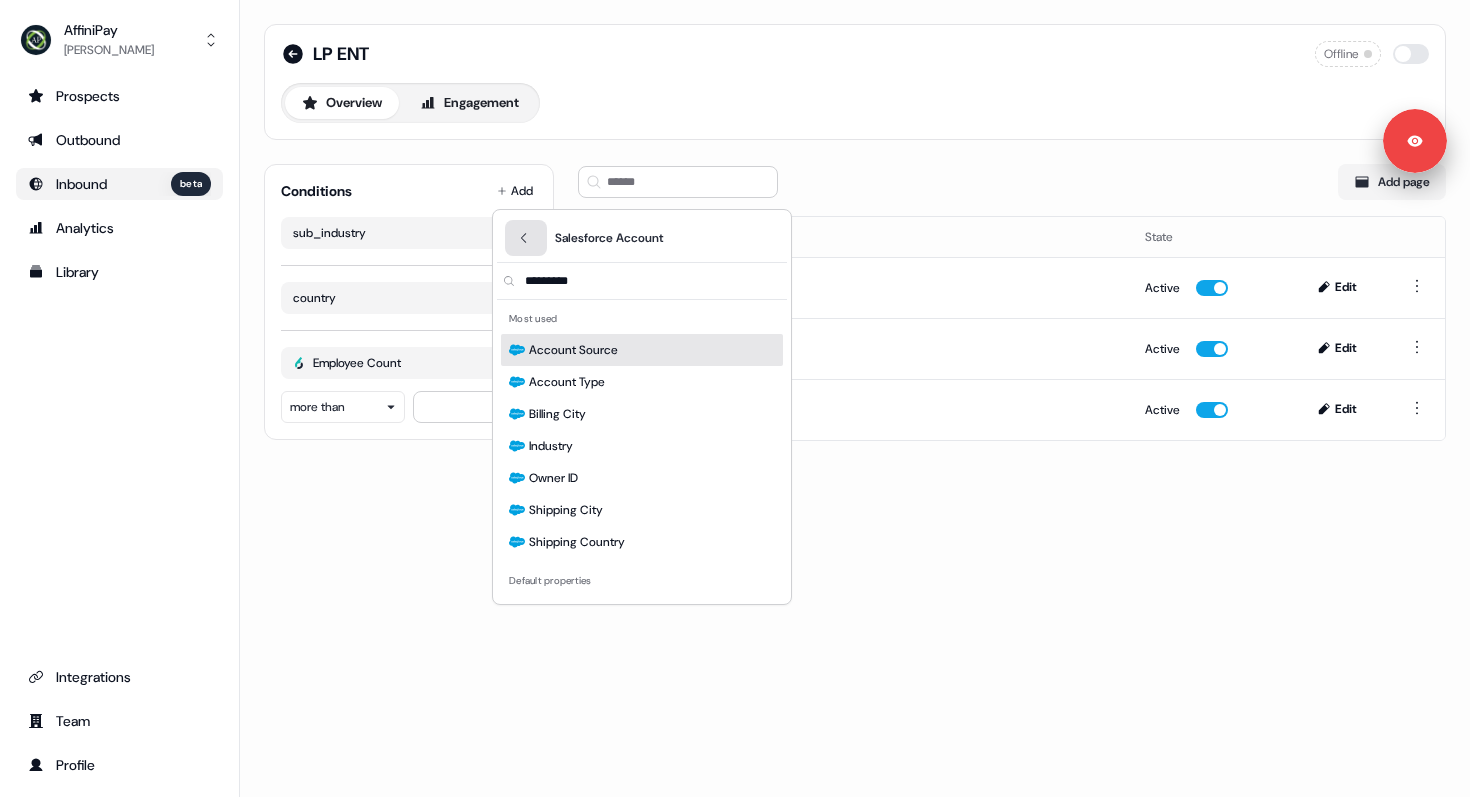 click at bounding box center (526, 238) 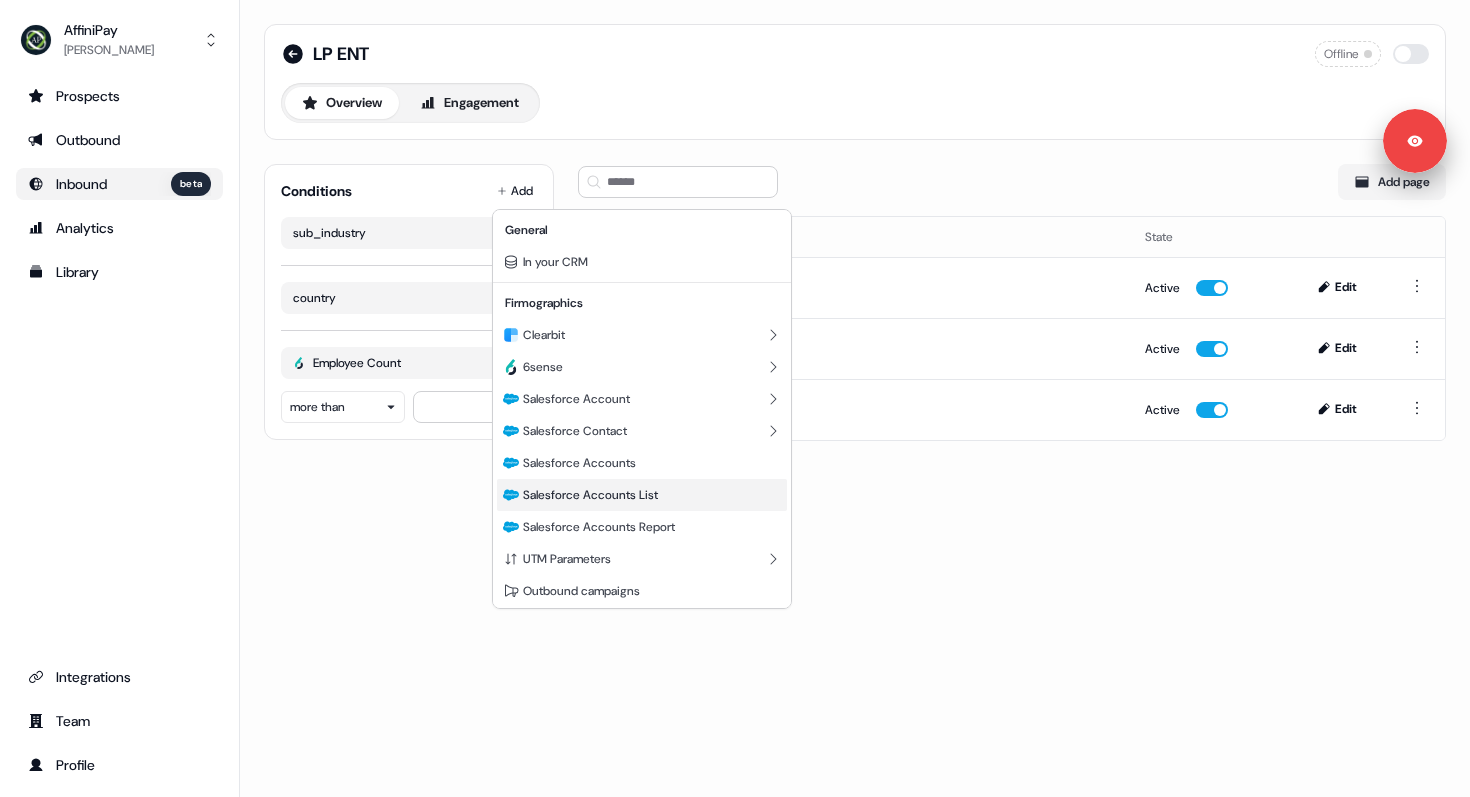 click on "Salesforce Accounts List" at bounding box center [590, 495] 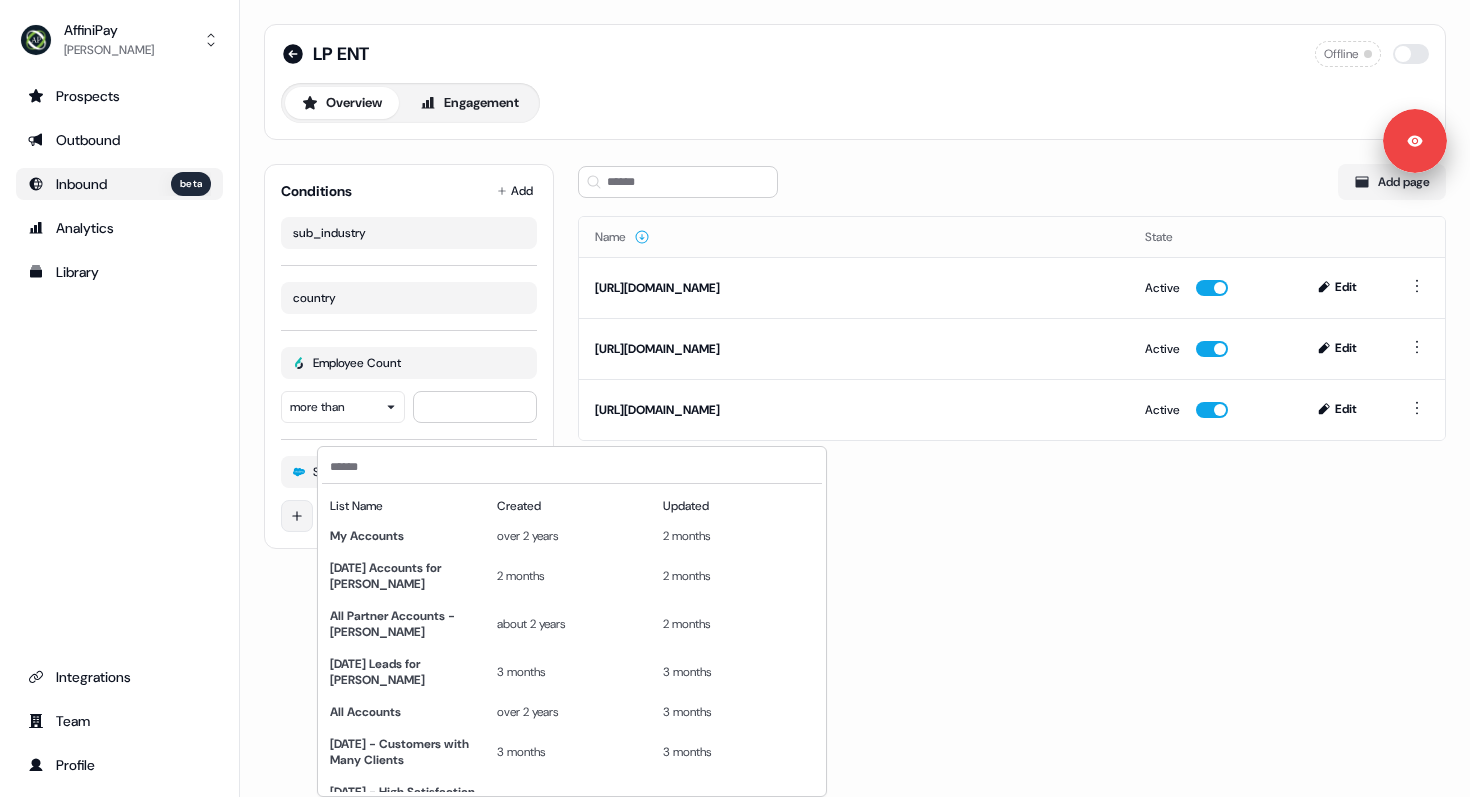 click on "Signed in as Charlie Lynch Sign out For the best experience switch devices to a bigger screen. Go to Userled.io AffiniPay Charlie Lynch Prospects Outbound Inbound beta Analytics Library   Integrations Team Profile LP ENT Offline Overview Engagement Conditions Add sub_industry country Employee Count more than ** Salesforce Accounts List Add page Name State https://www.lawpay.com/ Active Edit https://www.lawpay.com/features/schedule-a-demo/ Active Edit https://www.lawpay.com/sign-up/ Active Edit List Name Created Updated My Accounts over 2 years 2 months 2025-05-19 Accounts for Justin Luit 2 months 2 months All Partner Accounts - Erik about 2 years 2 months 2025-05-08 Leads for Joseph Gonzalez 3 months 3 months All Accounts over 2 years 3 months April 2025 - Customers with Many Clients 3 months 3 months April 2025 - High Satisfaction Customers 3 months 3 months Recent SW Opps with no Open LP Opp 4 months 4 months 2025_03_18 Smart Spend Beta Waitlist-Rep 4 months 4 months 2025_03_18 Smart Spend Beta Waitlist" at bounding box center [735, 398] 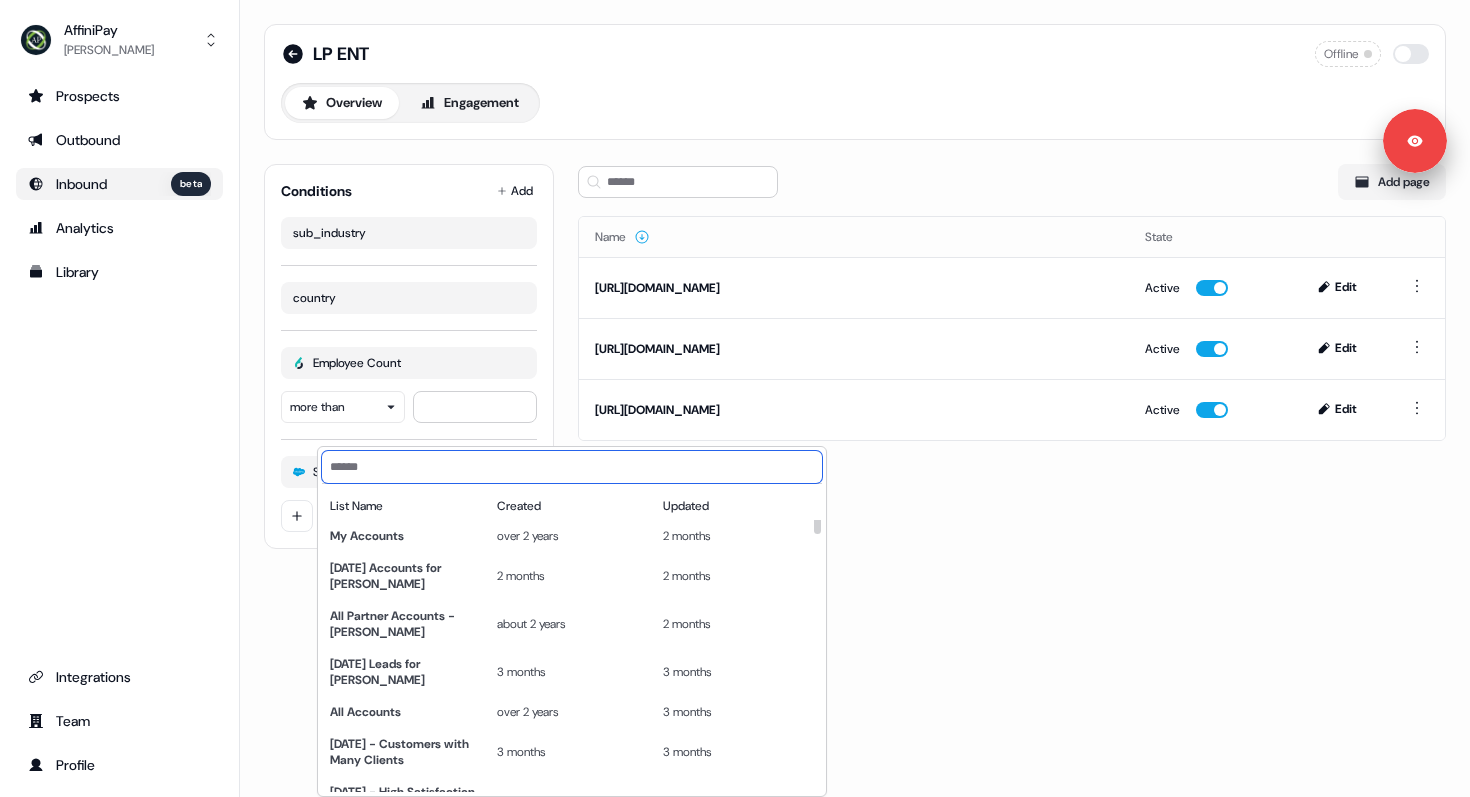 click at bounding box center (572, 467) 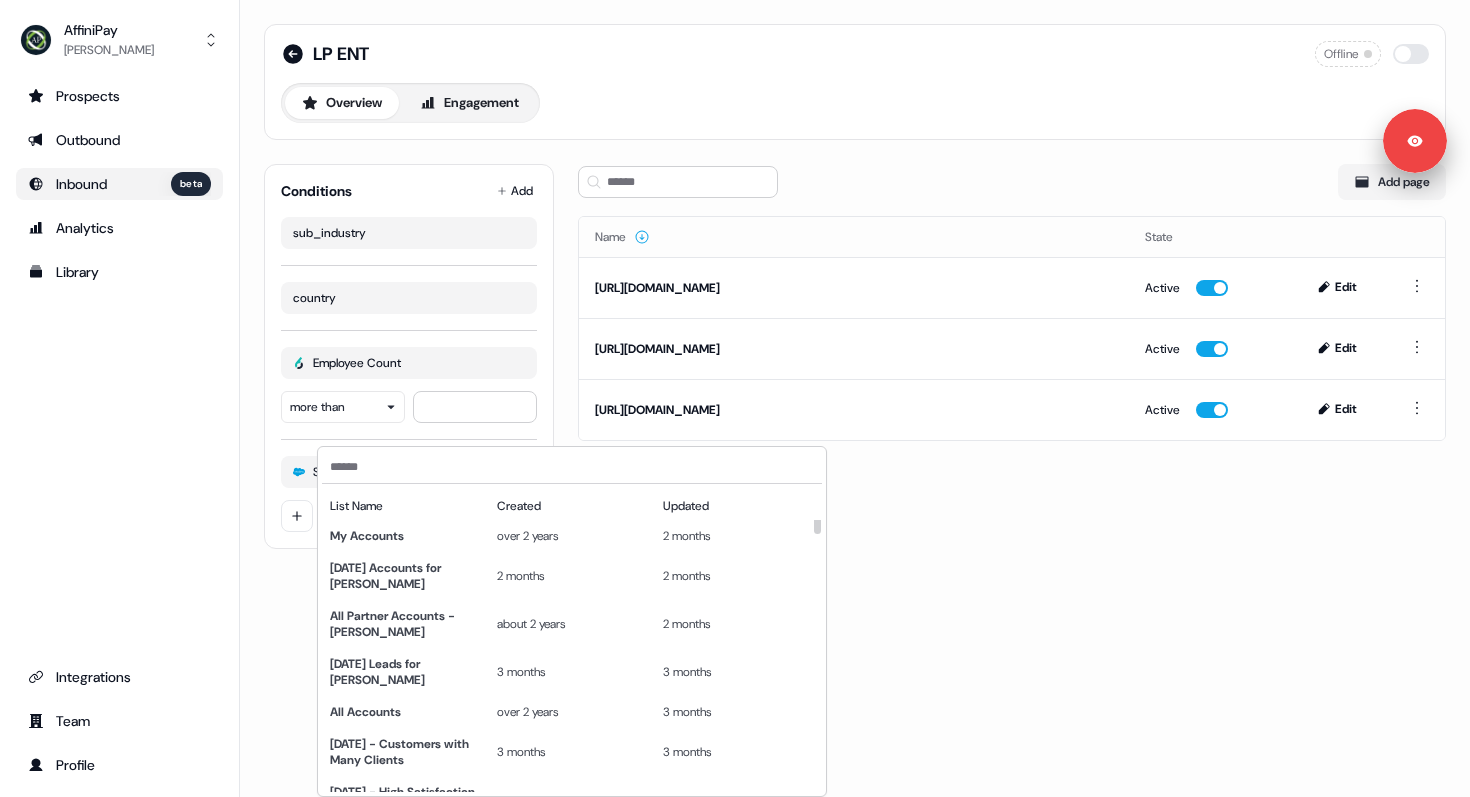 click on "Signed in as Charlie Lynch Sign out For the best experience switch devices to a bigger screen. Go to Userled.io AffiniPay Charlie Lynch Prospects Outbound Inbound beta Analytics Library   Integrations Team Profile LP ENT Offline Overview Engagement Conditions Add sub_industry country Employee Count more than ** Salesforce Accounts List Add page Name State https://www.lawpay.com/ Active Edit https://www.lawpay.com/features/schedule-a-demo/ Active Edit https://www.lawpay.com/sign-up/ Active Edit List Name Created Updated My Accounts over 2 years 2 months 2025-05-19 Accounts for Justin Luit 2 months 2 months All Partner Accounts - Erik about 2 years 2 months 2025-05-08 Leads for Joseph Gonzalez 3 months 3 months All Accounts over 2 years 3 months April 2025 - Customers with Many Clients 3 months 3 months April 2025 - High Satisfaction Customers 3 months 3 months Recent SW Opps with no Open LP Opp 4 months 4 months 2025_03_18 Smart Spend Beta Waitlist-Rep 4 months 4 months 2025_03_18 Smart Spend Beta Waitlist" at bounding box center [735, 398] 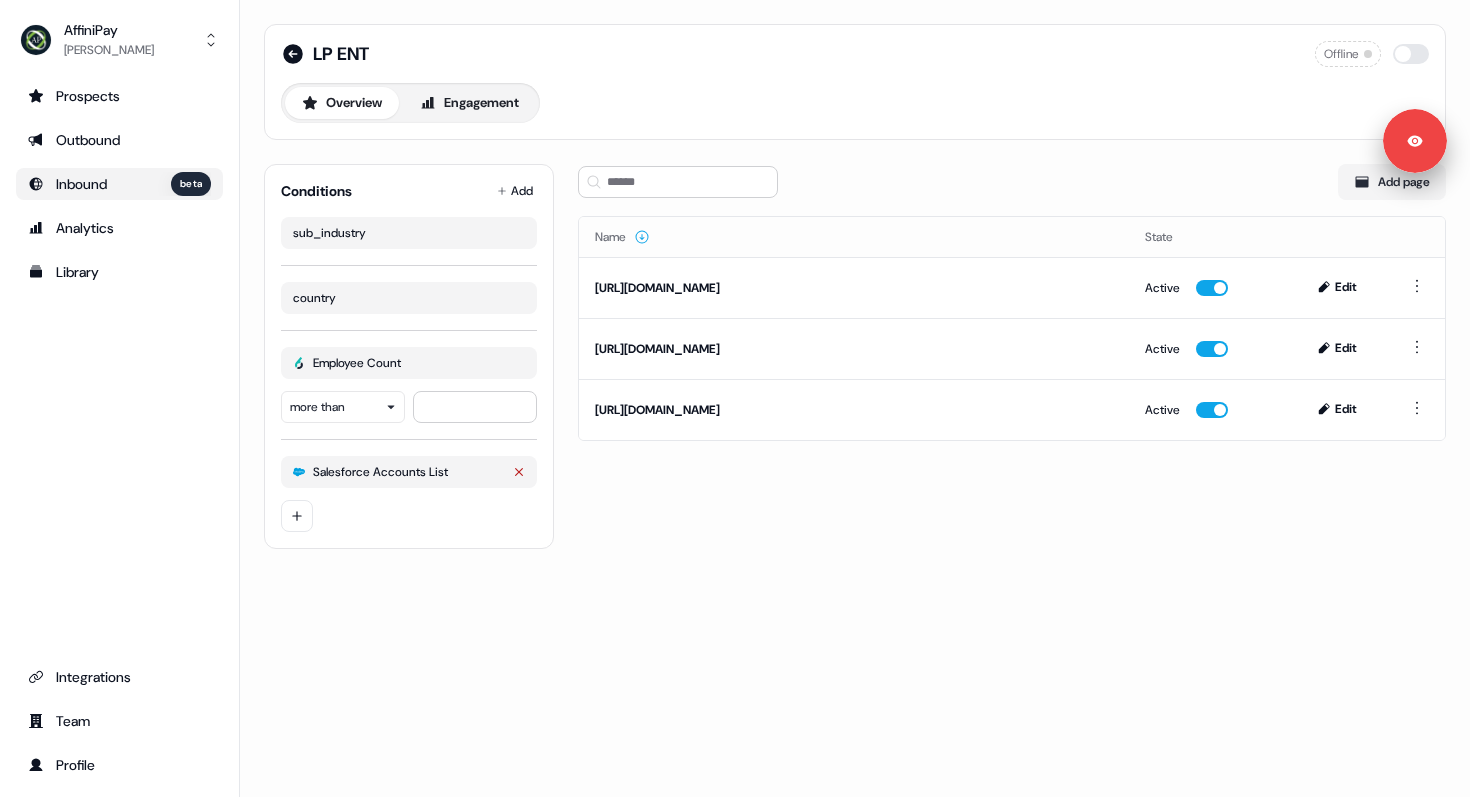 click 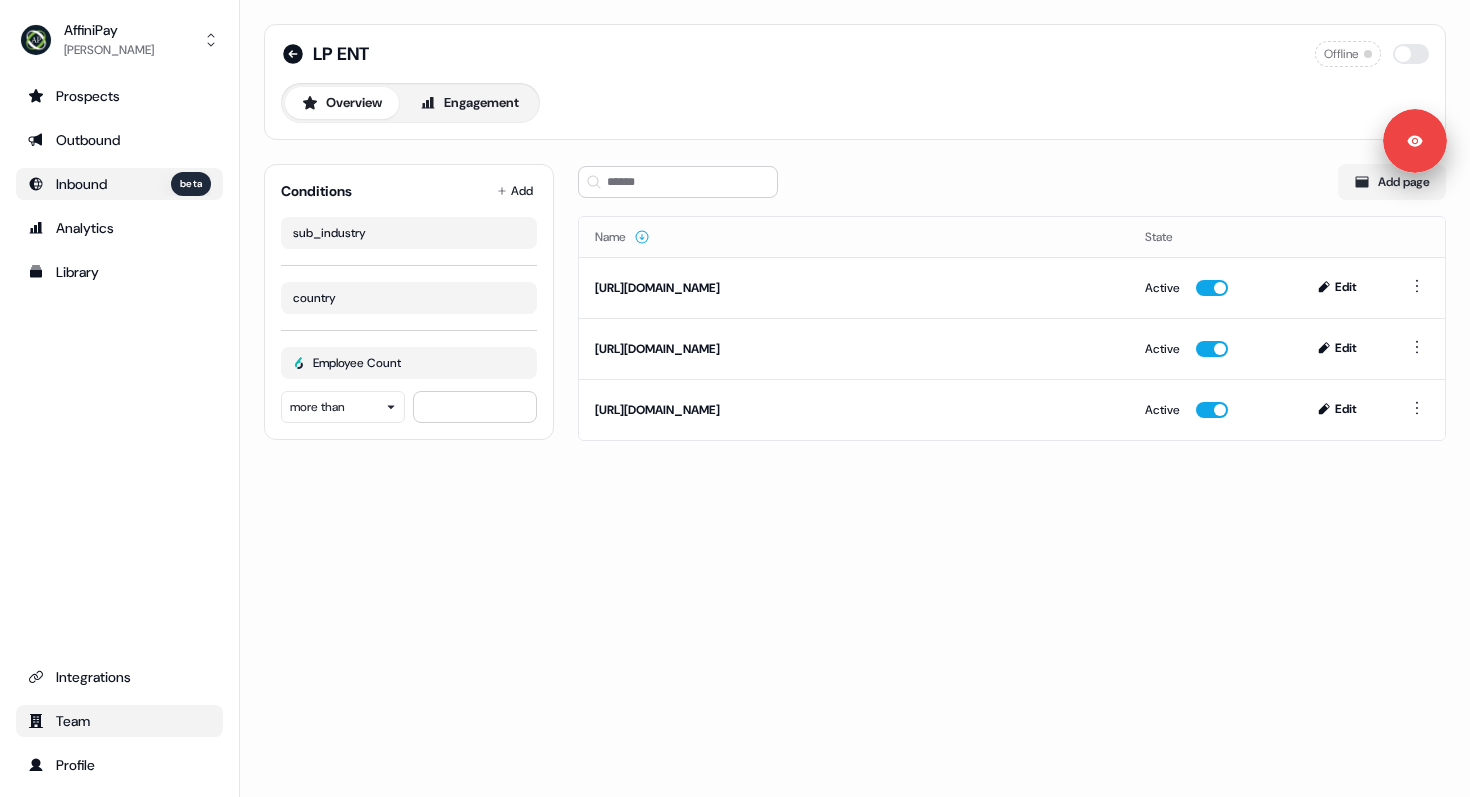 click on "Team" at bounding box center [119, 721] 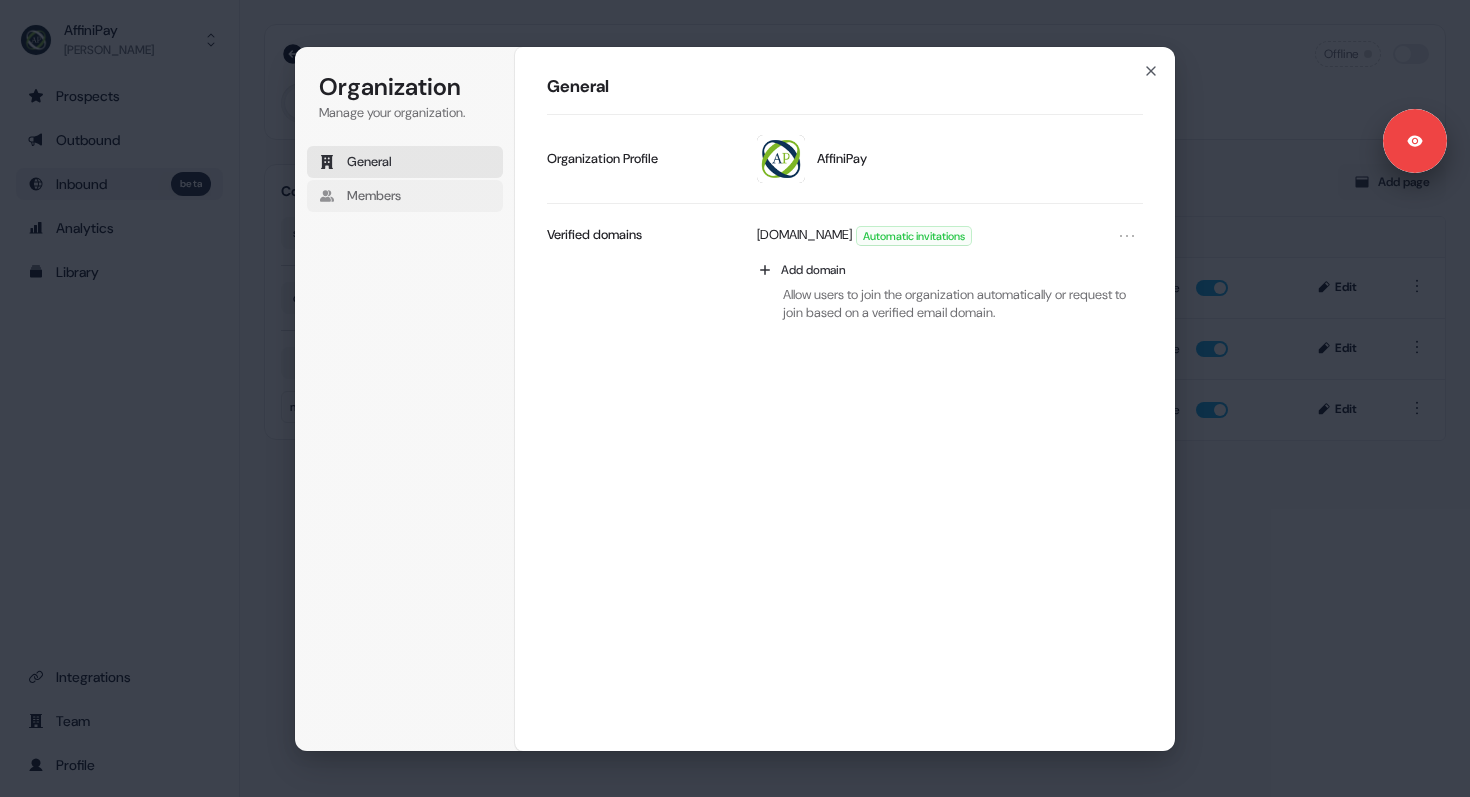click on "Members" at bounding box center (374, 196) 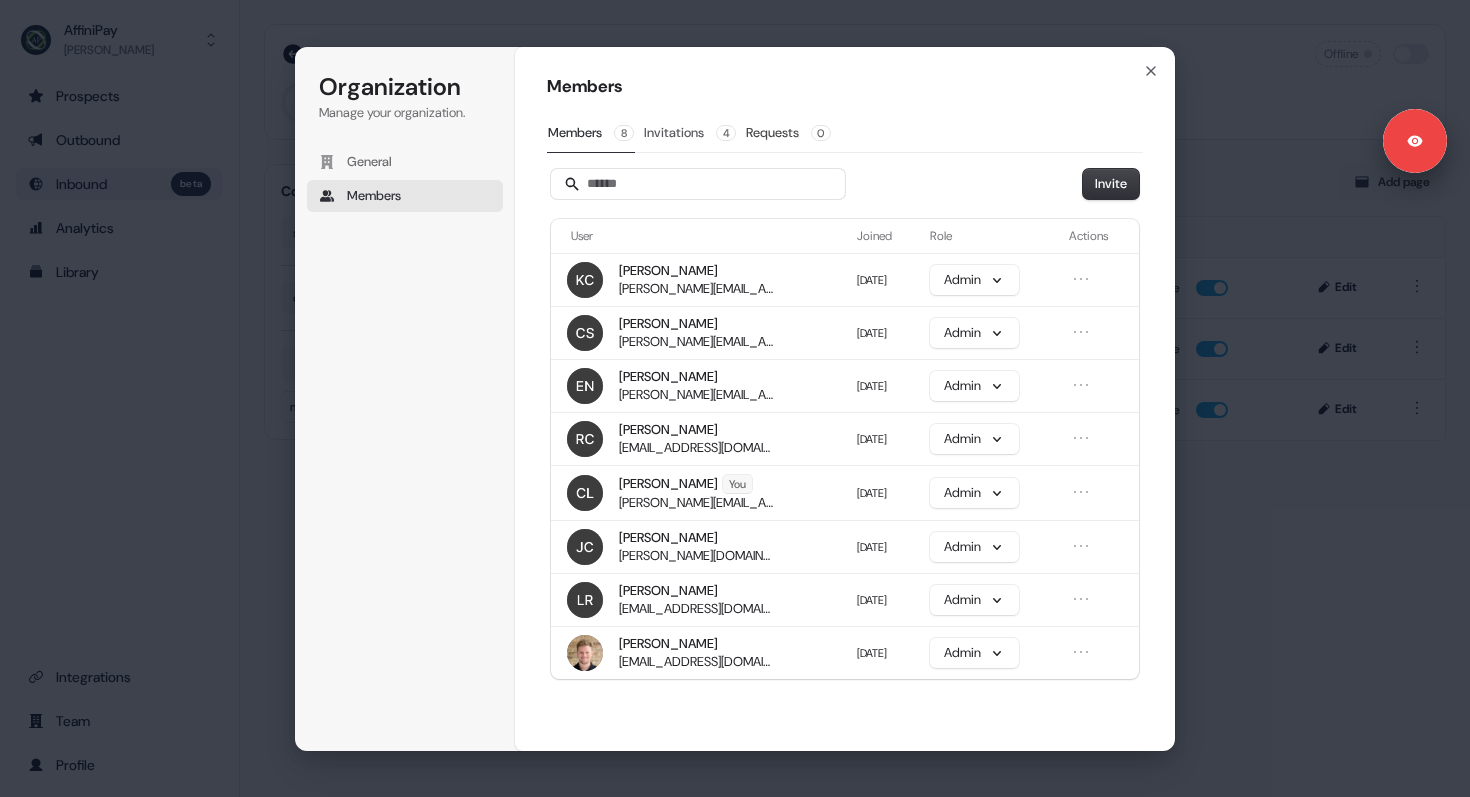 click on "Invitations 4" at bounding box center (690, 133) 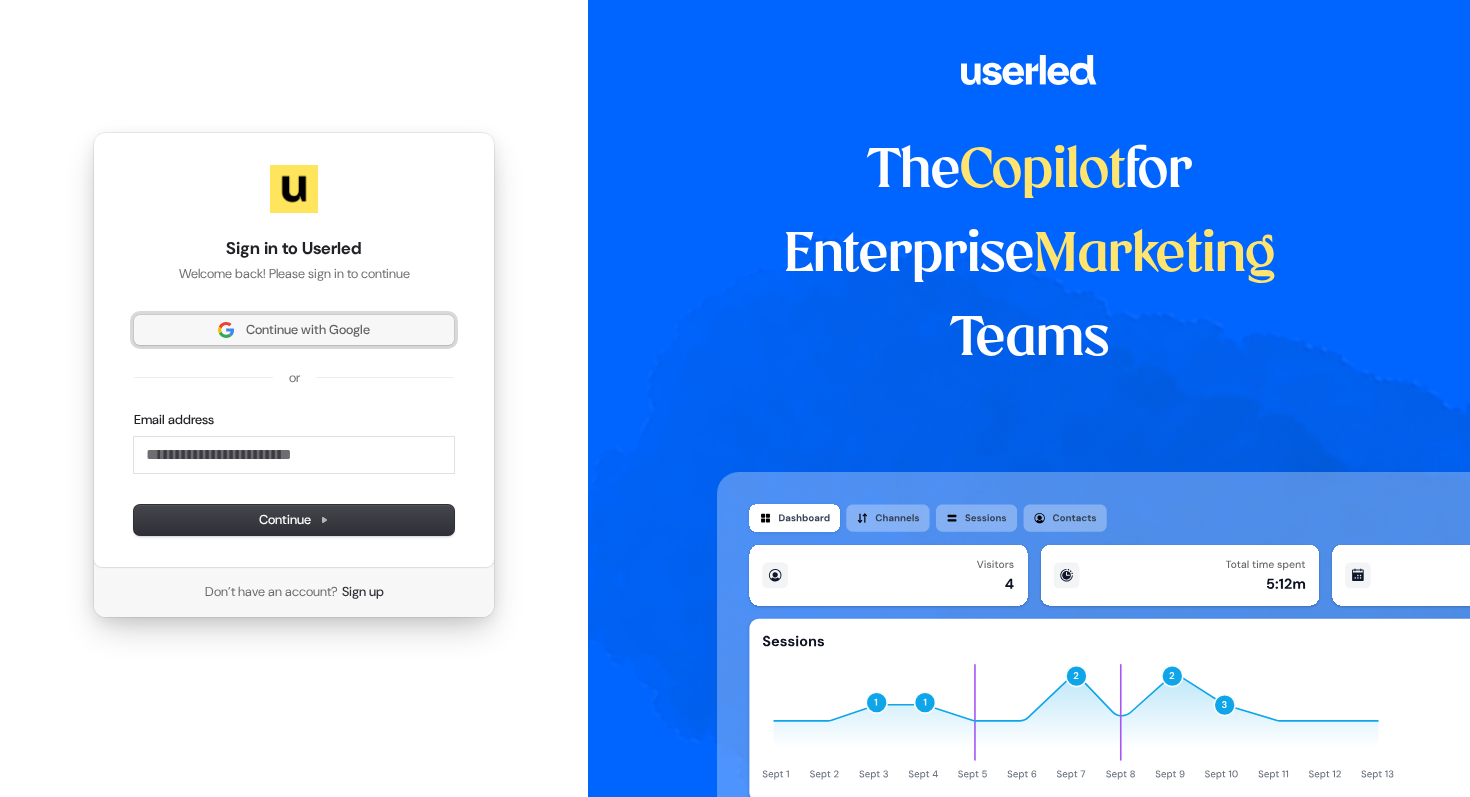 click on "Continue with Google" at bounding box center (294, 330) 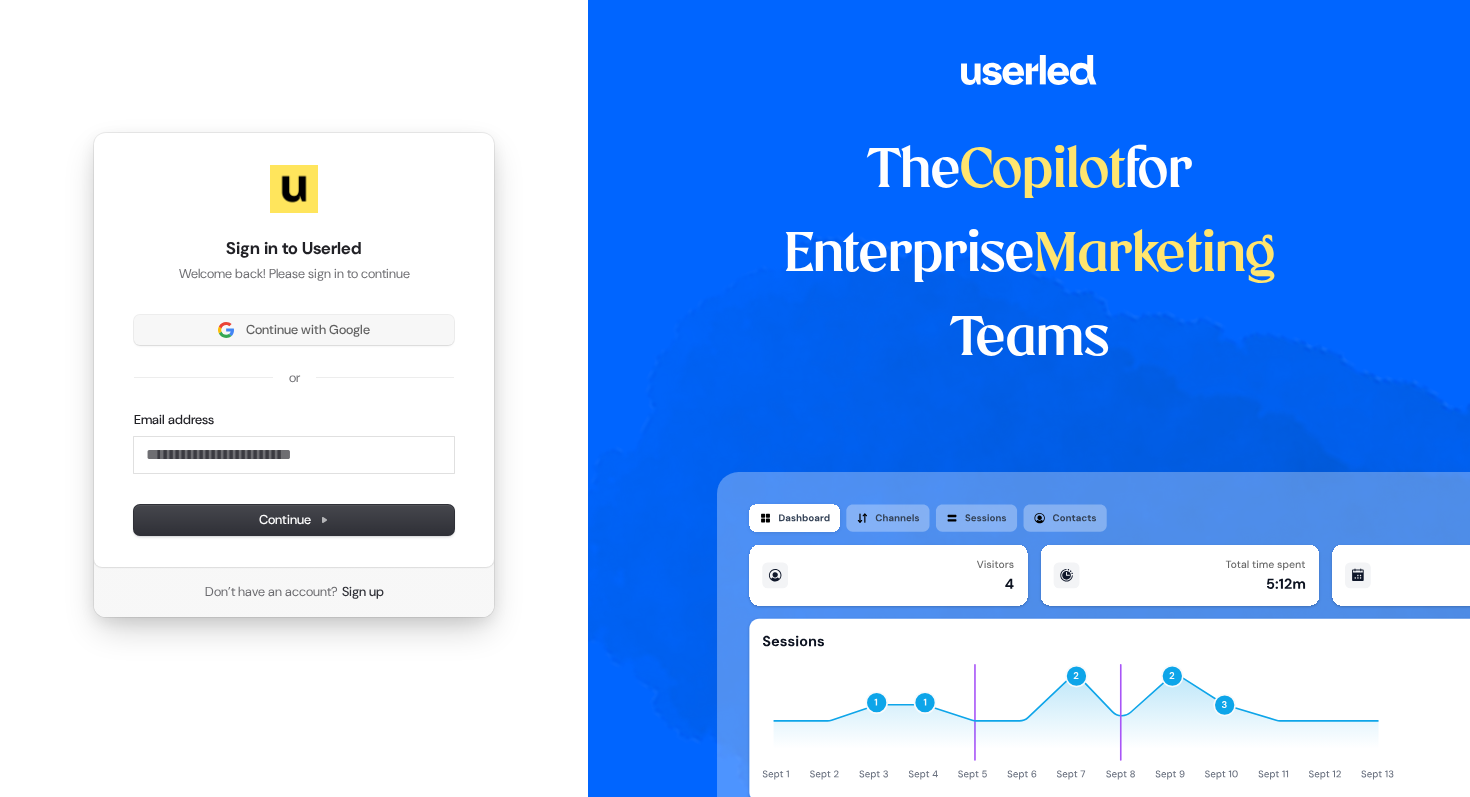 type 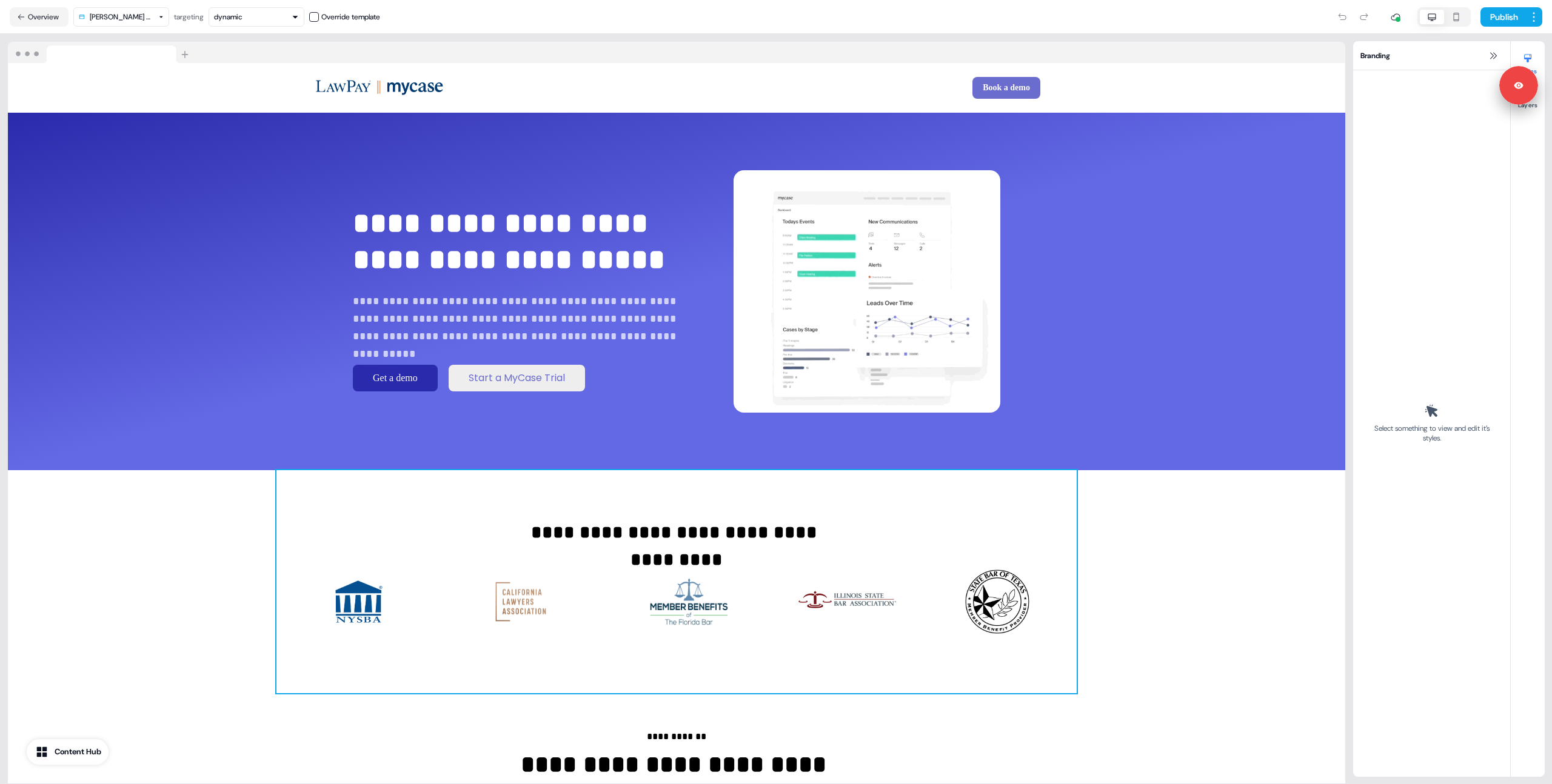 scroll, scrollTop: 0, scrollLeft: 0, axis: both 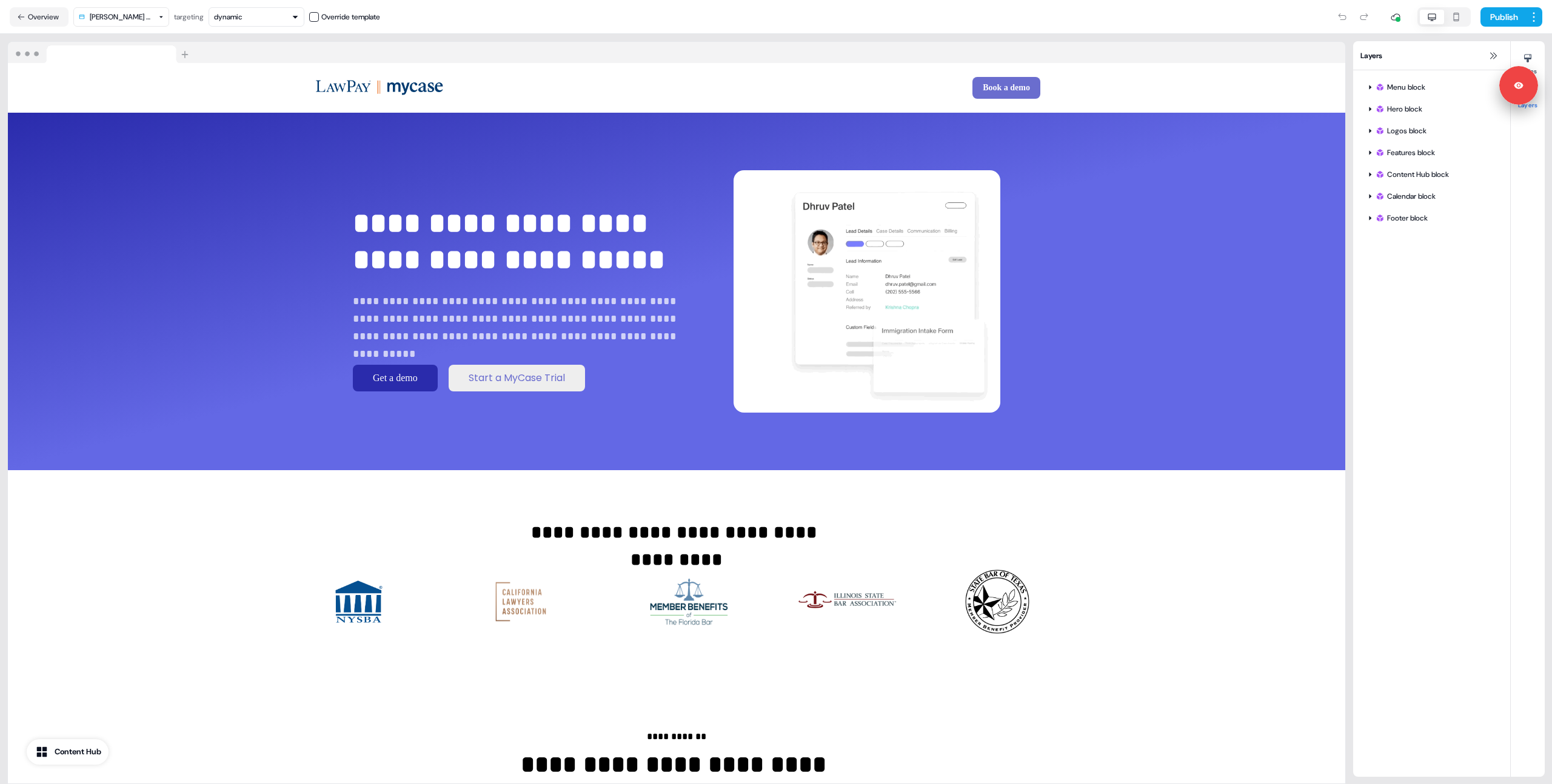 click on "**********" at bounding box center (677, 409) 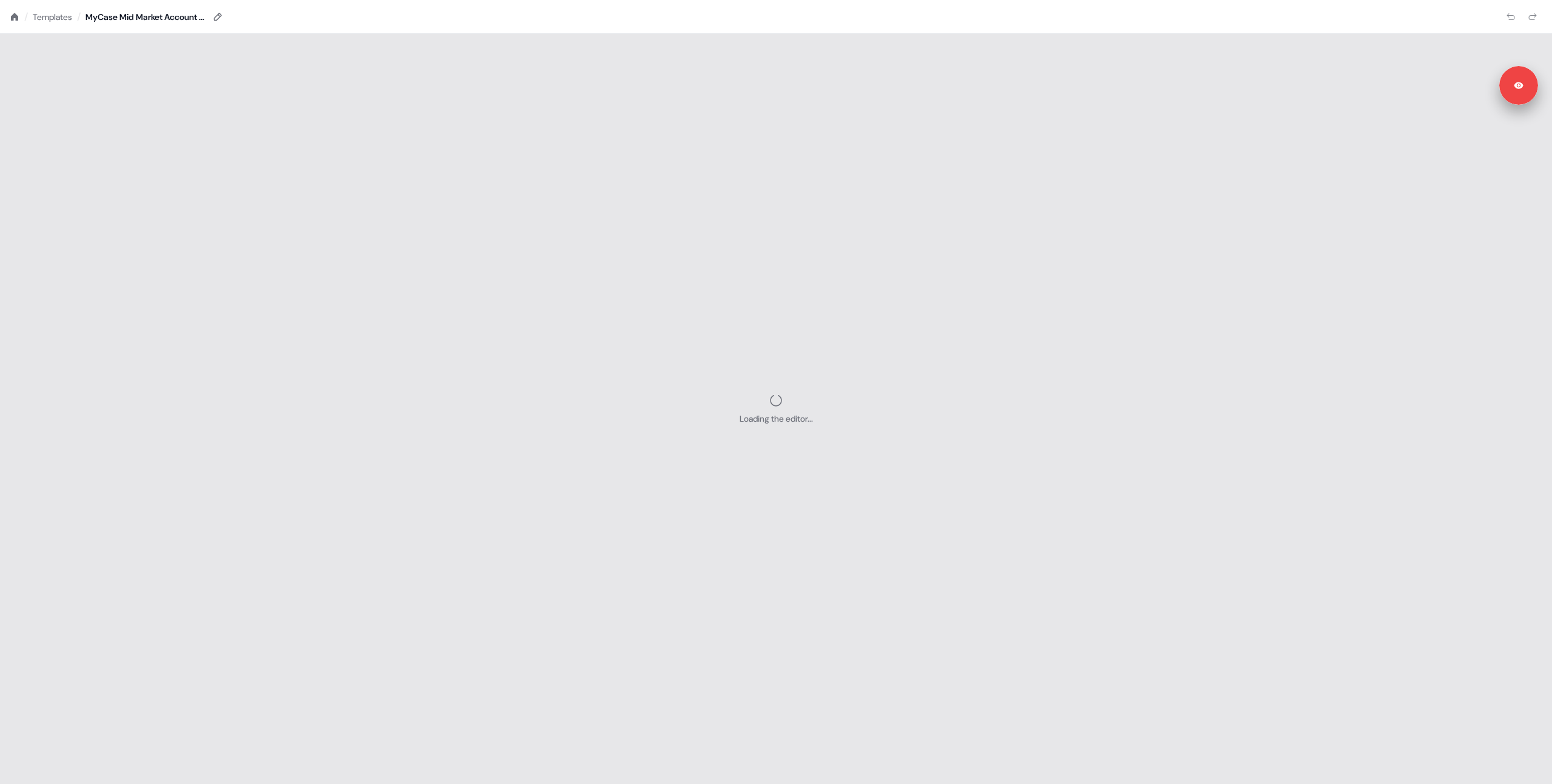 scroll, scrollTop: 0, scrollLeft: 0, axis: both 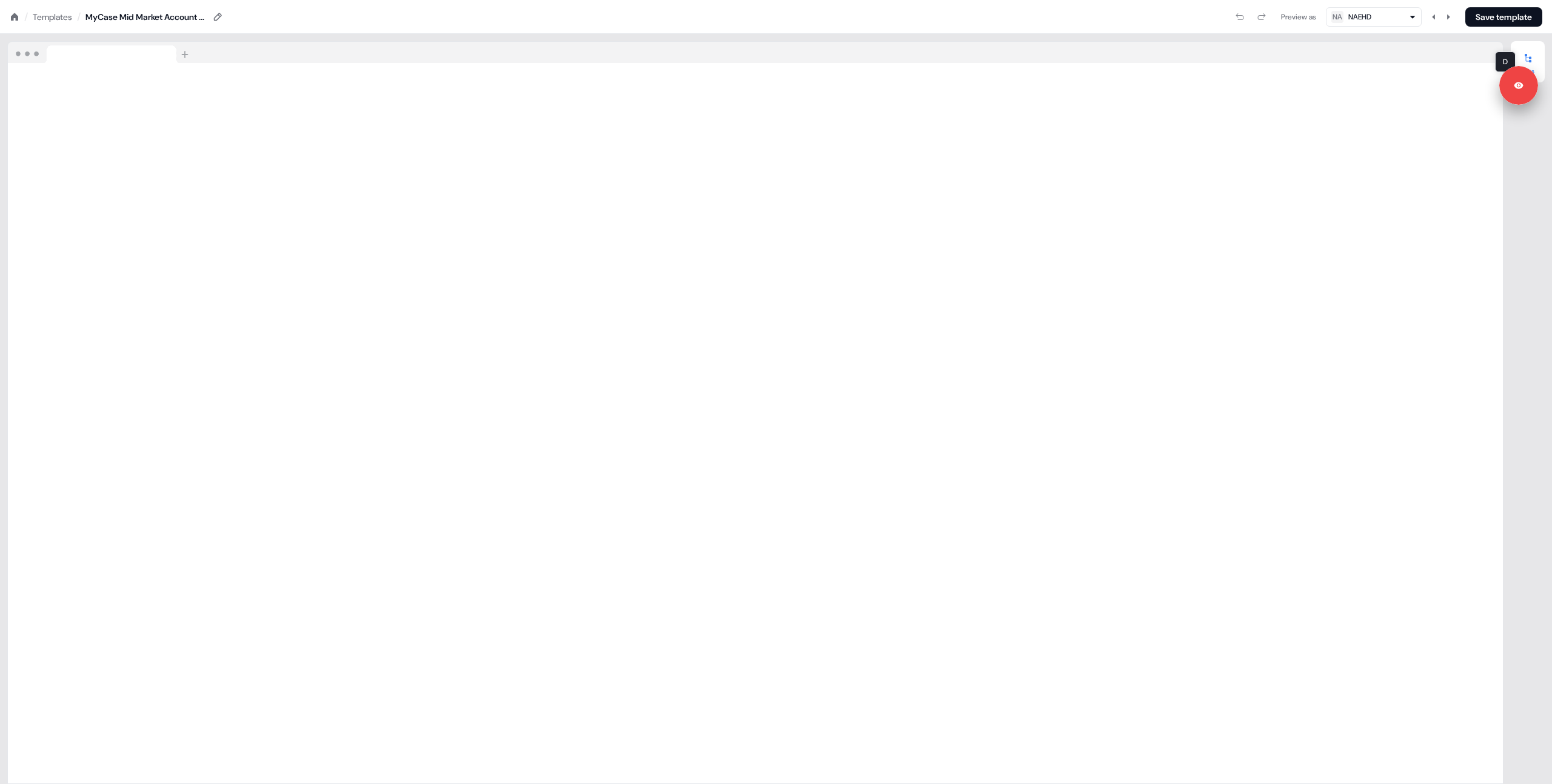 click 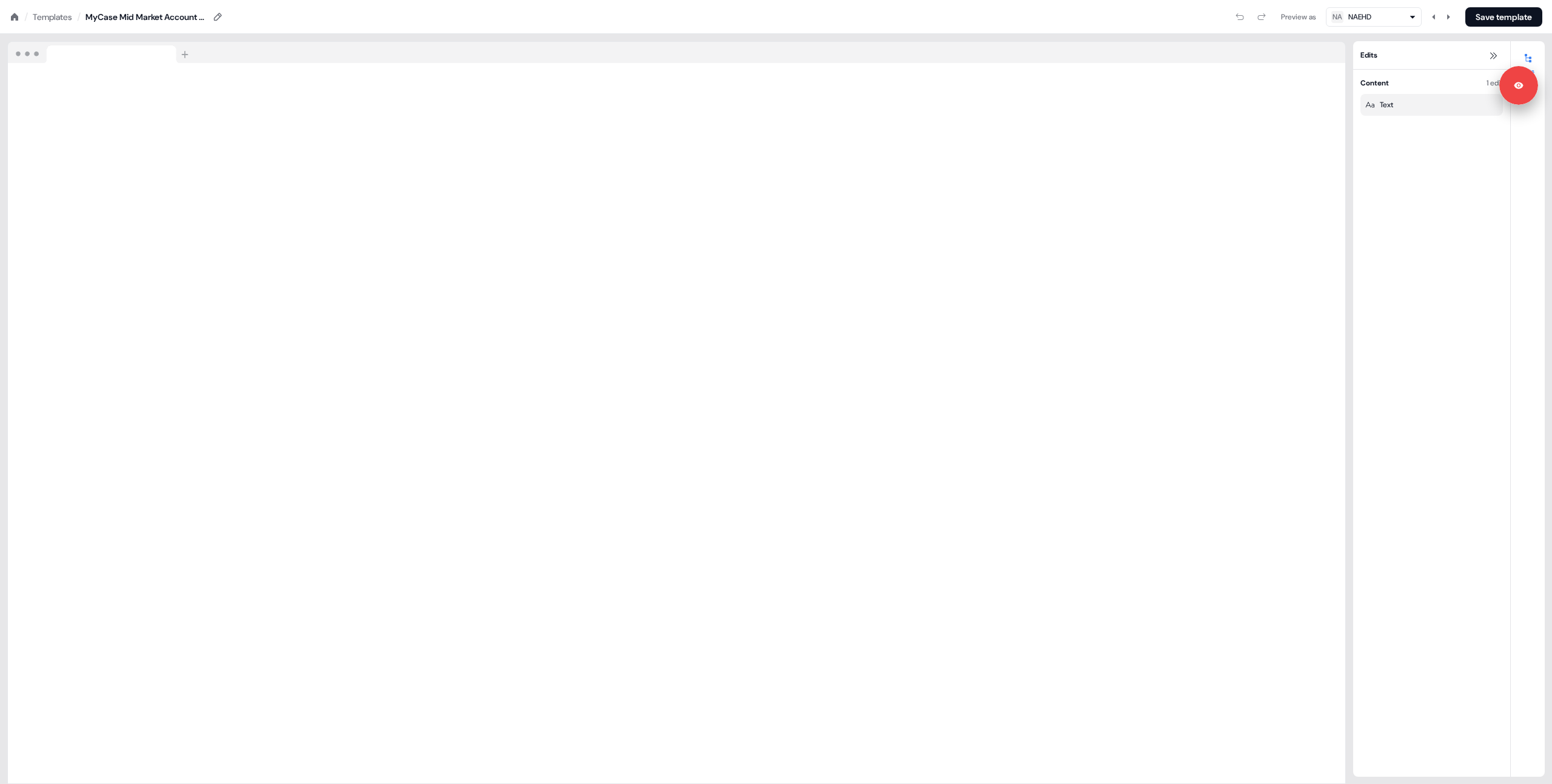 click on "Text" at bounding box center (1431, 434) 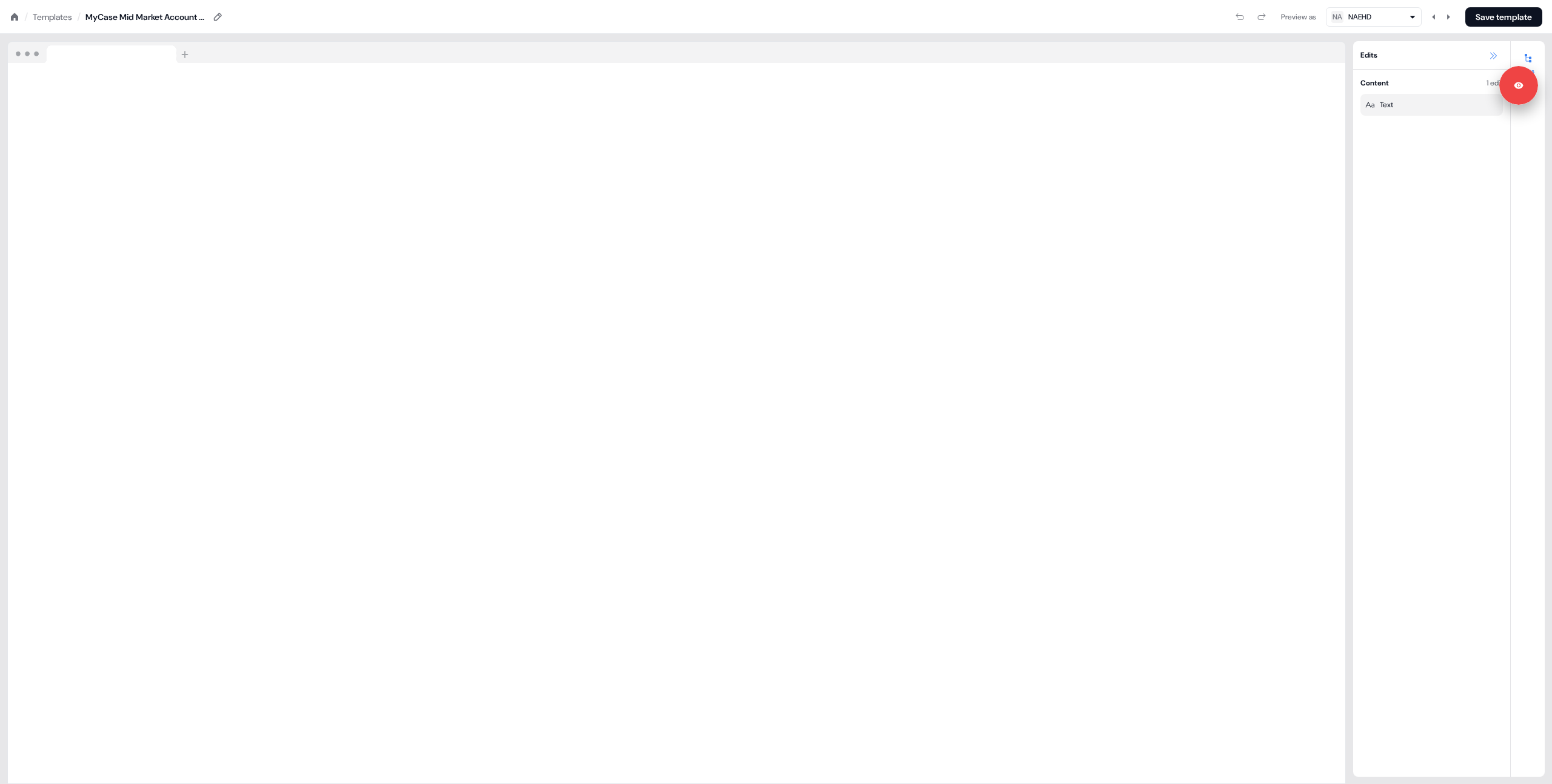 click 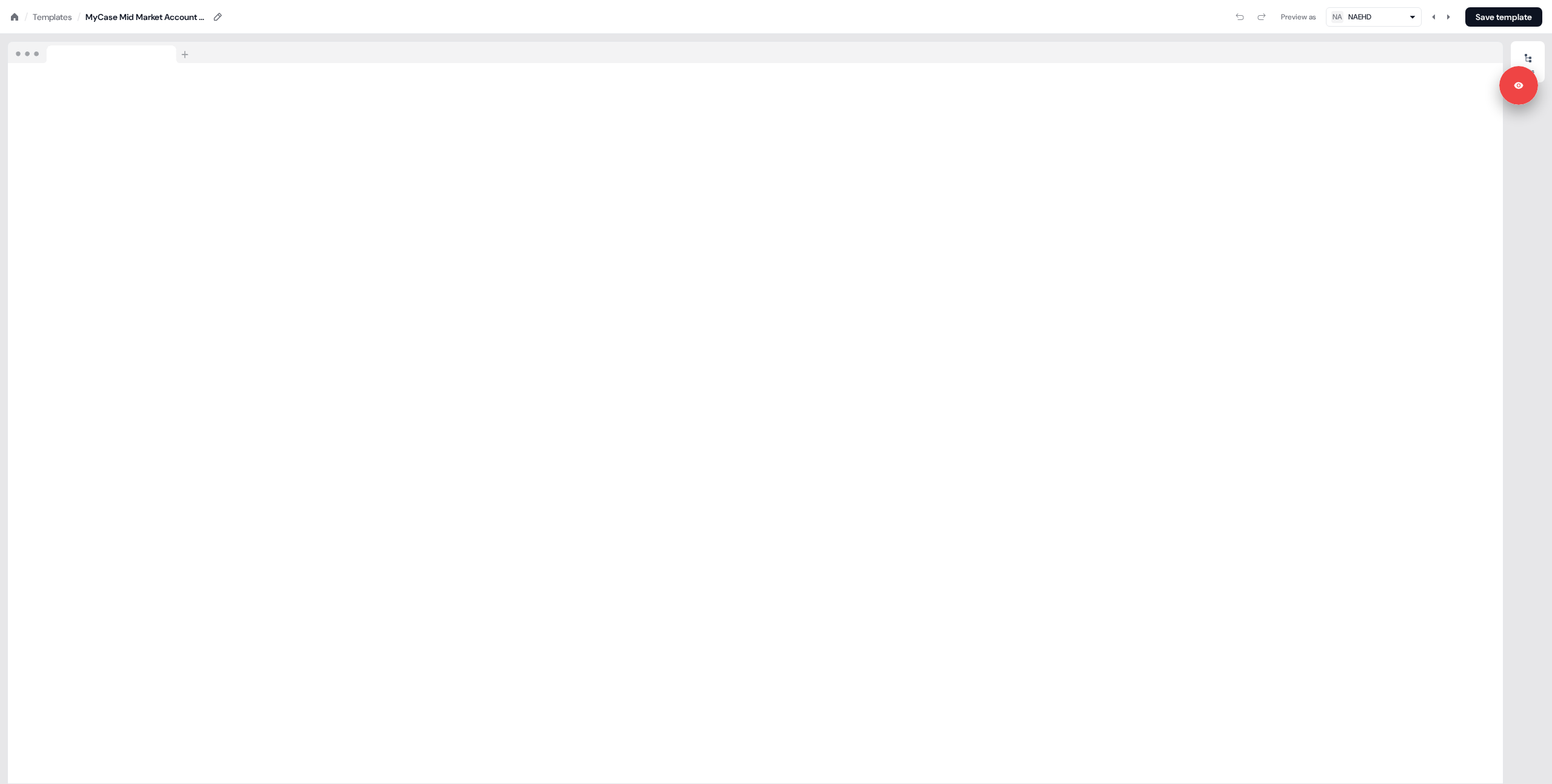 type 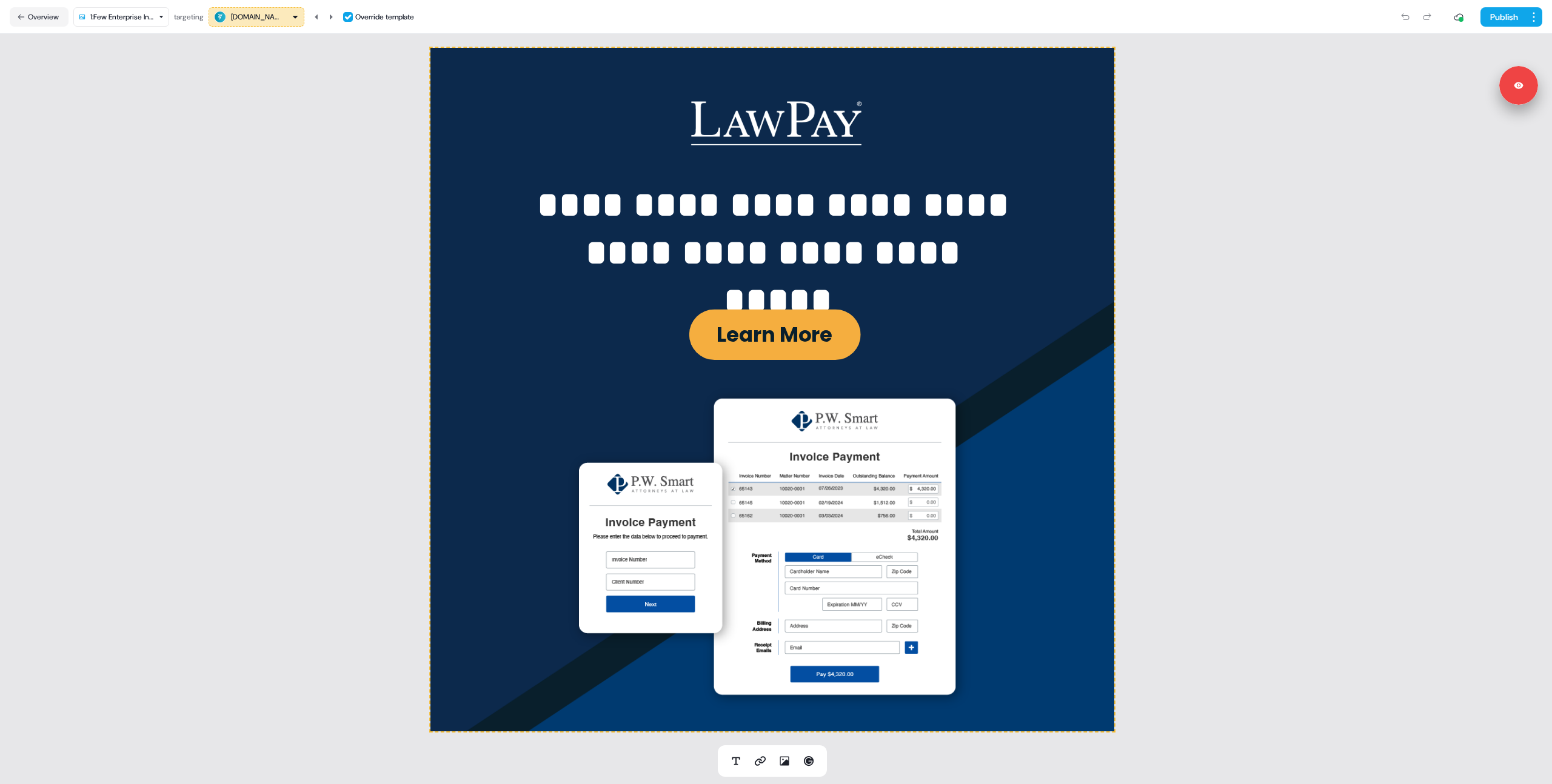 scroll, scrollTop: 0, scrollLeft: 0, axis: both 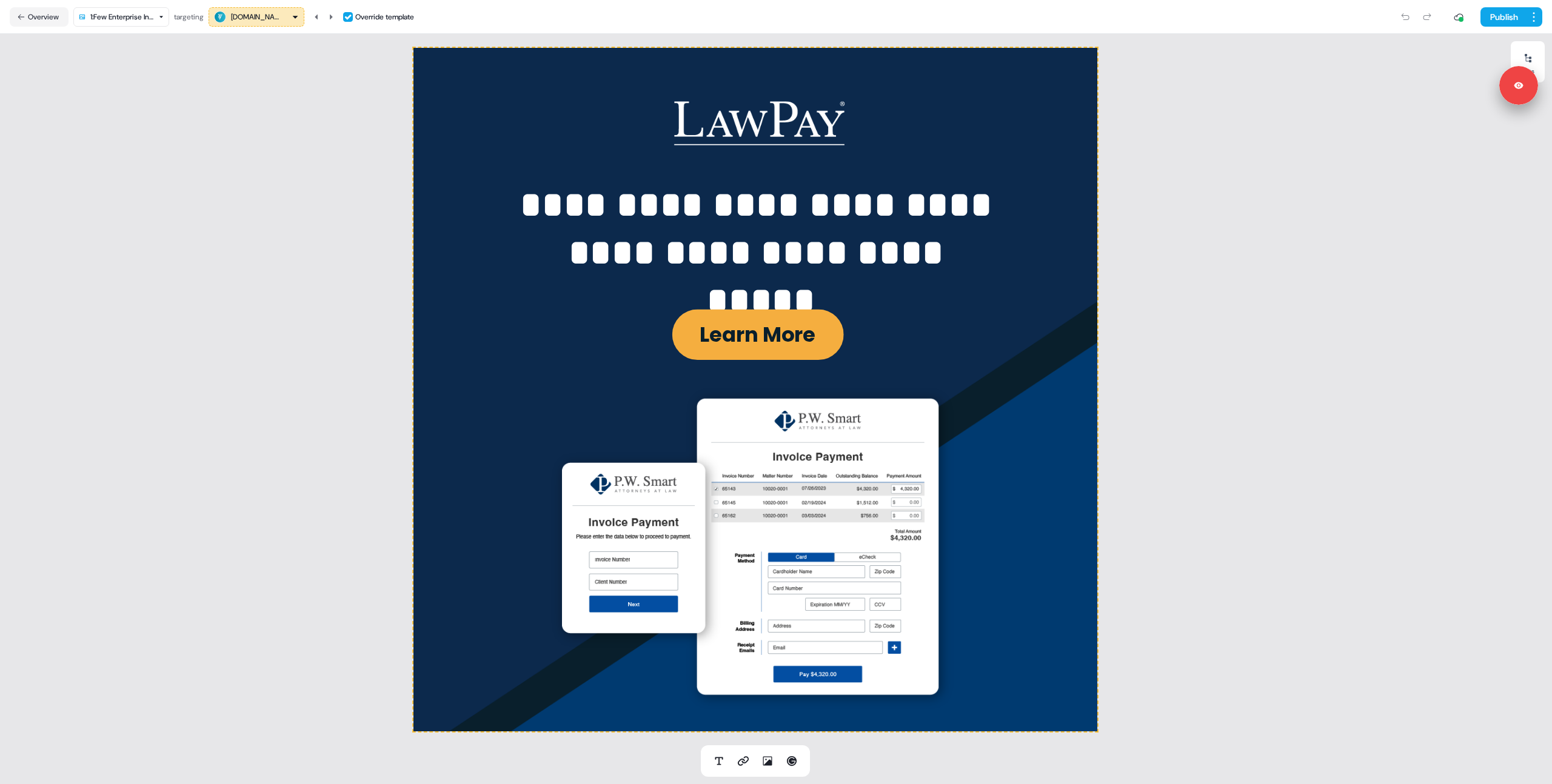 click on "**********" at bounding box center [776, 392] 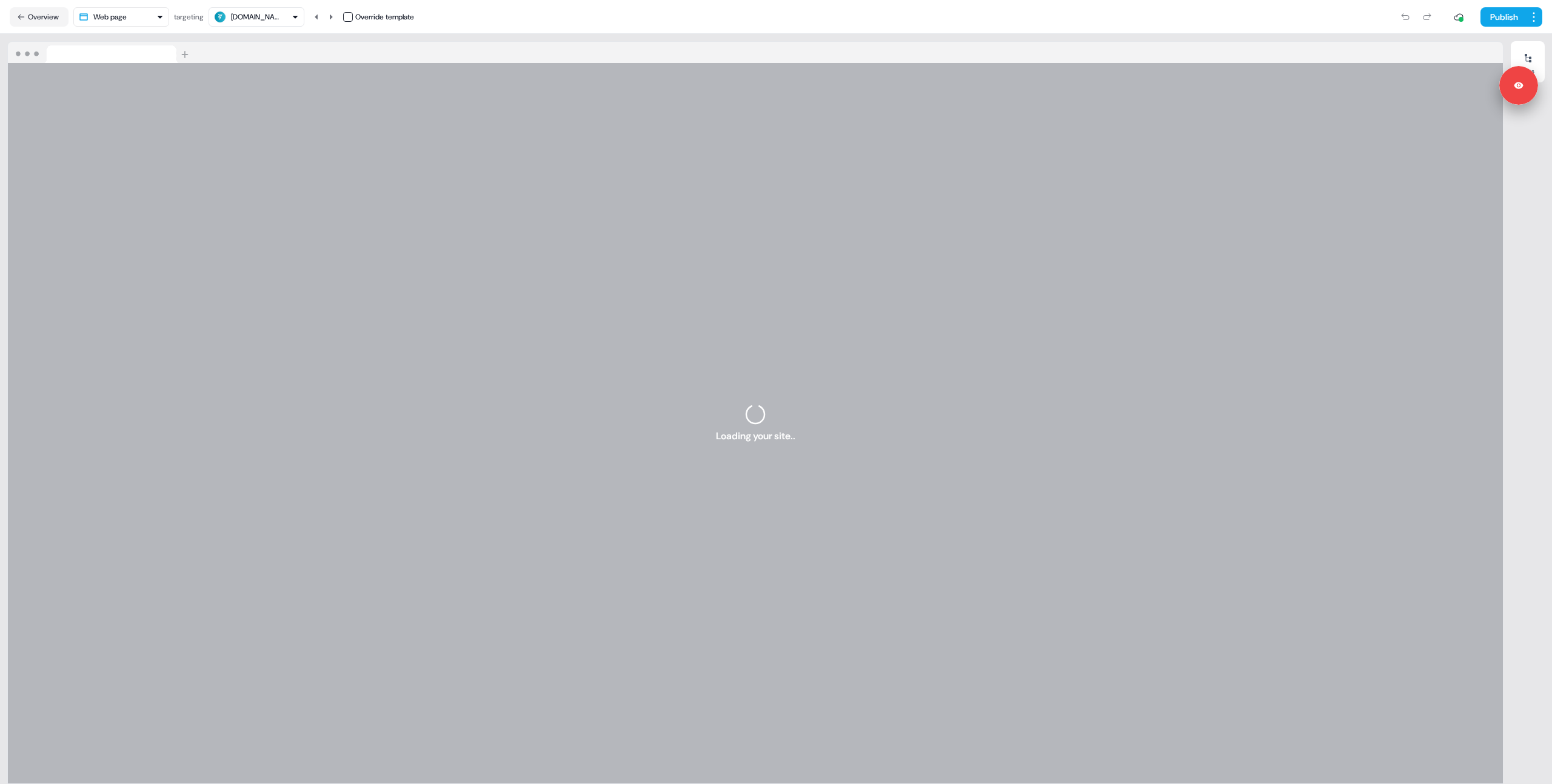 click on "For the best experience switch devices to a bigger screen. Go to Userled.io   Integrations Editor Overview Engagement Distribute Created by Loading... Overview Web page targeting www.litify.com Override template Publish Loading your site.. Edits Signed in as Charlie Lynch Sign out" at bounding box center [776, 392] 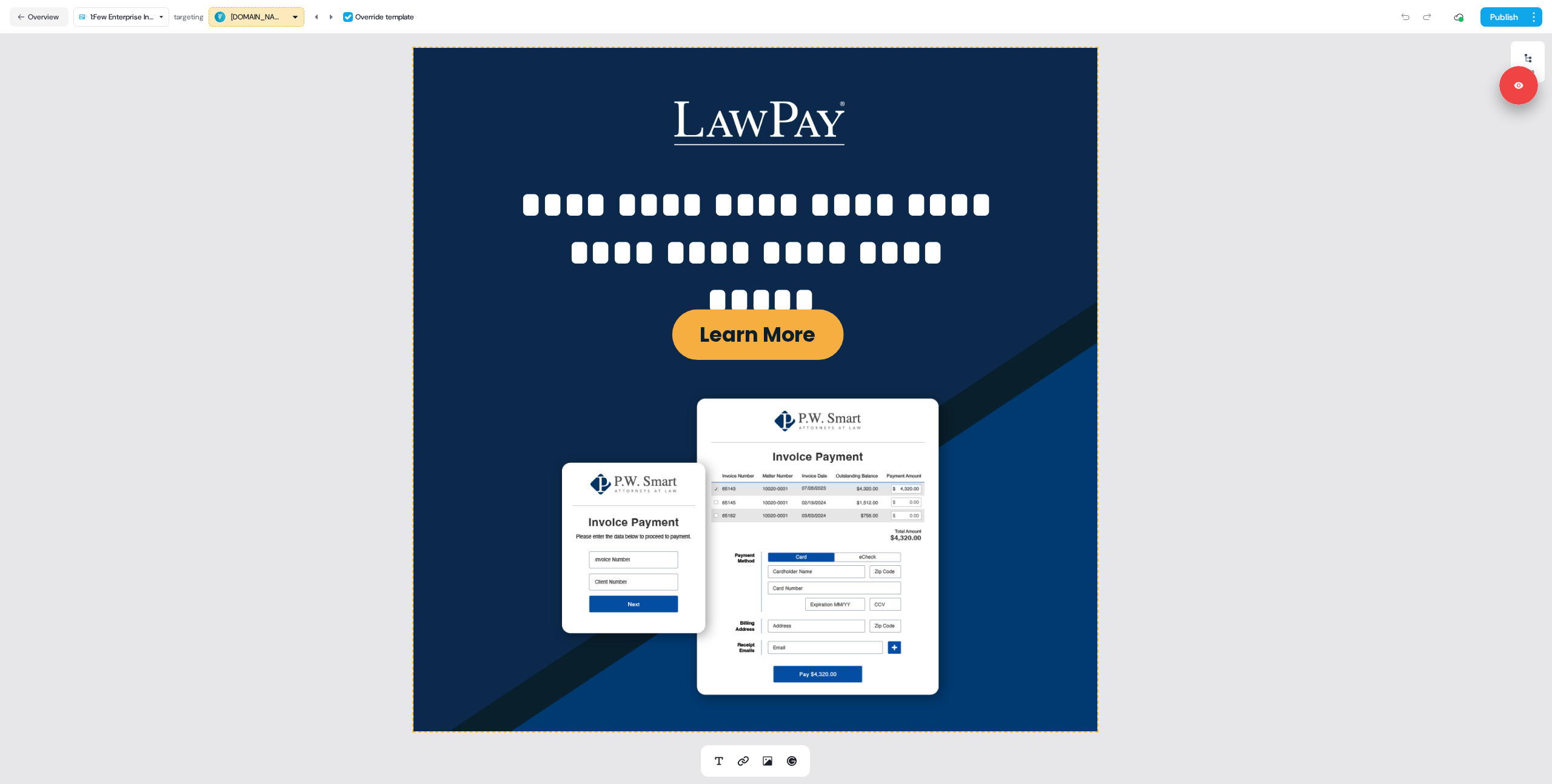 click on "**********" at bounding box center [755, 390] 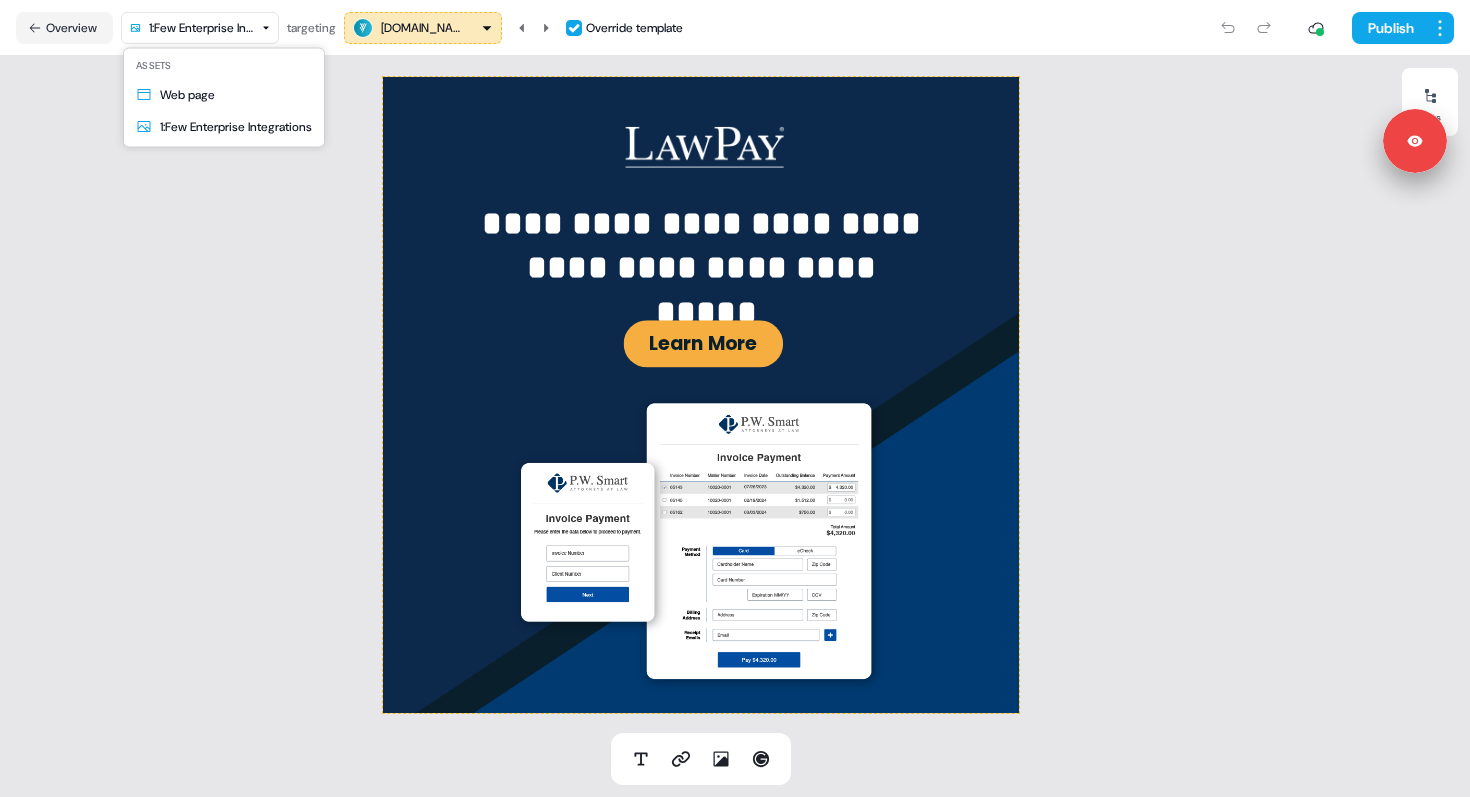 click on "**********" at bounding box center [735, 398] 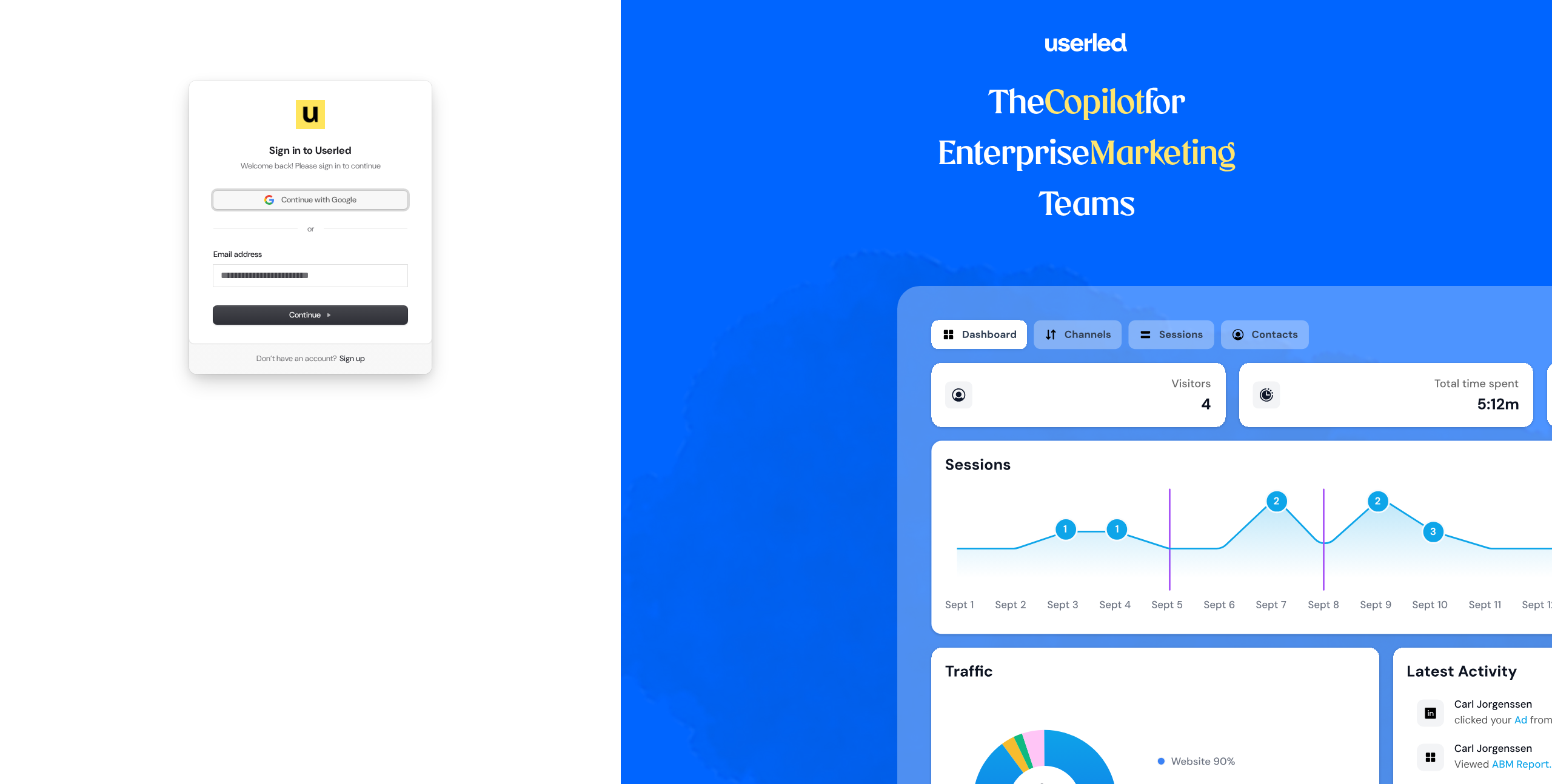 click on "Continue with Google" at bounding box center (319, 200) 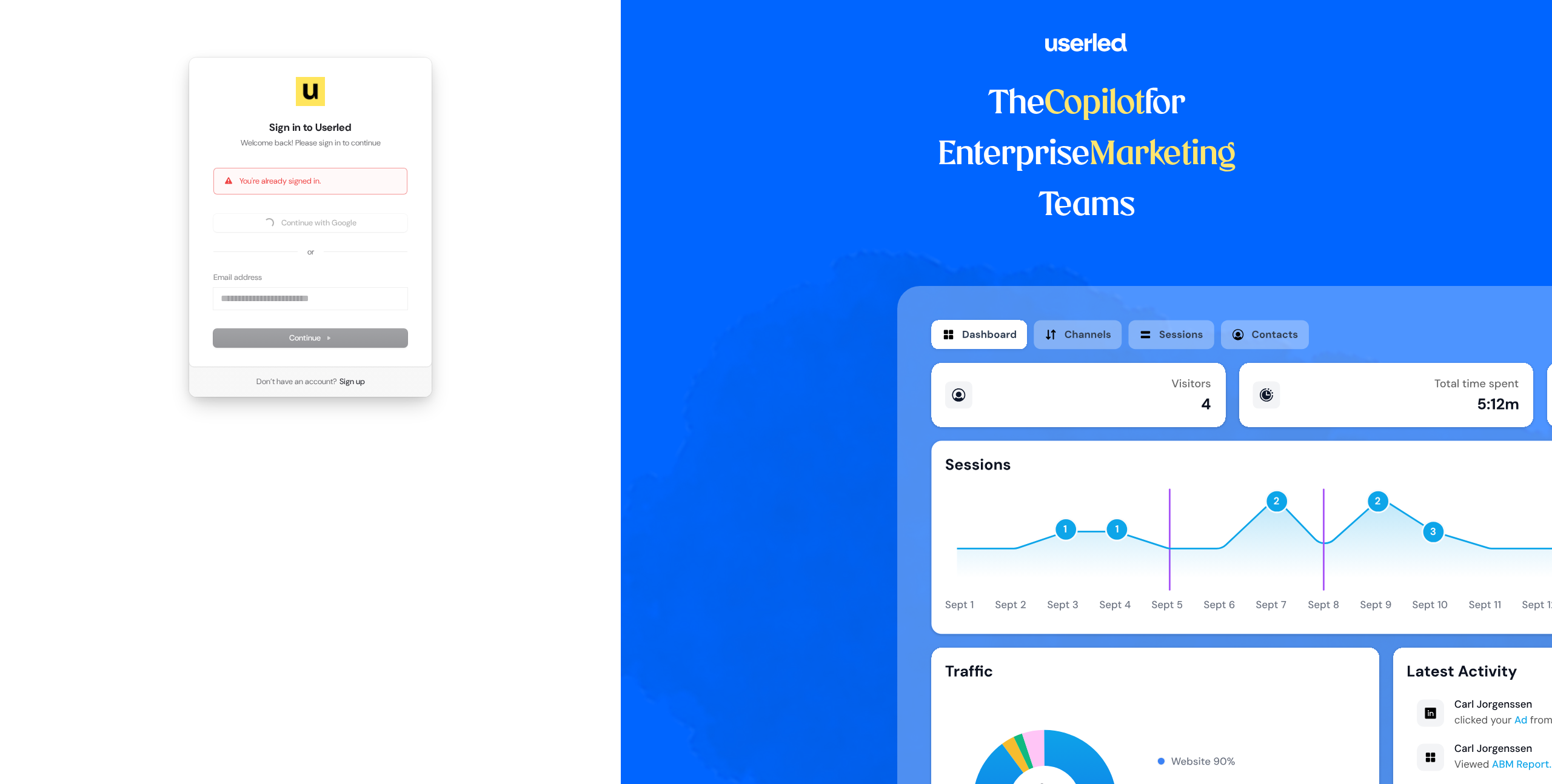 click on "Sign in to Userled Welcome back! Please sign in to continue You're already signed in. Continue with Google or Email address Continue Don’t have an account? Sign up" at bounding box center [310, 227] 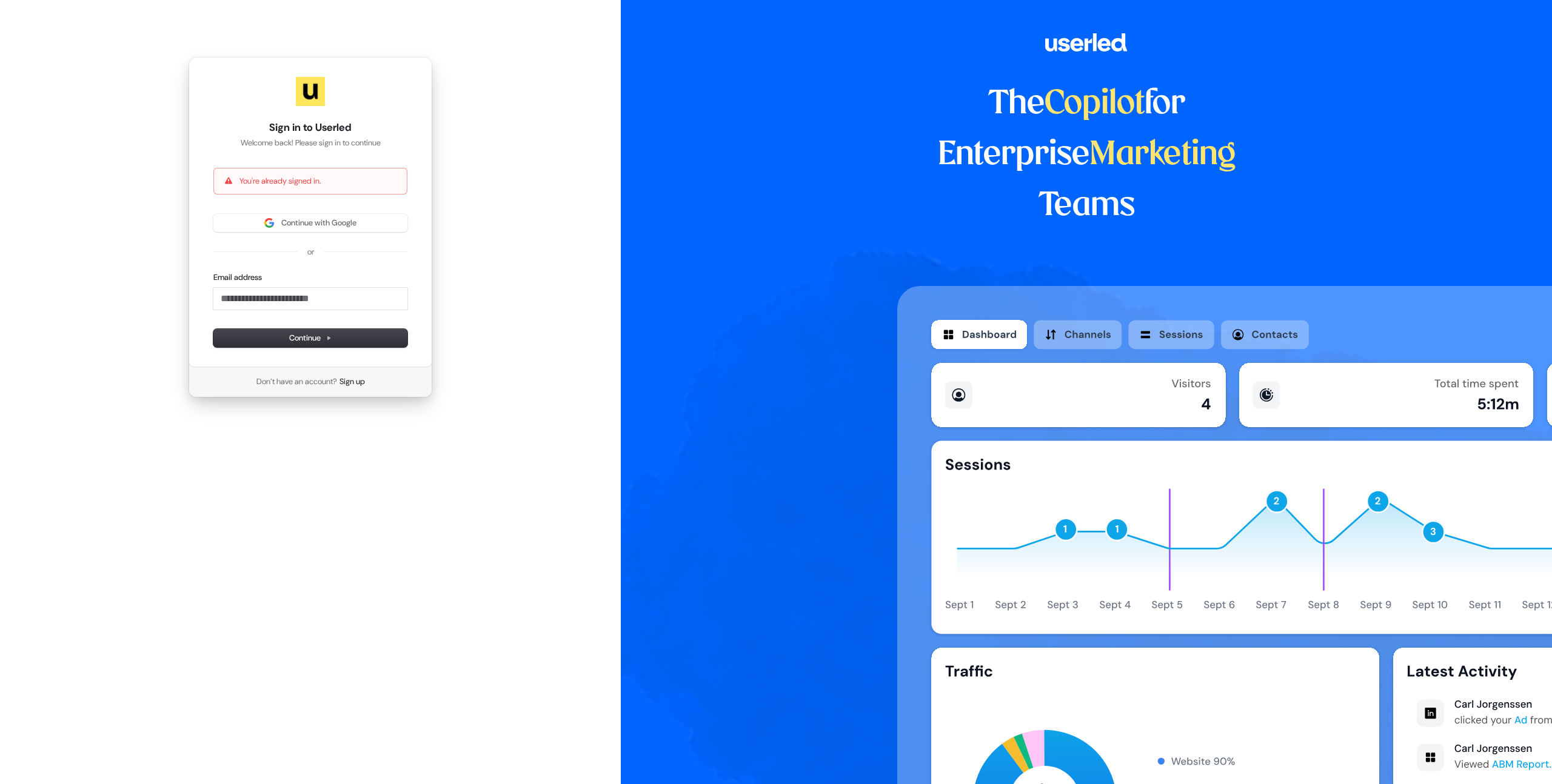 click on "Sign in to Userled Welcome back! Please sign in to continue You're already signed in. Continue with Google or Email address Continue" at bounding box center (310, 212) 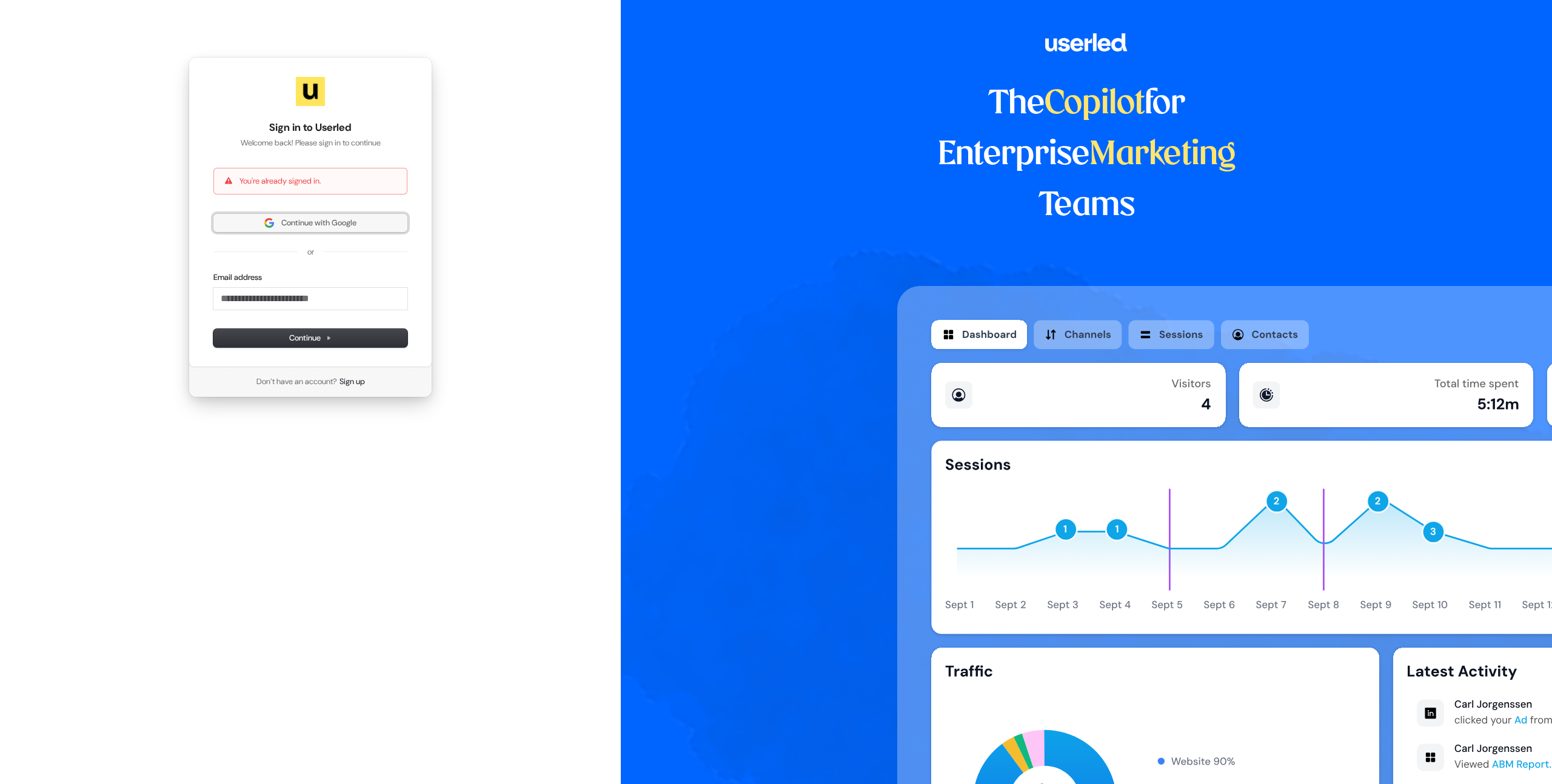 click on "Continue with Google" at bounding box center [319, 223] 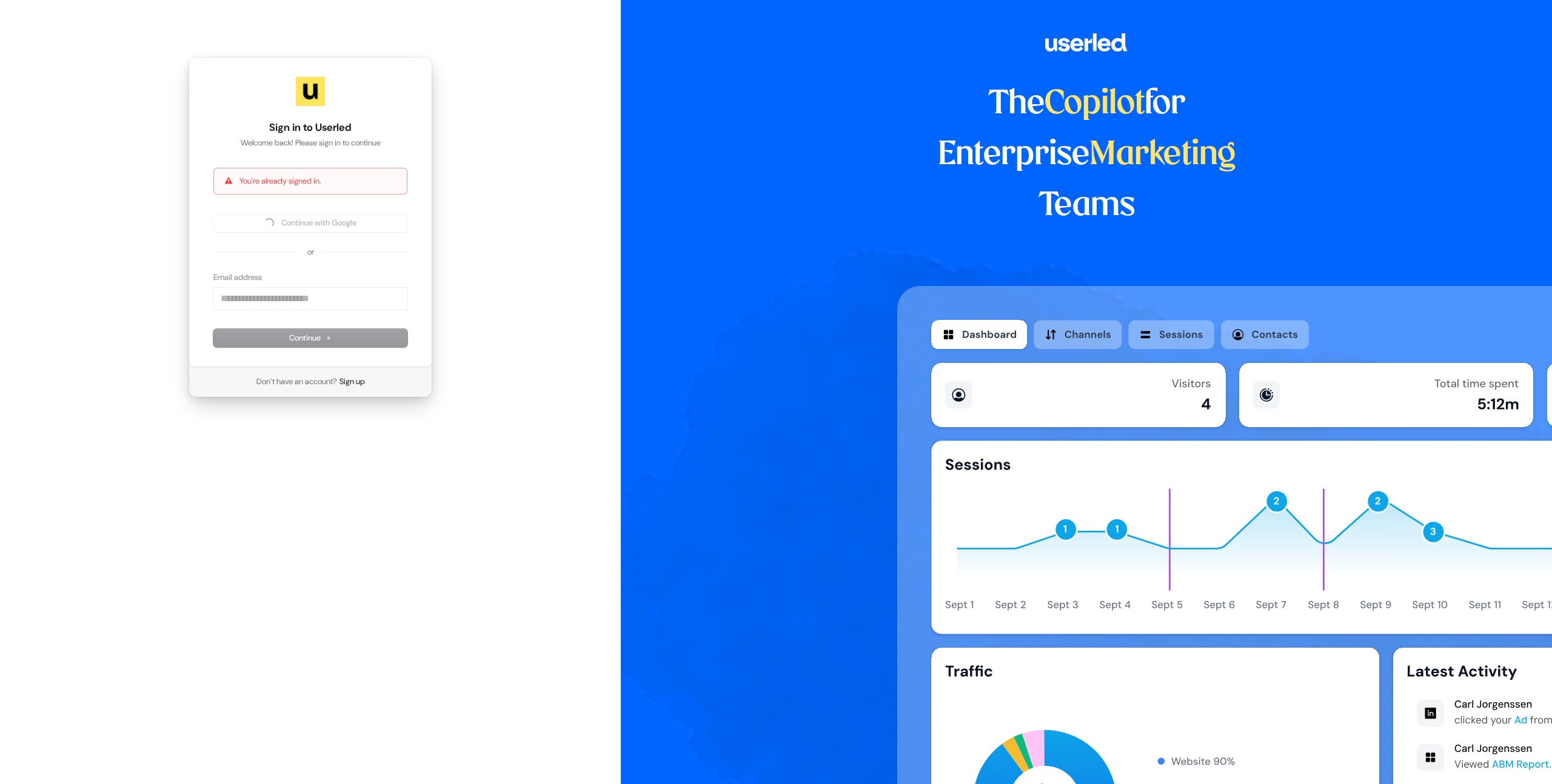 type 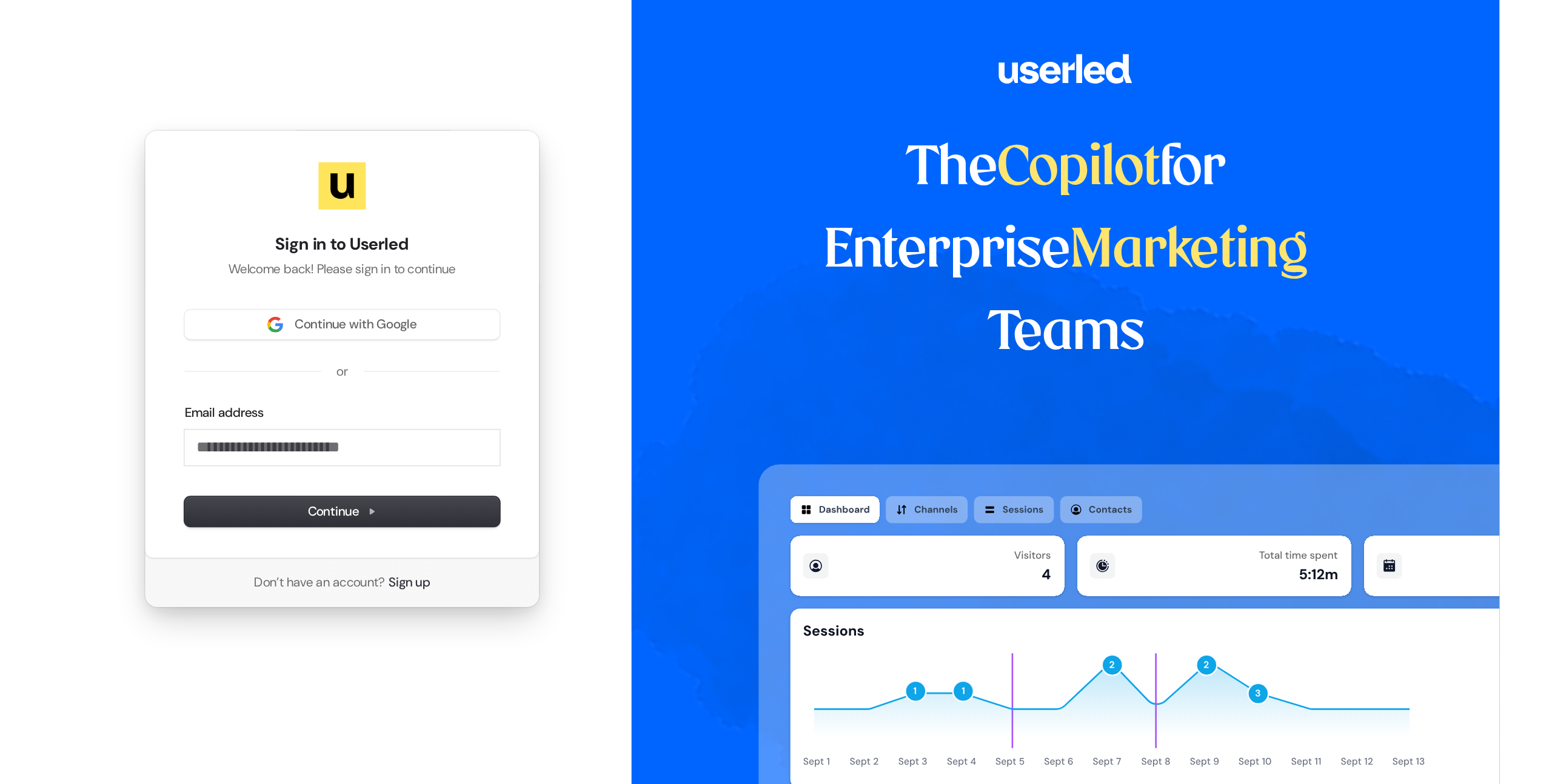 scroll, scrollTop: 0, scrollLeft: 0, axis: both 